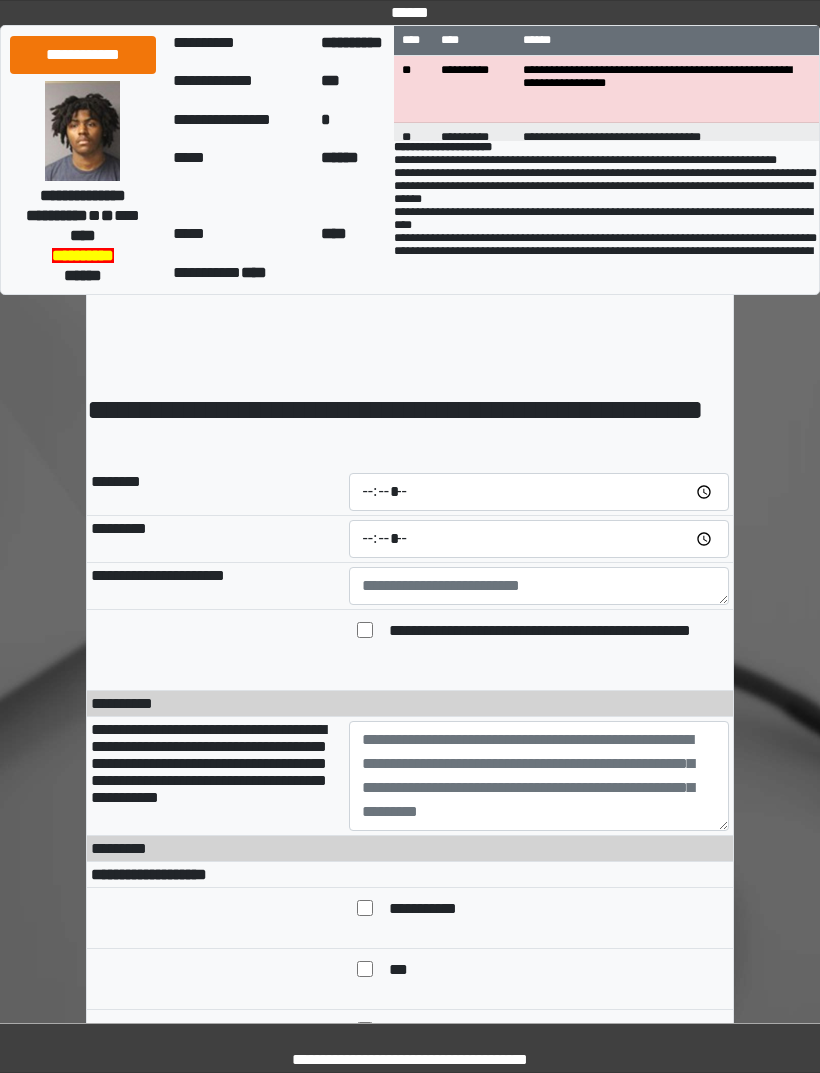 scroll, scrollTop: 0, scrollLeft: 0, axis: both 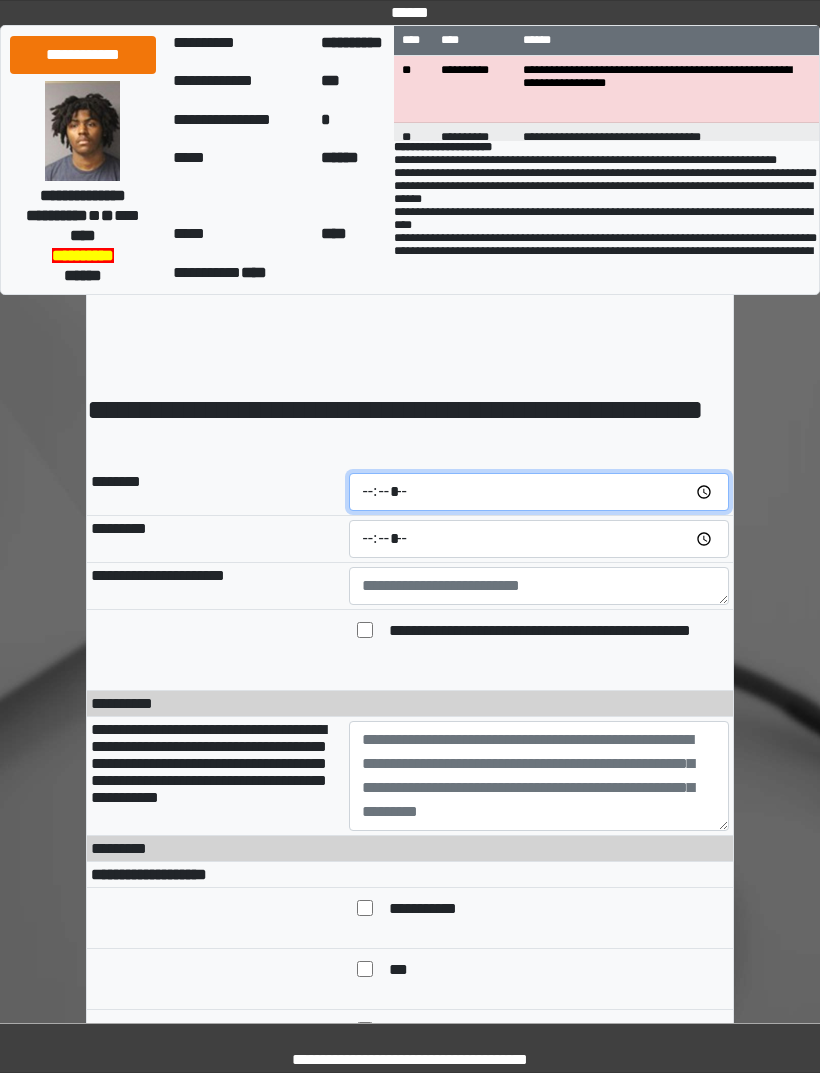 click at bounding box center (539, 492) 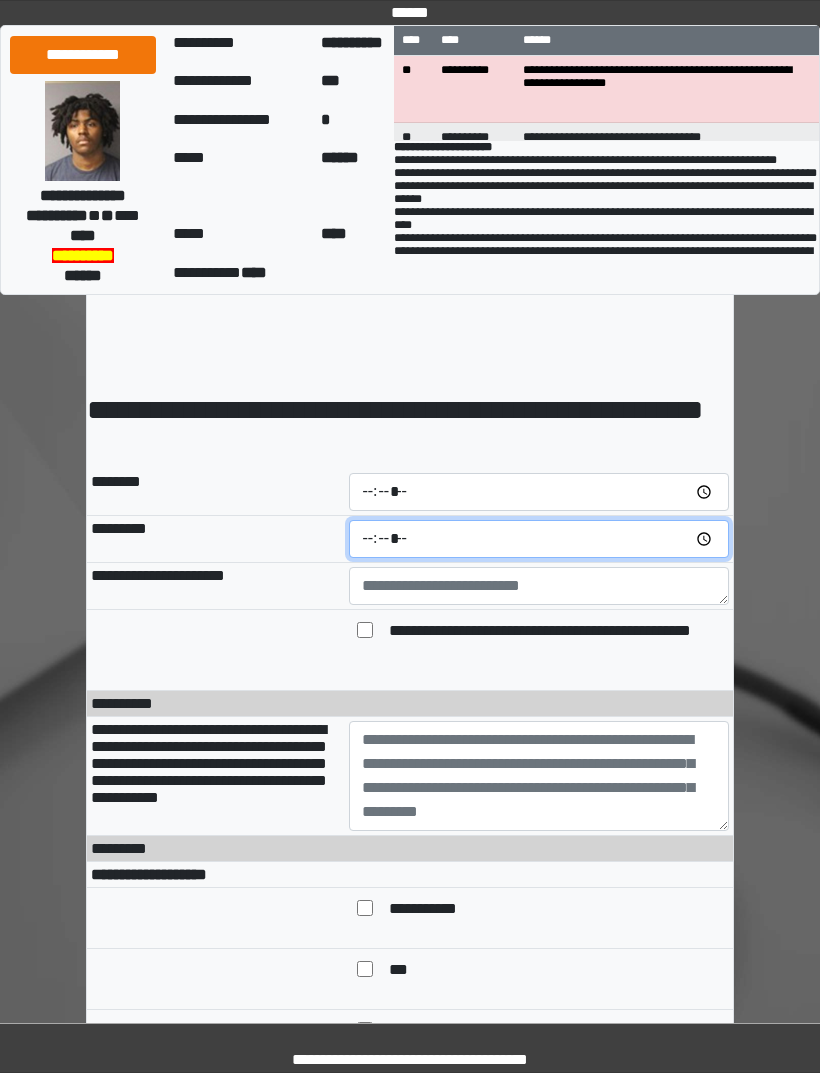 click at bounding box center (539, 539) 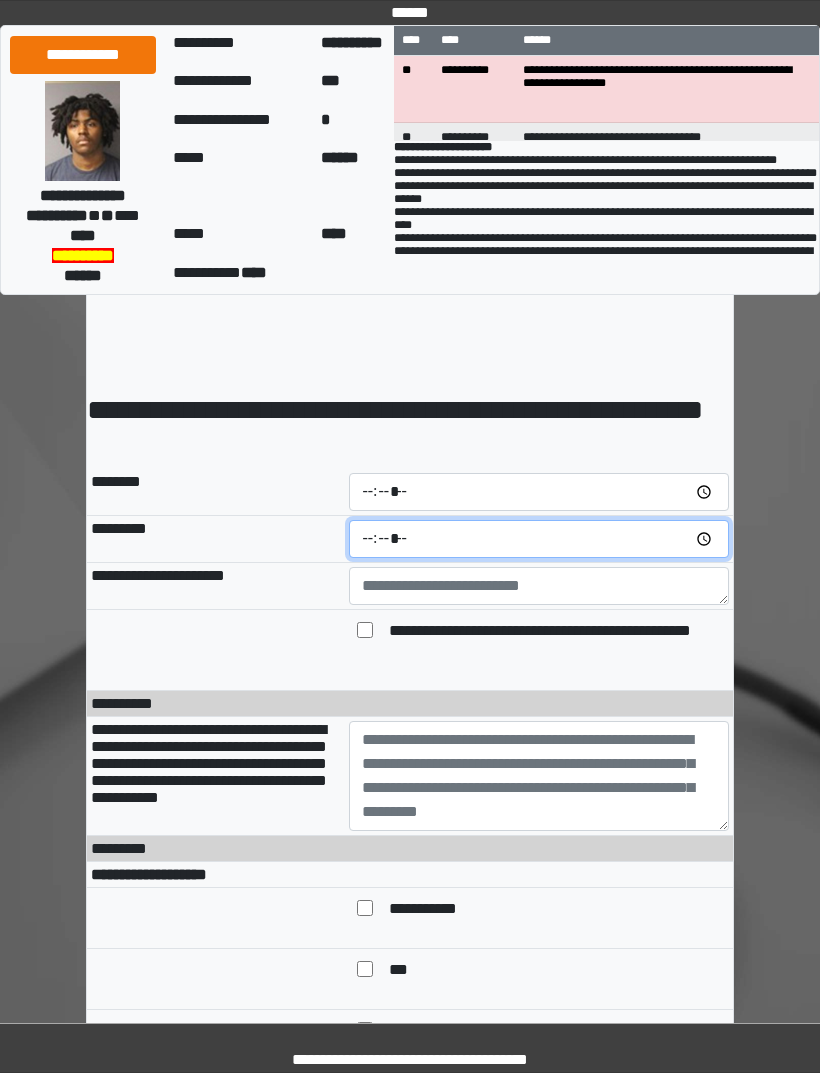 type on "*****" 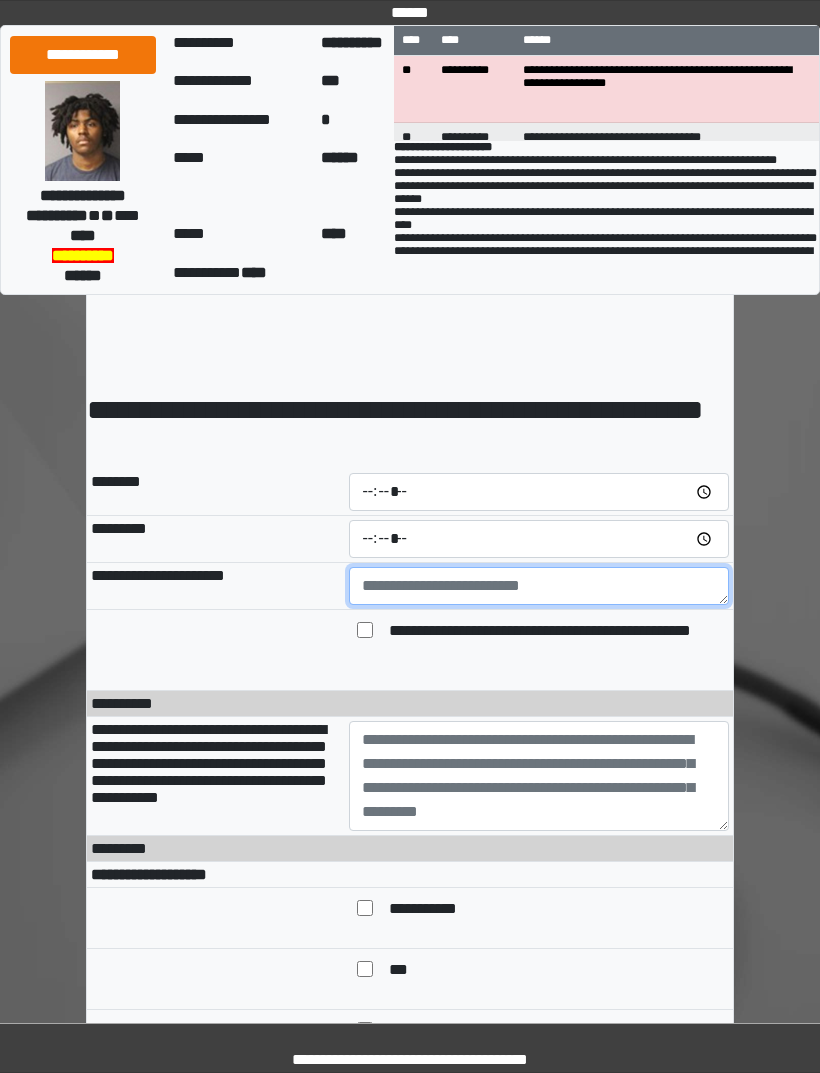 click at bounding box center (539, 586) 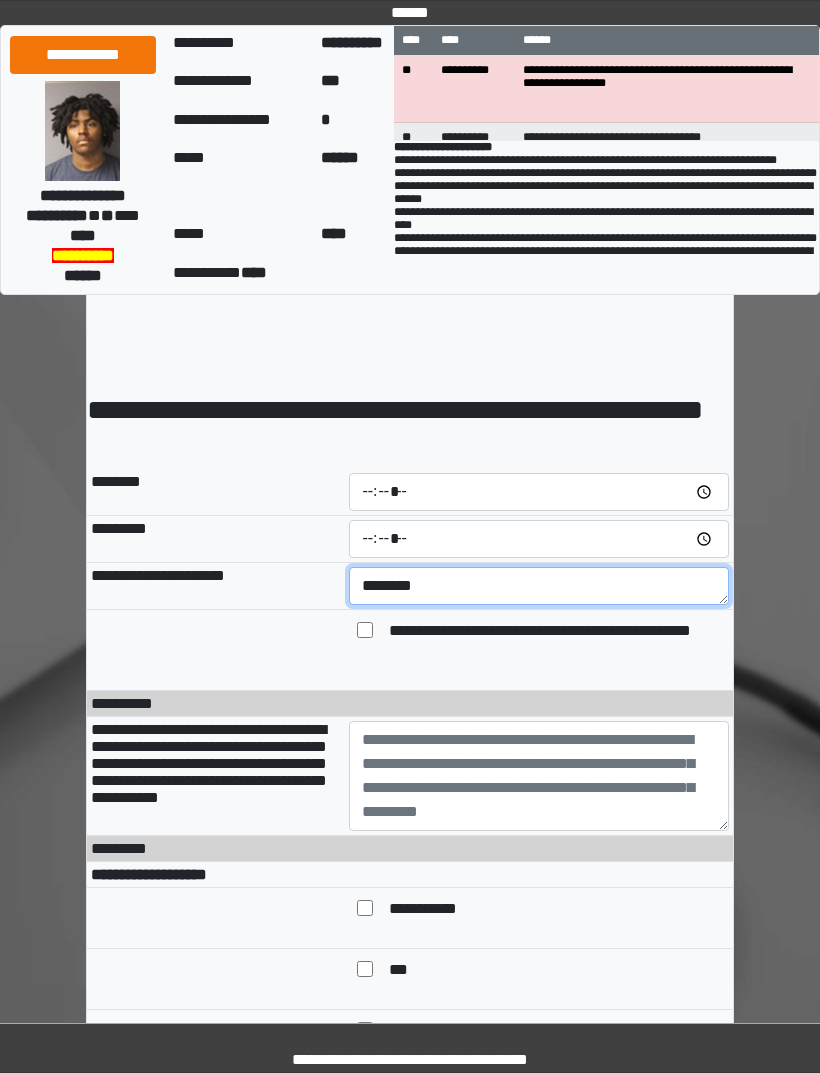 type on "*******" 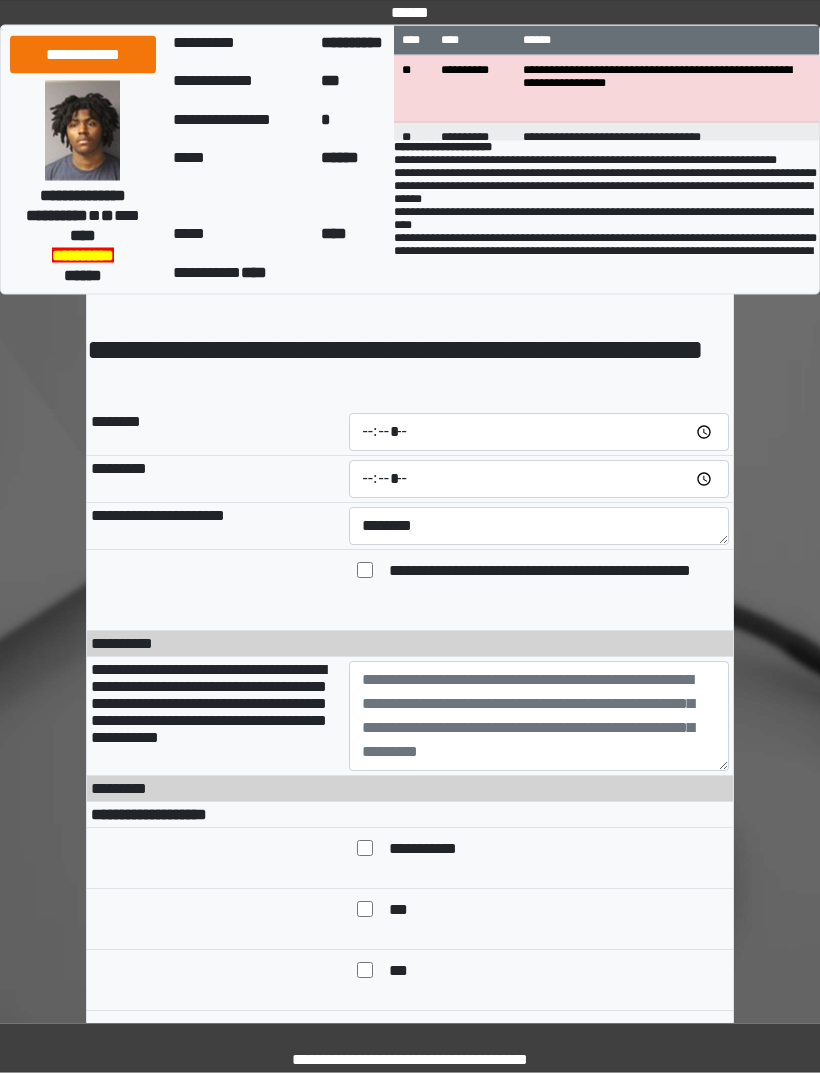 scroll, scrollTop: 67, scrollLeft: 0, axis: vertical 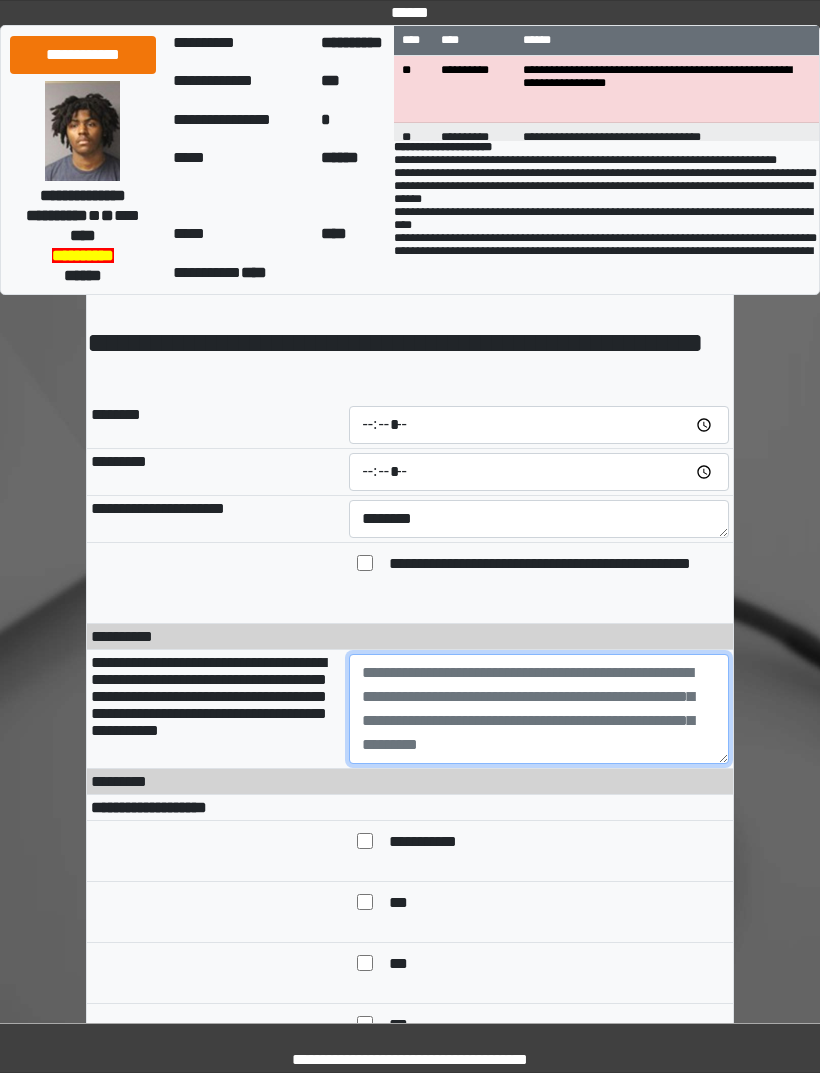 click at bounding box center [539, 709] 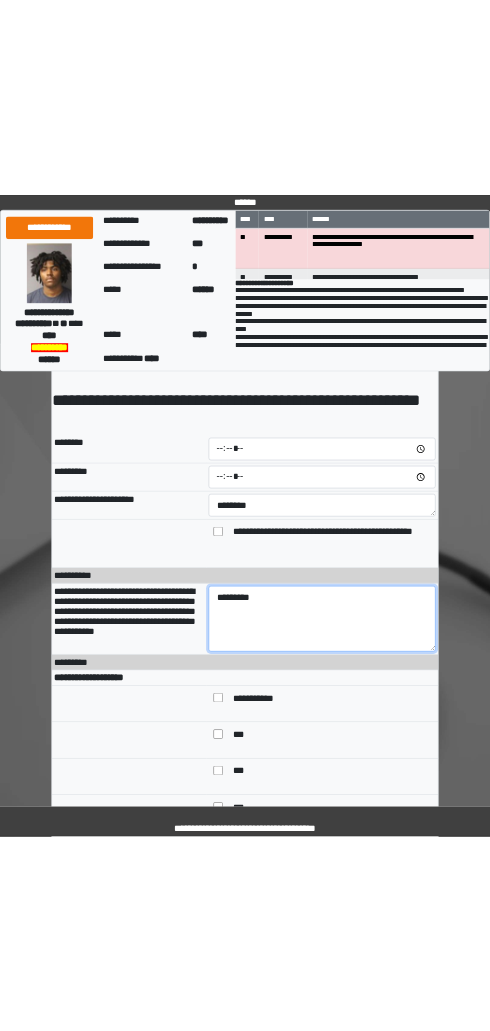 scroll, scrollTop: 0, scrollLeft: 0, axis: both 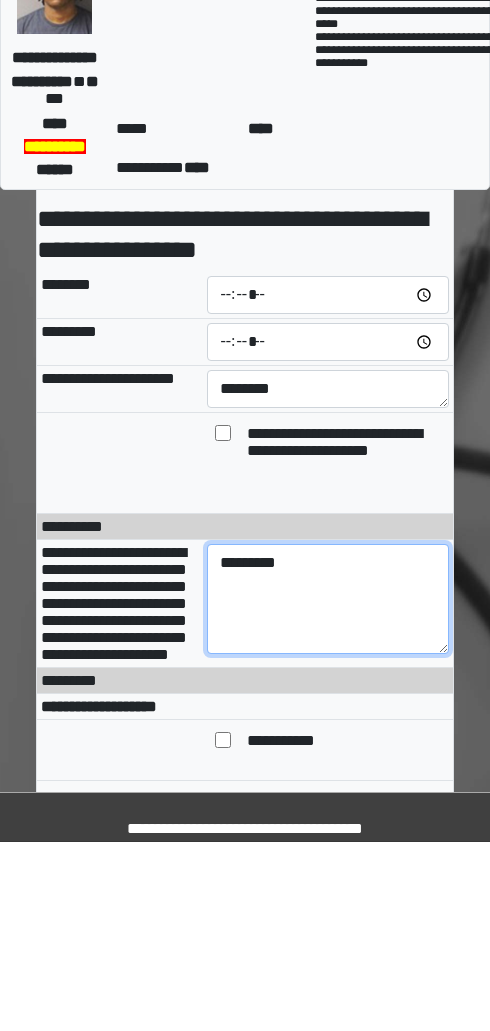 click on "********" at bounding box center [328, 788] 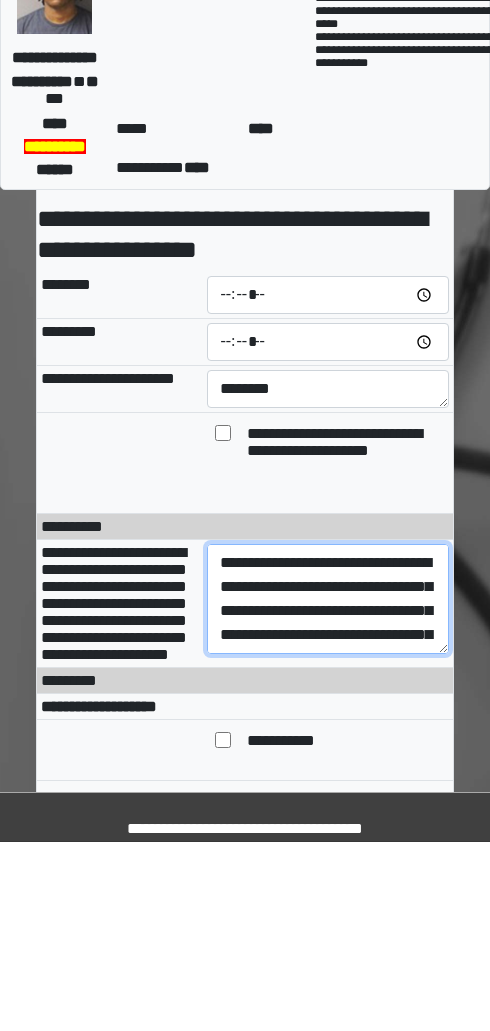 scroll, scrollTop: 792, scrollLeft: 0, axis: vertical 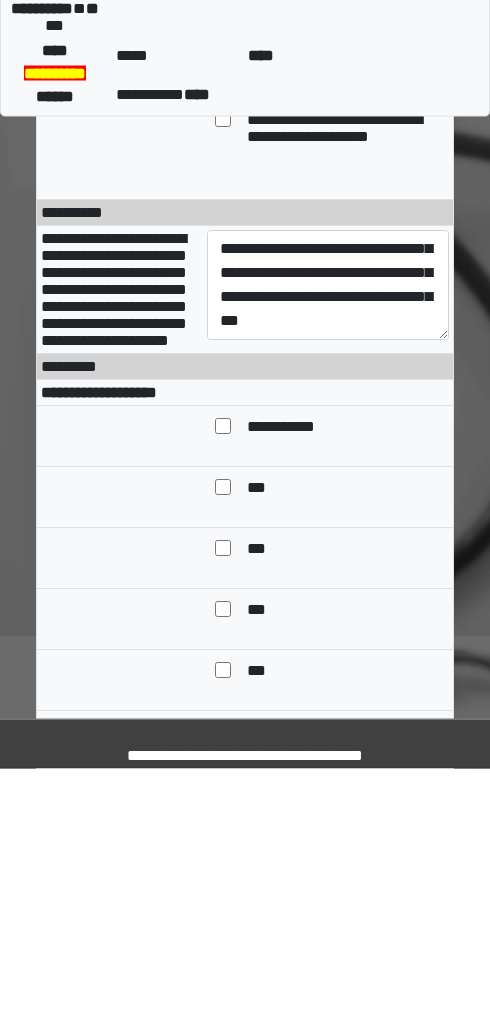click on "***" at bounding box center (264, 752) 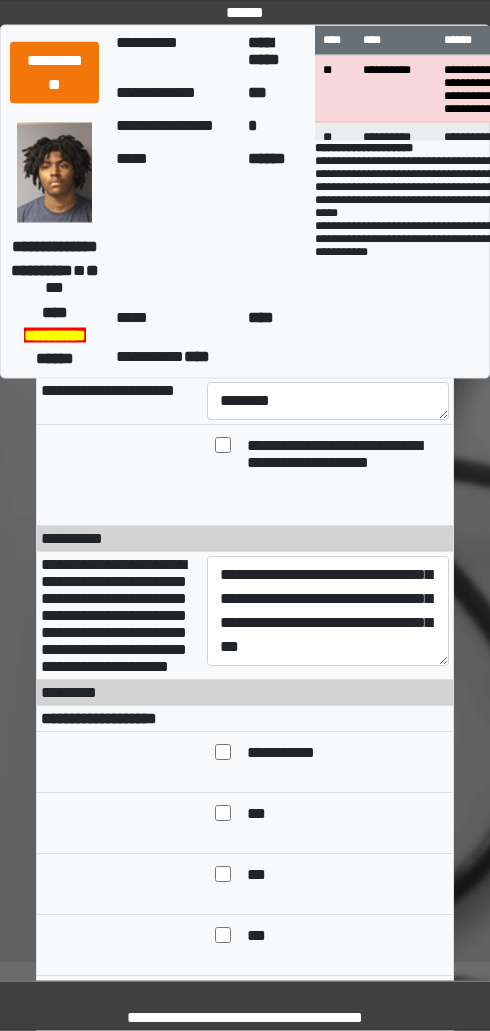 scroll, scrollTop: 157, scrollLeft: 0, axis: vertical 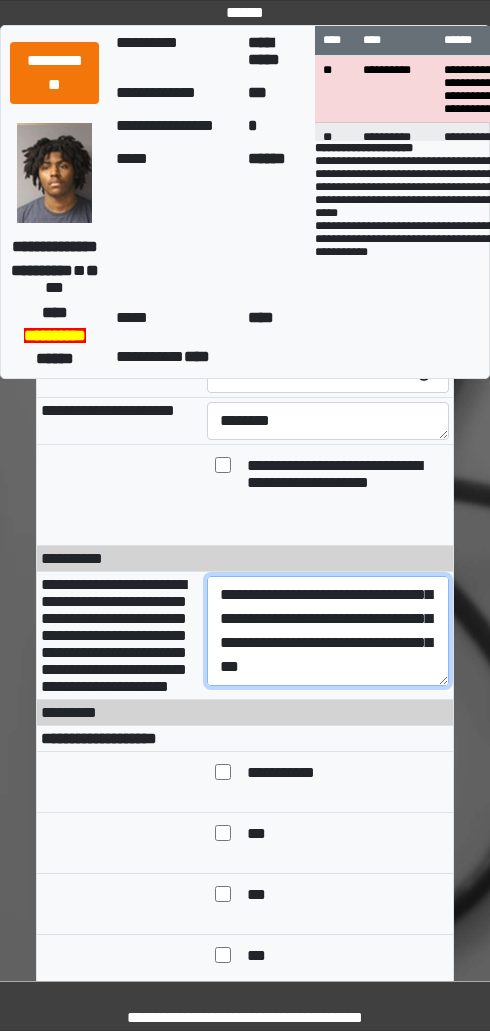 click on "**********" at bounding box center [328, 631] 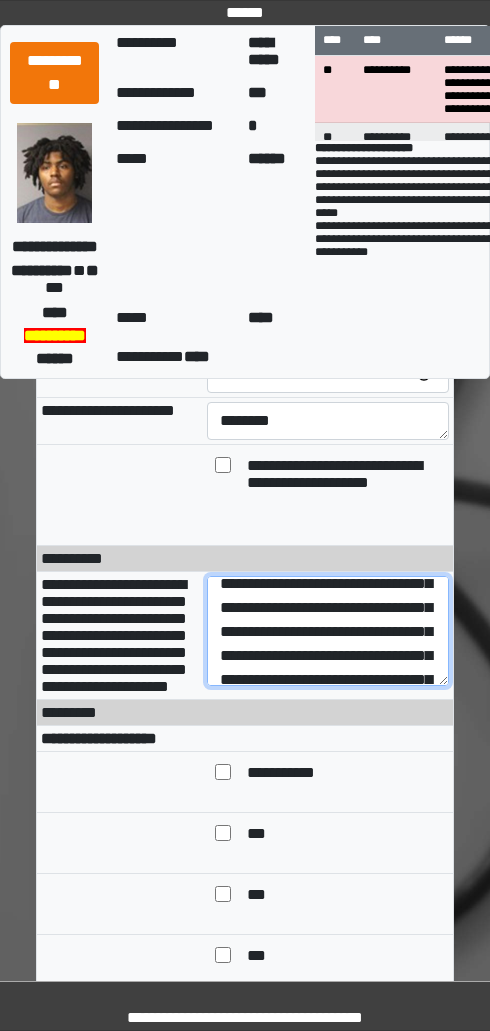 scroll, scrollTop: 0, scrollLeft: 0, axis: both 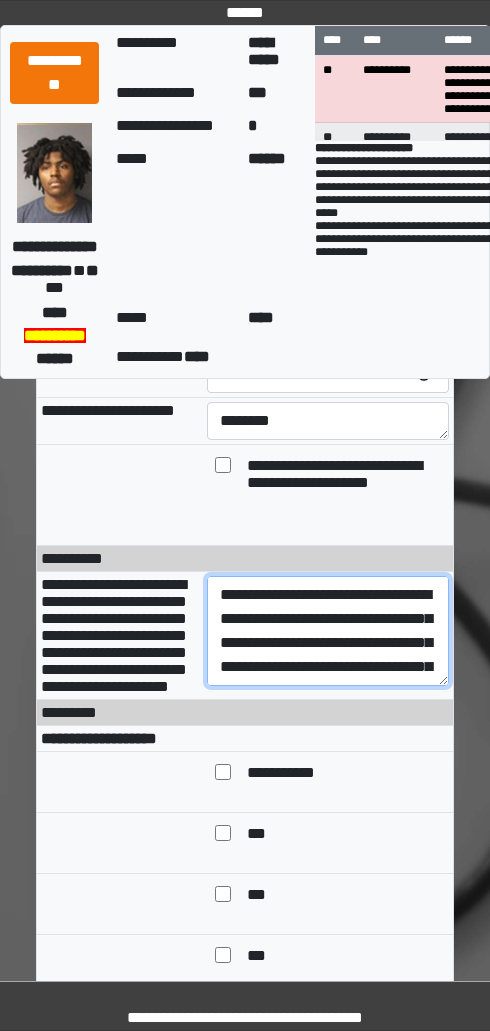paste on "**********" 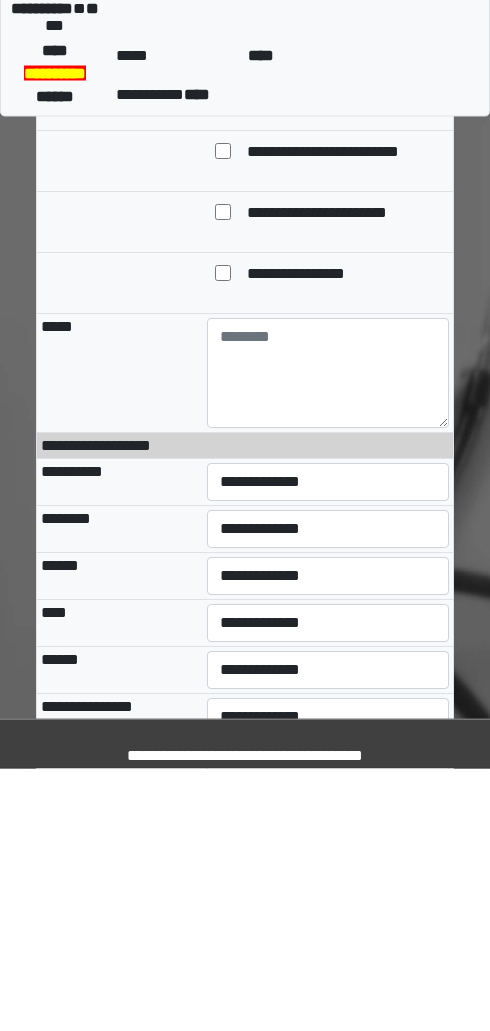 scroll, scrollTop: 956, scrollLeft: 0, axis: vertical 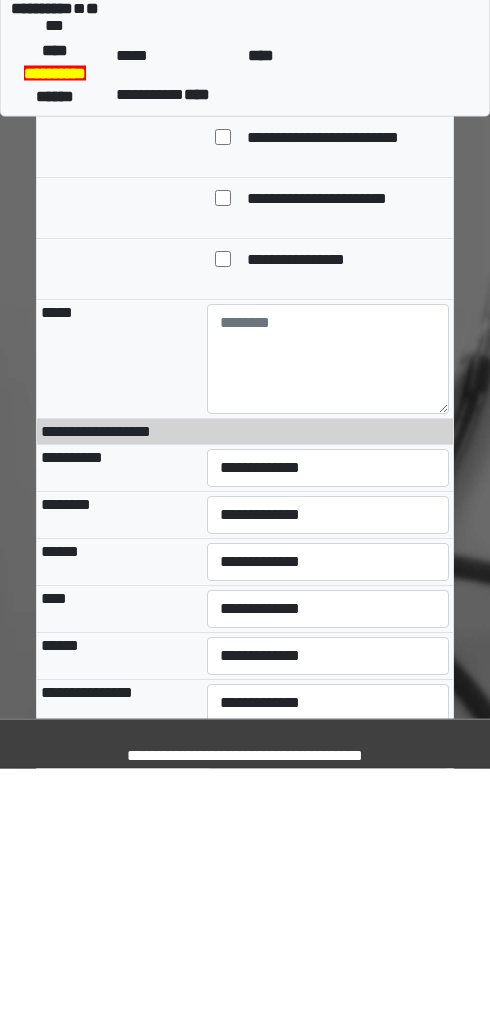 type on "**********" 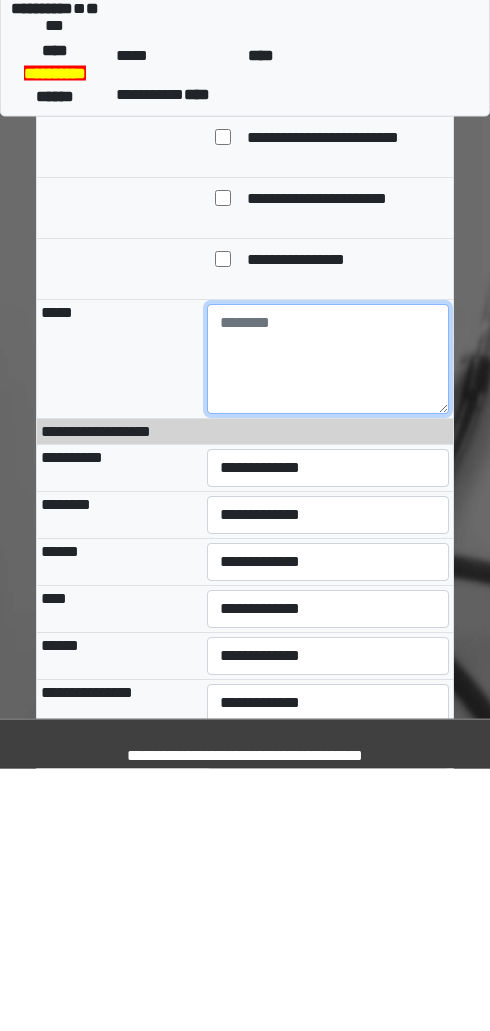 click at bounding box center (328, 622) 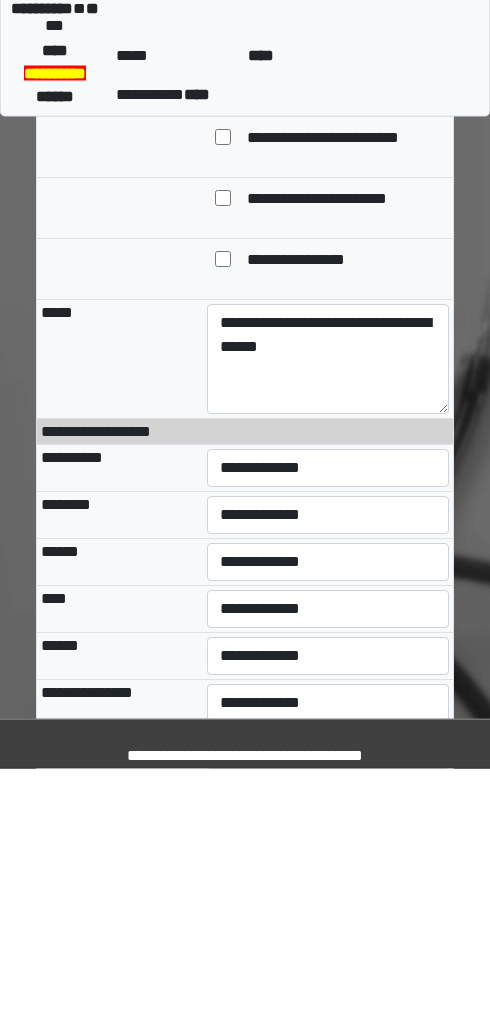 click on "**********" at bounding box center (335, 463) 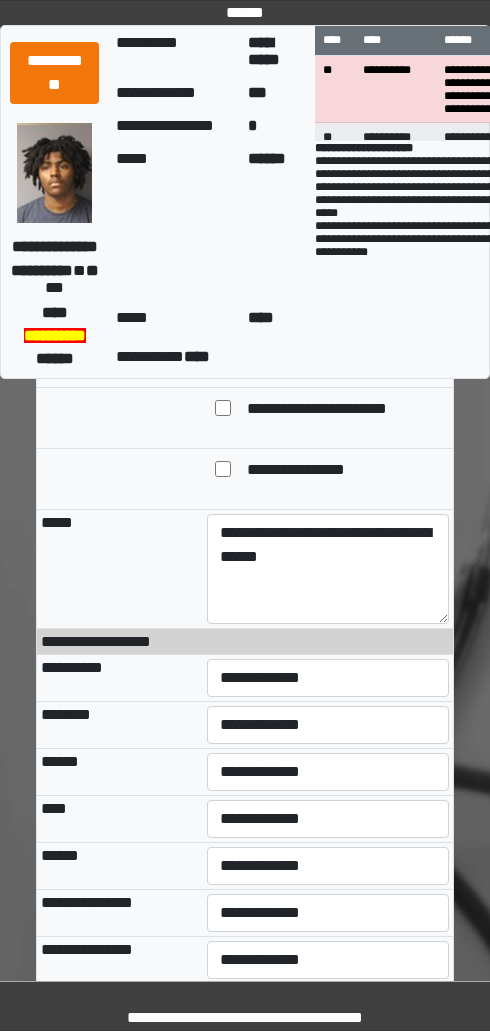 scroll, scrollTop: 1008, scrollLeft: 0, axis: vertical 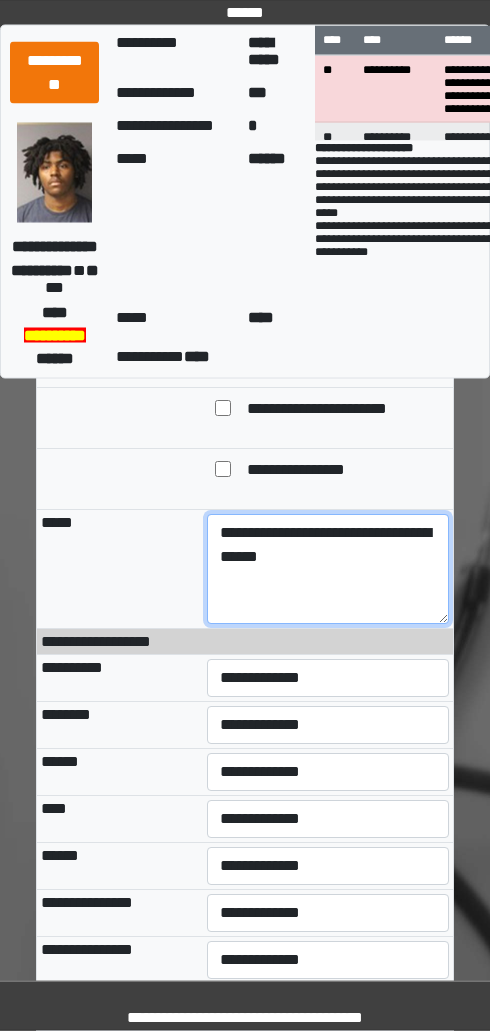 click on "**********" at bounding box center [328, 570] 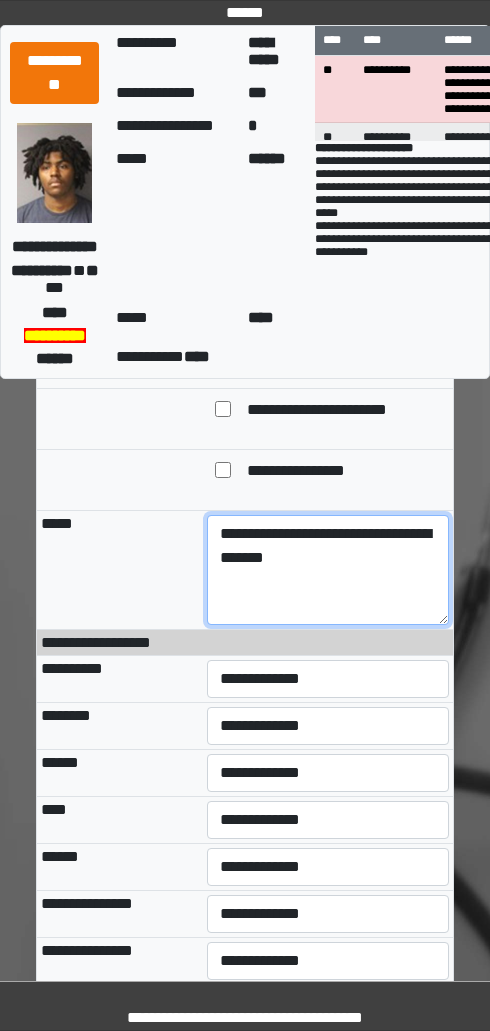 paste on "**********" 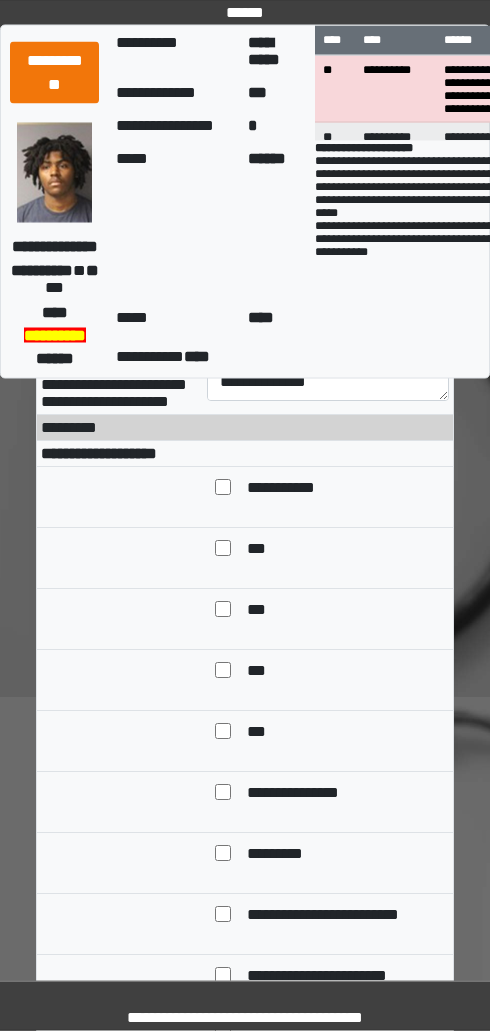 type on "**********" 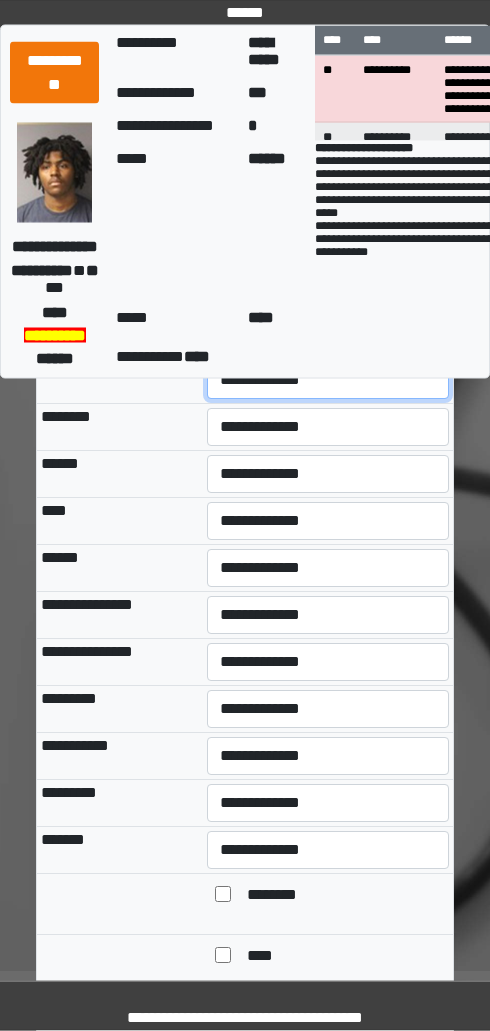 click on "**********" at bounding box center (328, 381) 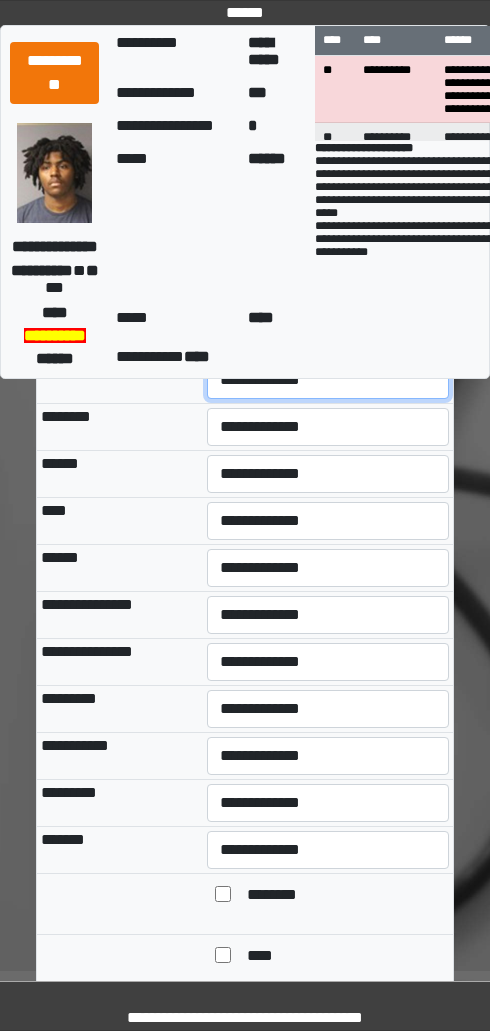 select on "***" 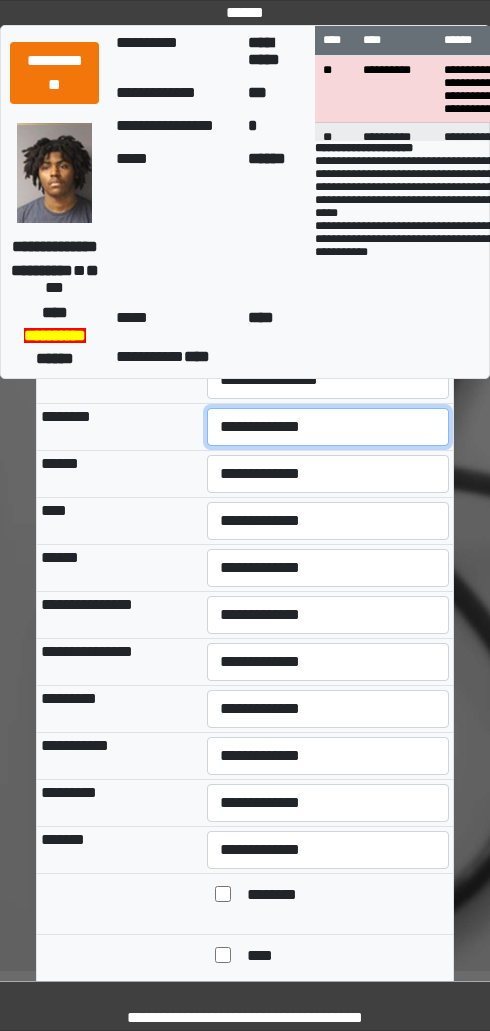 click on "**********" at bounding box center (328, 427) 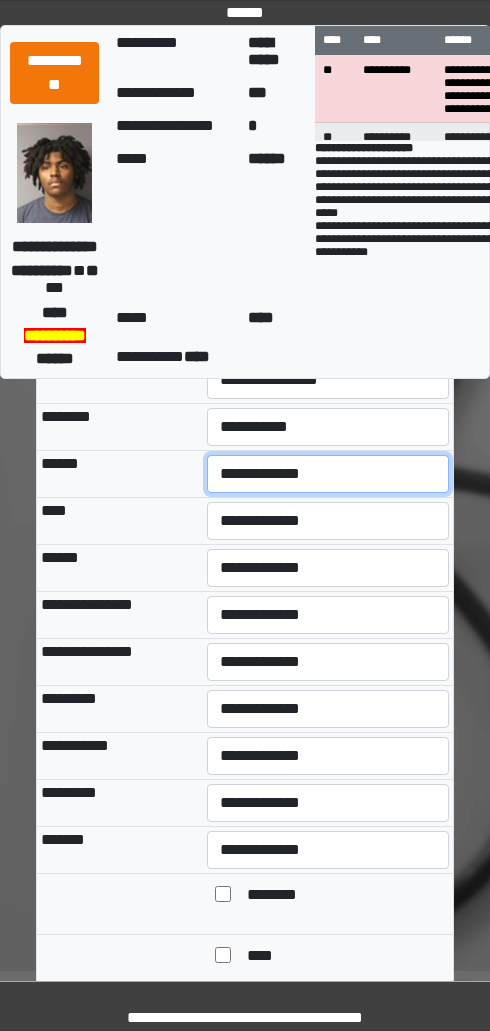 click on "**********" at bounding box center [328, 474] 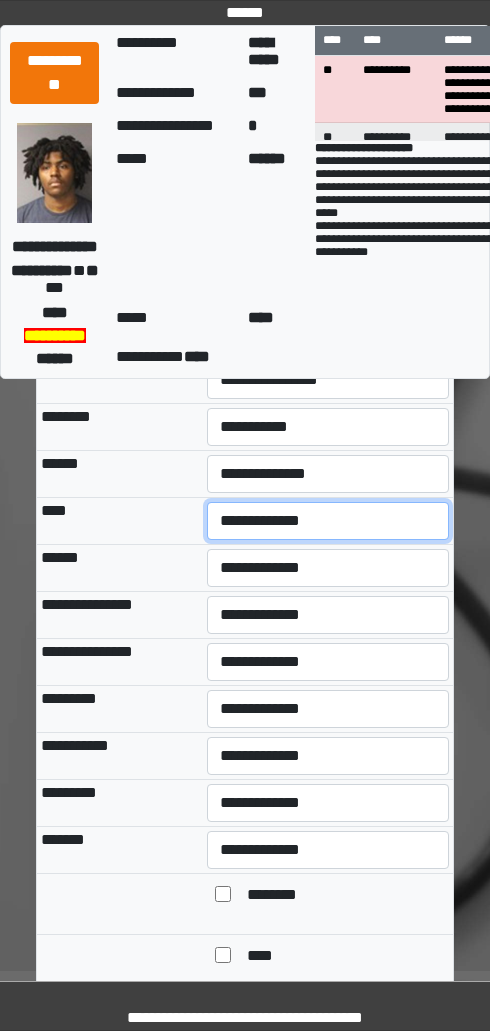 click on "**********" at bounding box center (328, 521) 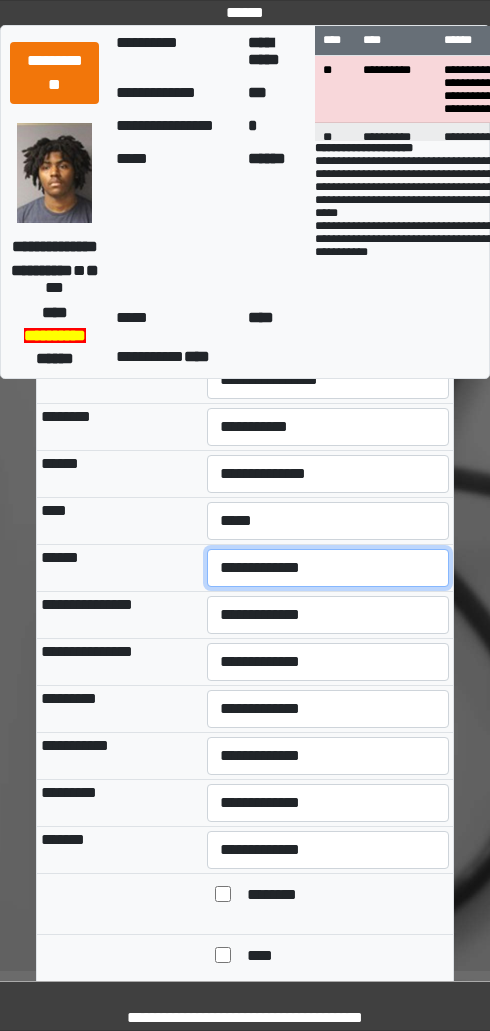 click on "**********" at bounding box center (328, 568) 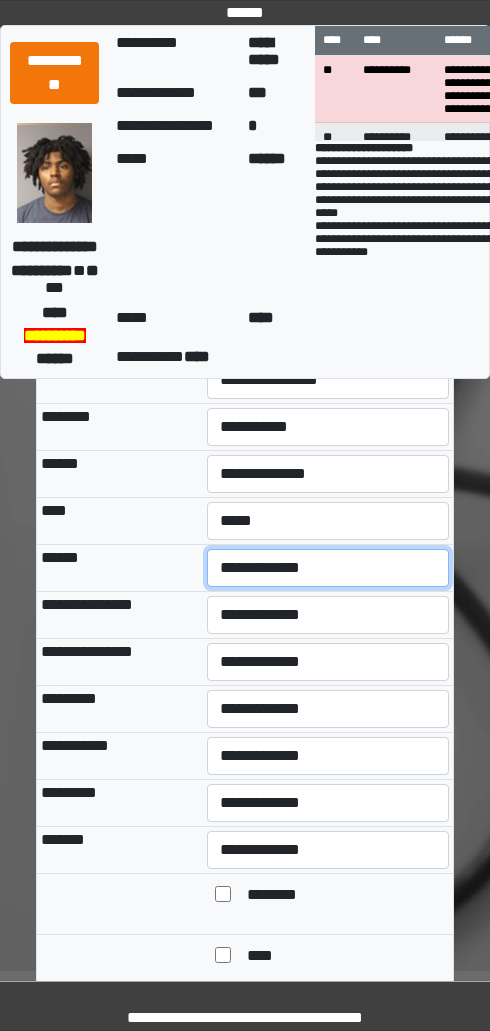 select on "***" 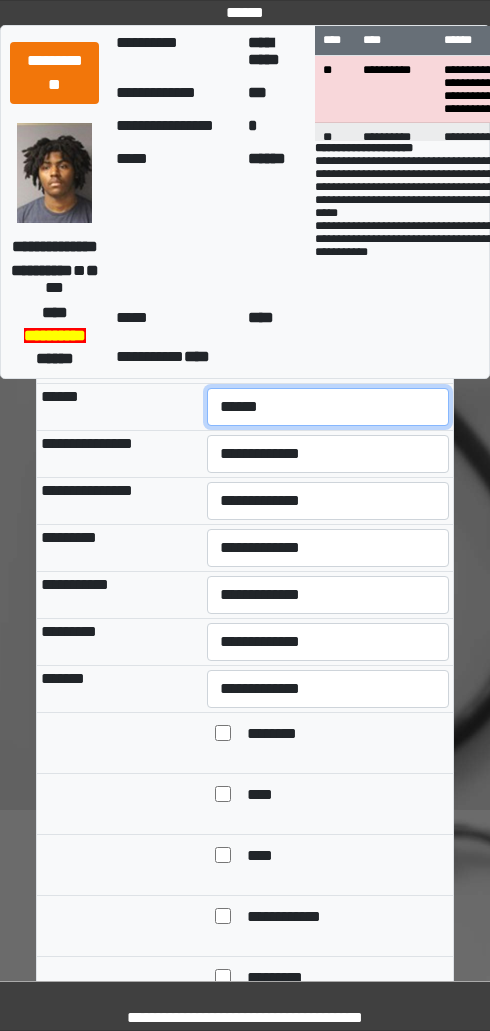 scroll, scrollTop: 1482, scrollLeft: 0, axis: vertical 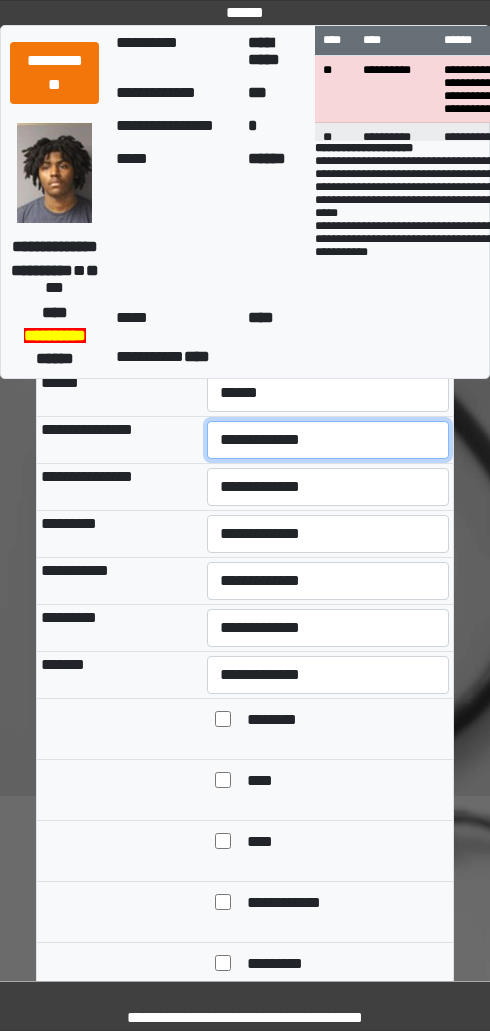click on "**********" at bounding box center (328, 440) 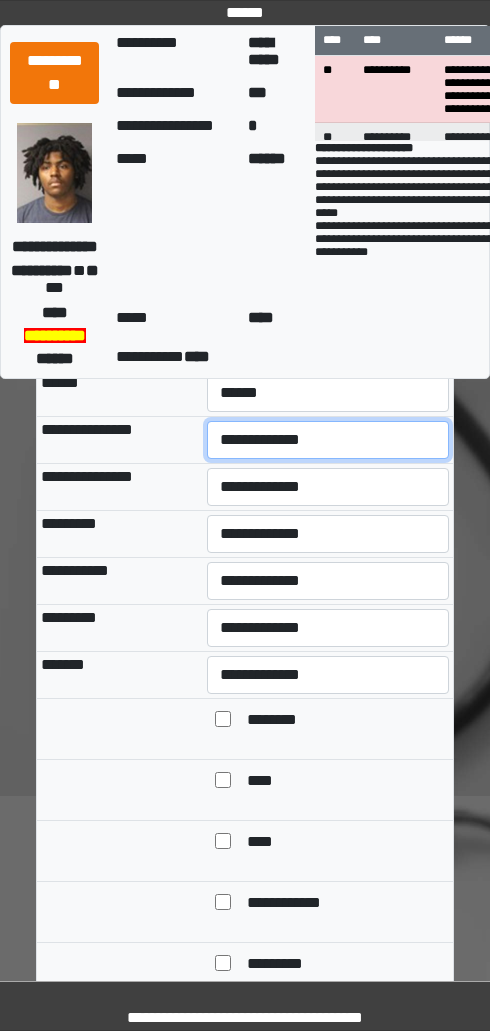 select on "***" 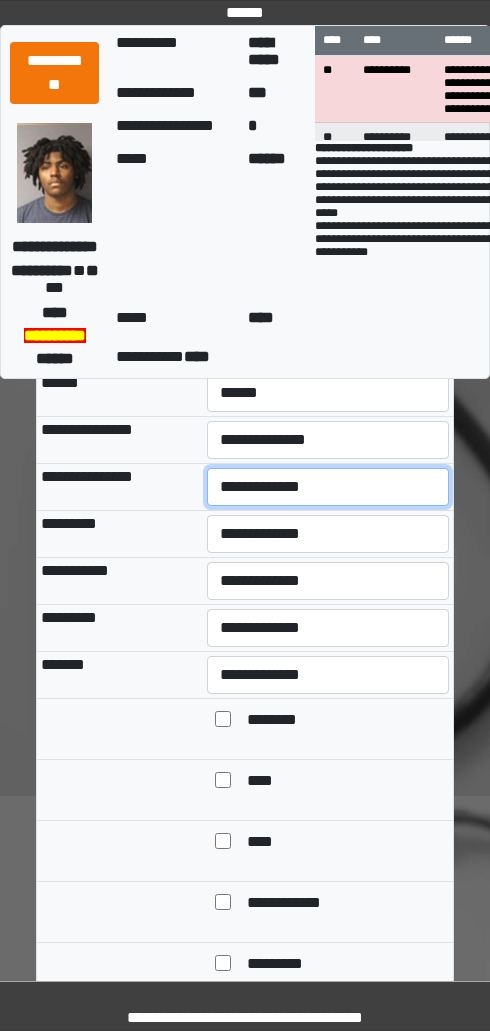 click on "**********" at bounding box center (328, 487) 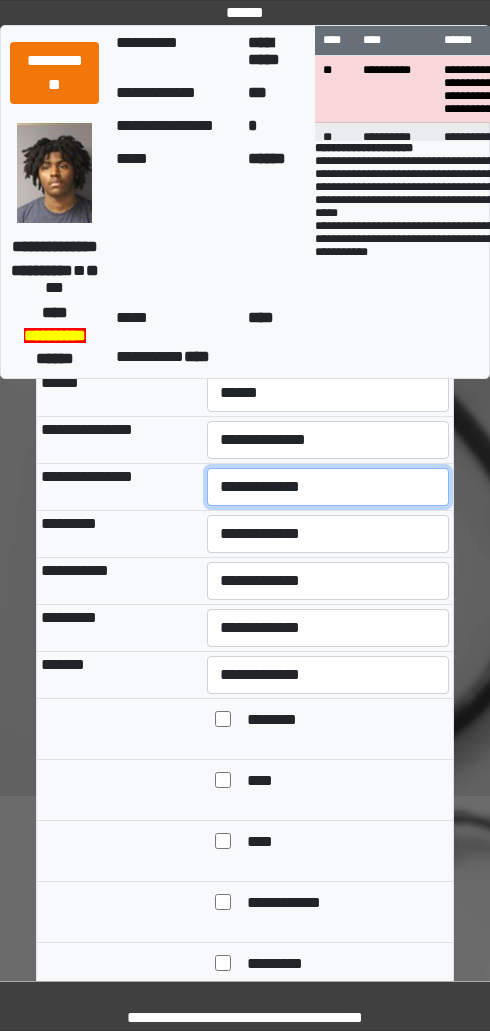 select on "***" 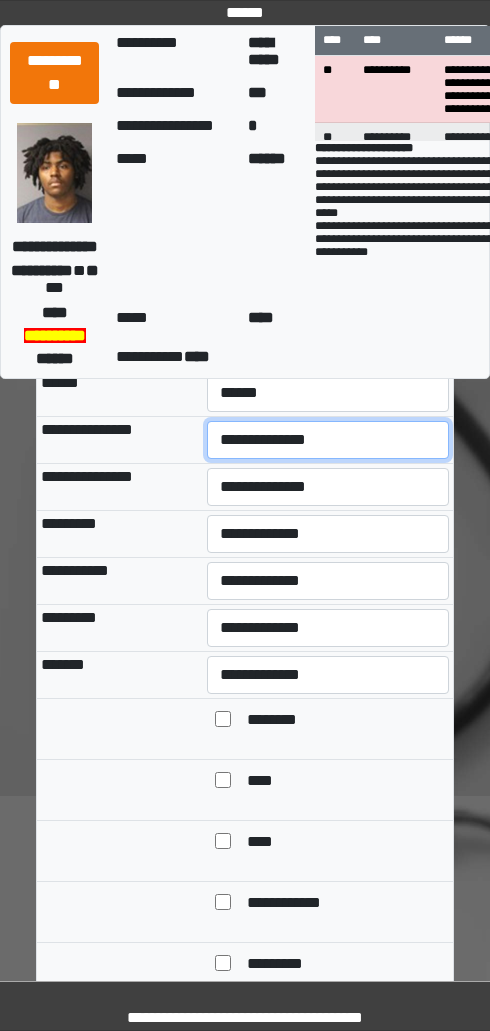 click on "**********" at bounding box center [328, 440] 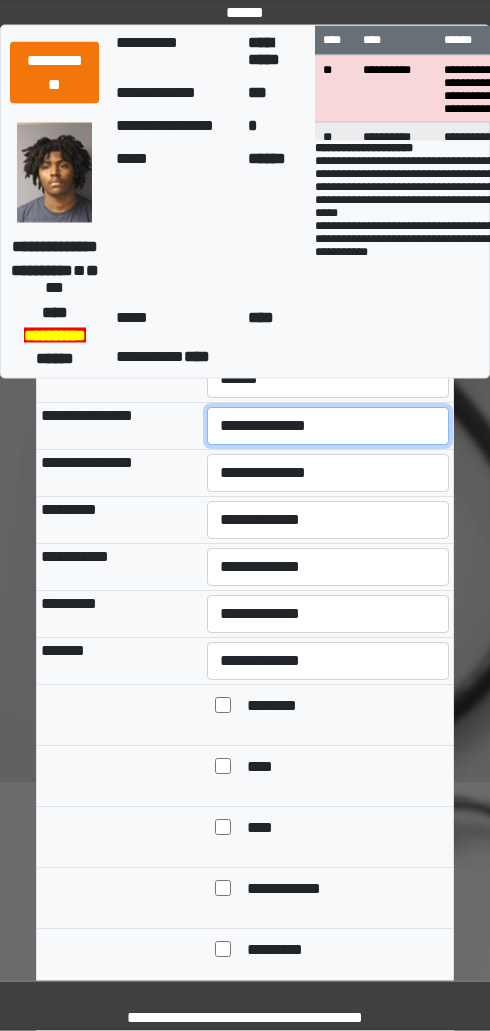 scroll, scrollTop: 1509, scrollLeft: 0, axis: vertical 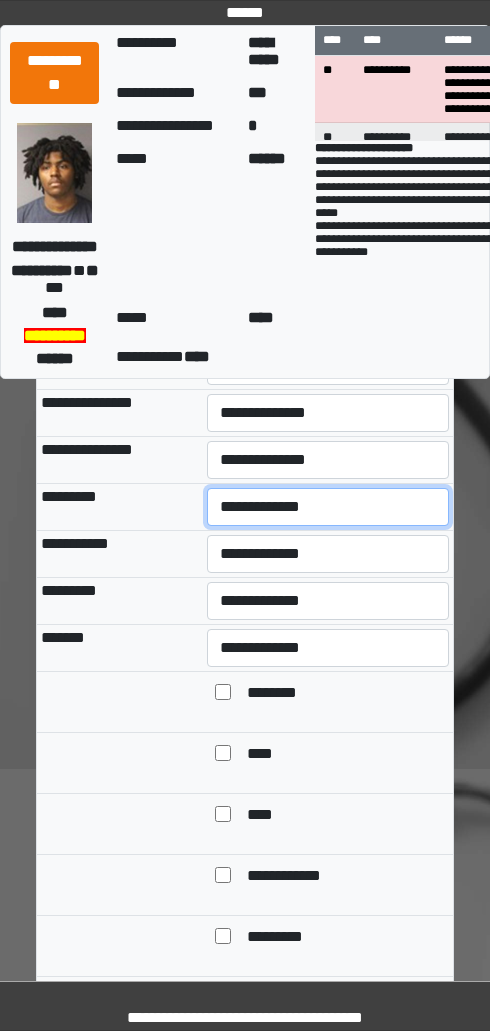 click on "**********" at bounding box center [328, 507] 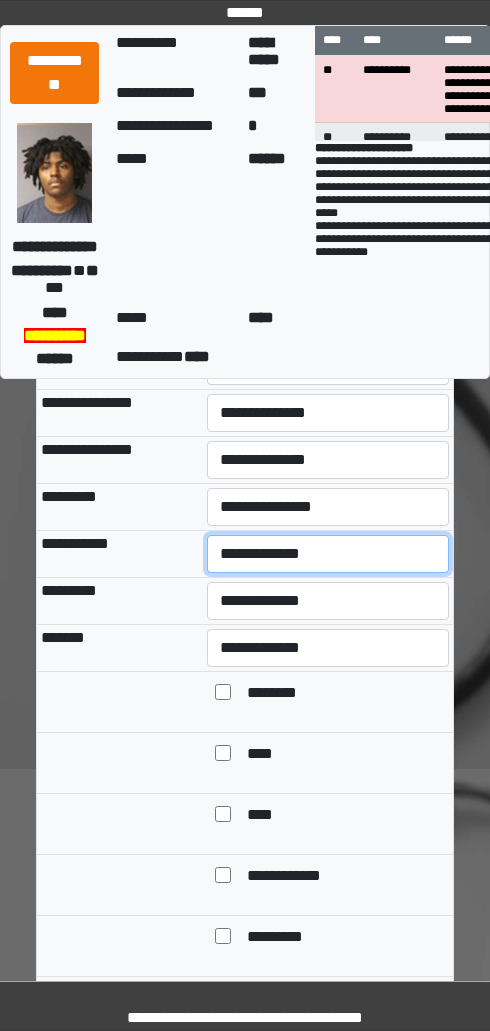 click on "**********" at bounding box center [328, 554] 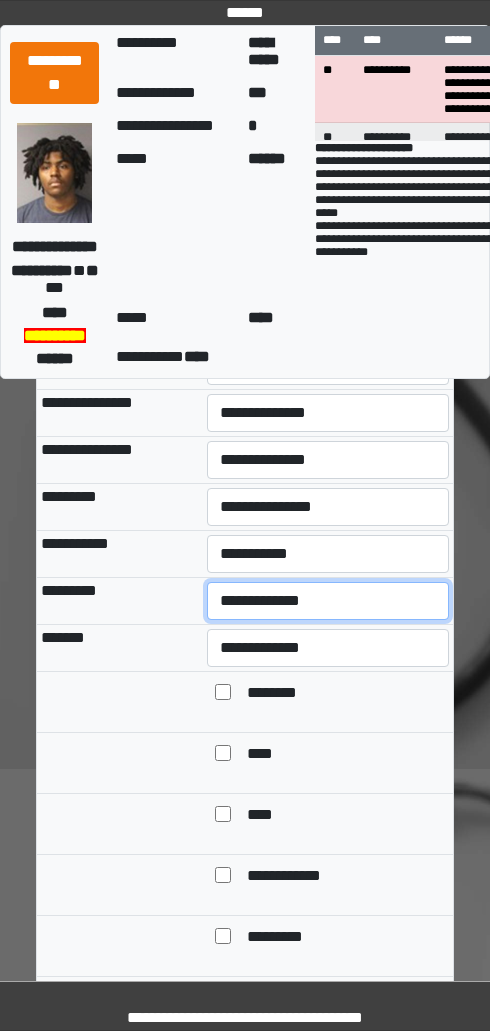 click on "**********" at bounding box center [328, 601] 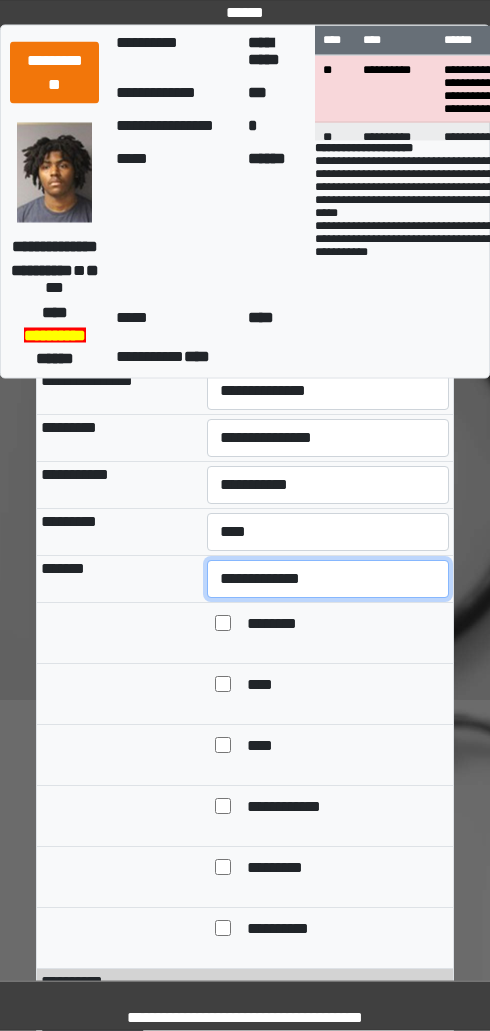 click on "**********" at bounding box center (328, 580) 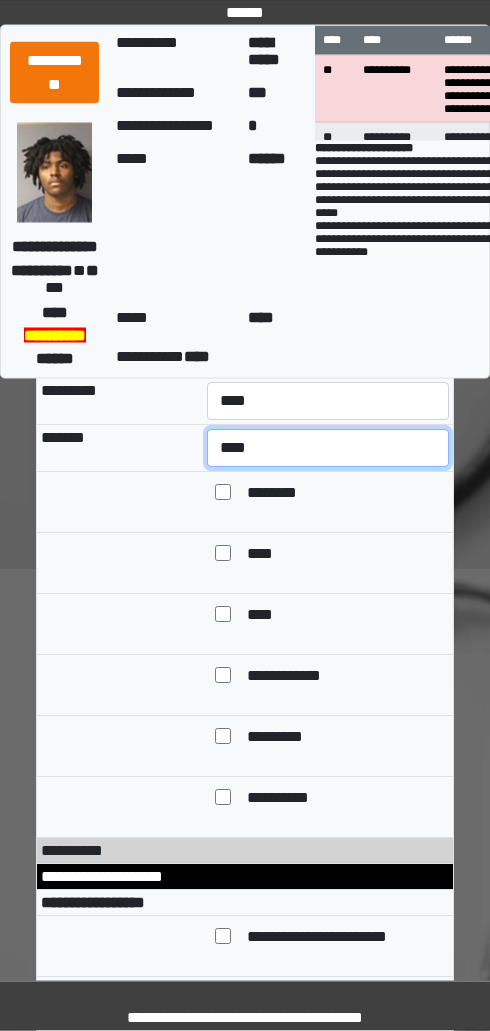 scroll, scrollTop: 1724, scrollLeft: 0, axis: vertical 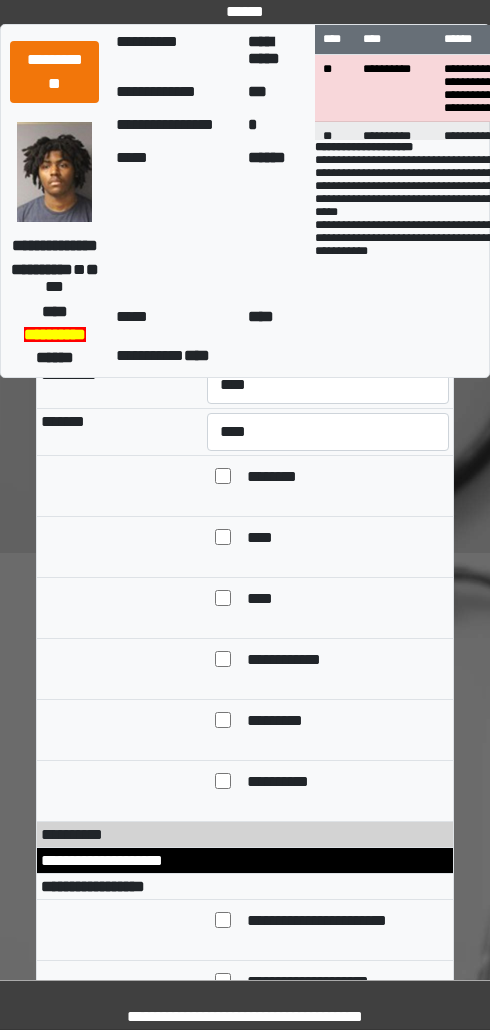 click on "**********" at bounding box center [292, 662] 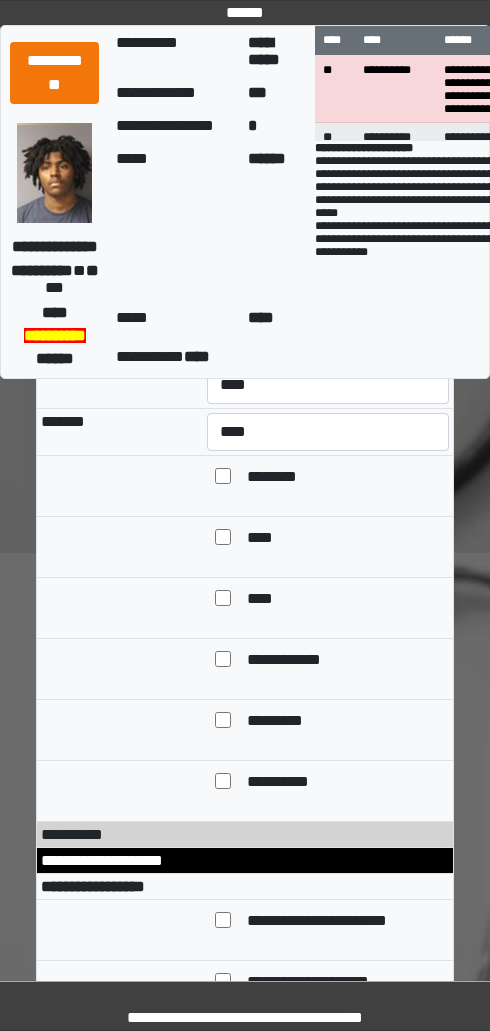 click on "****" at bounding box center [262, 600] 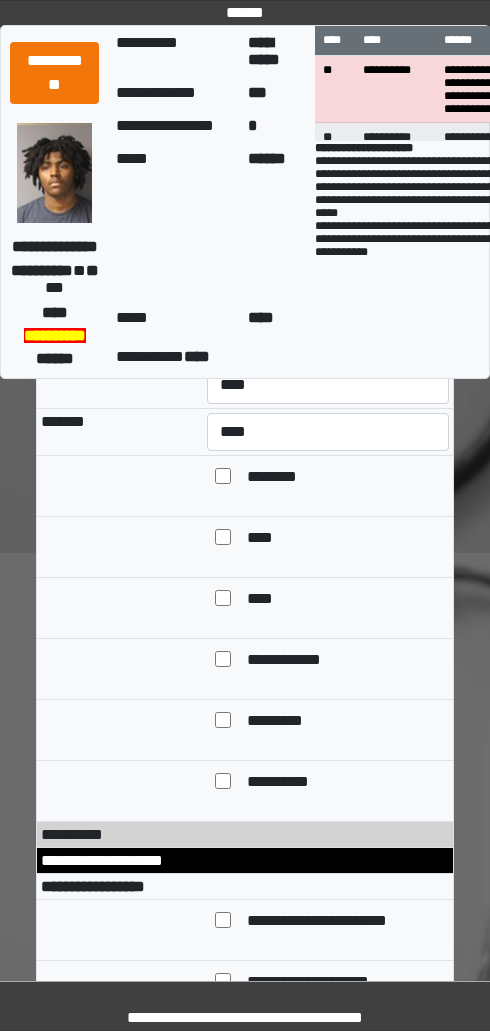 click on "****" at bounding box center (262, 600) 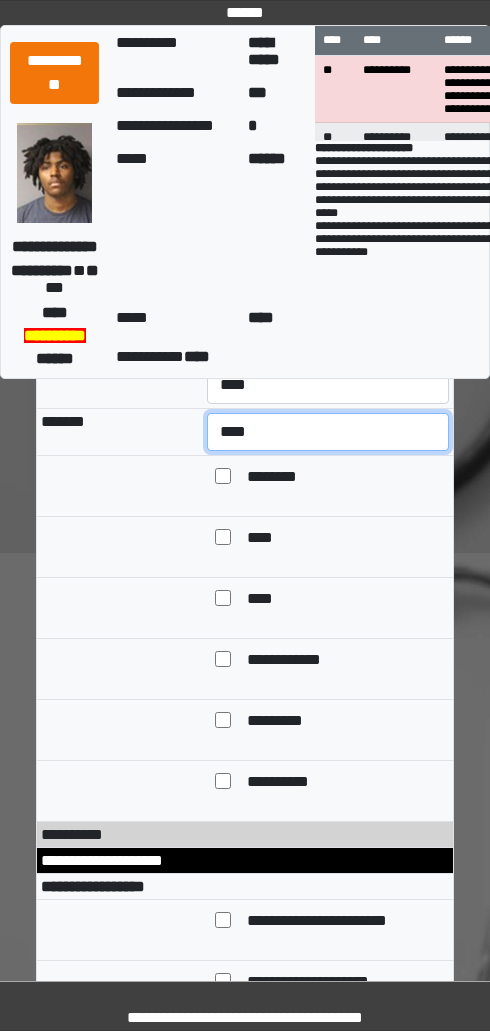 click on "**********" at bounding box center (328, 432) 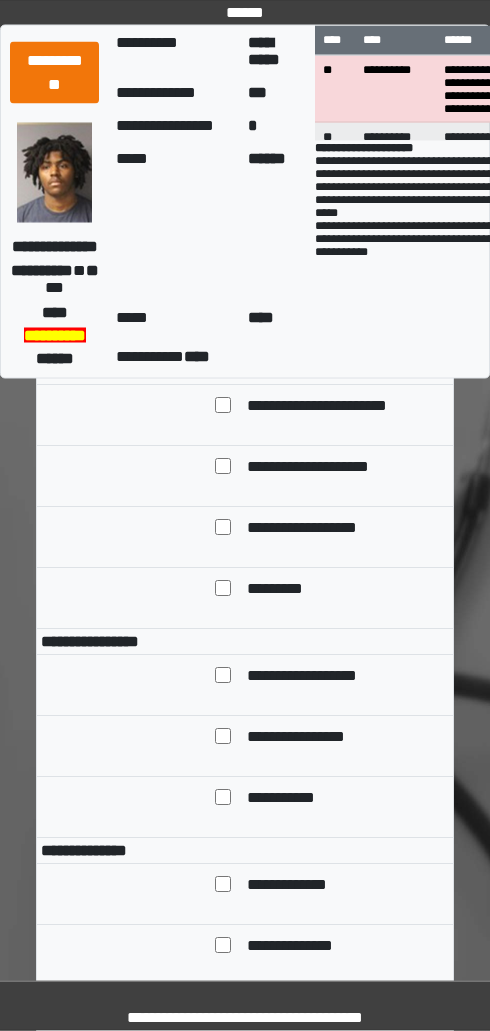 scroll, scrollTop: 2242, scrollLeft: 0, axis: vertical 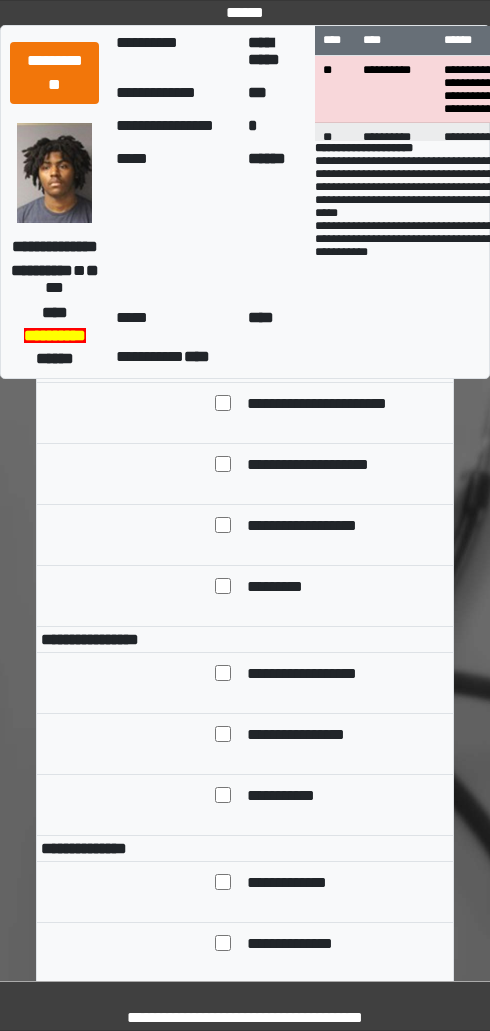 click on "**********" at bounding box center [319, 527] 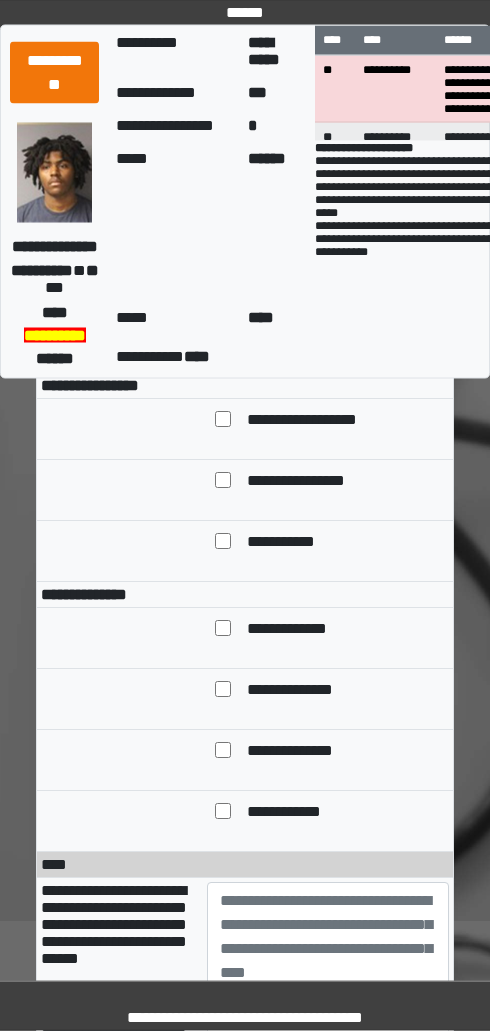 scroll, scrollTop: 2497, scrollLeft: 0, axis: vertical 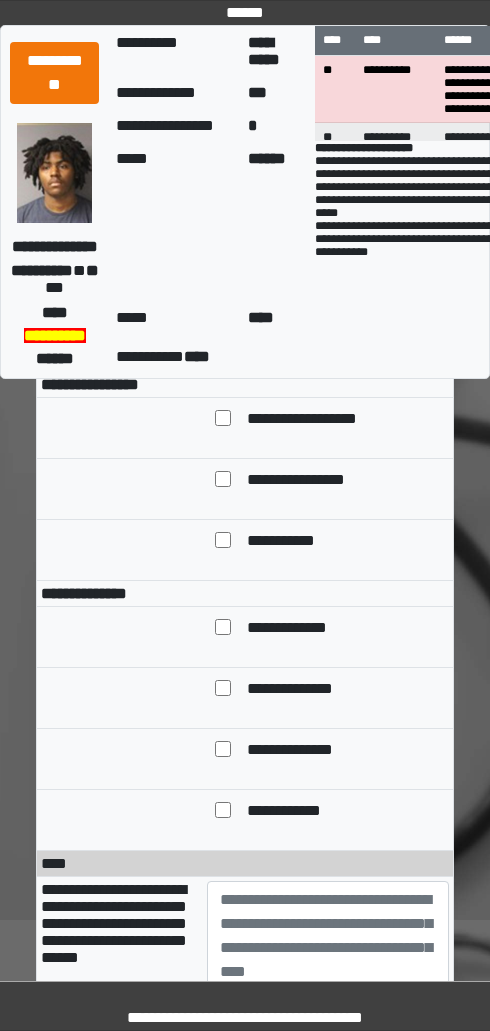 click on "**********" at bounding box center (324, 420) 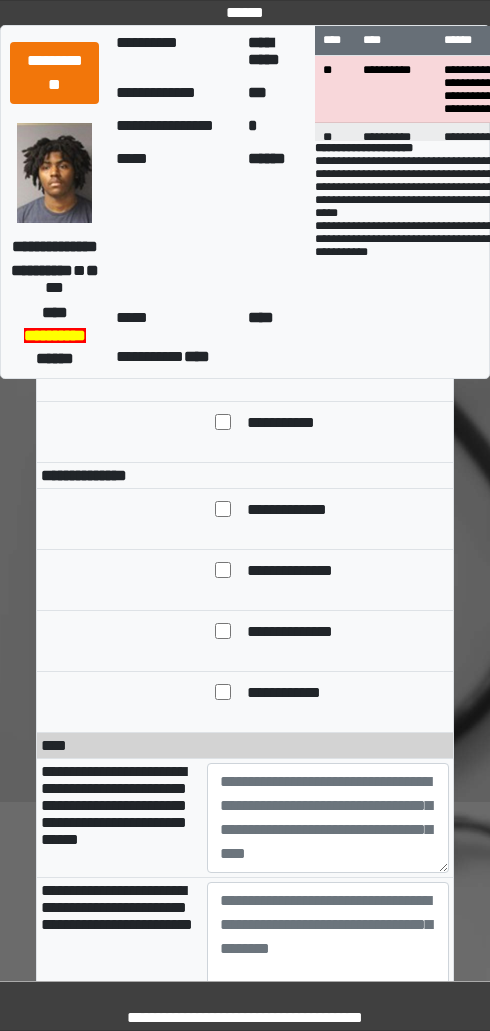 scroll, scrollTop: 2638, scrollLeft: 0, axis: vertical 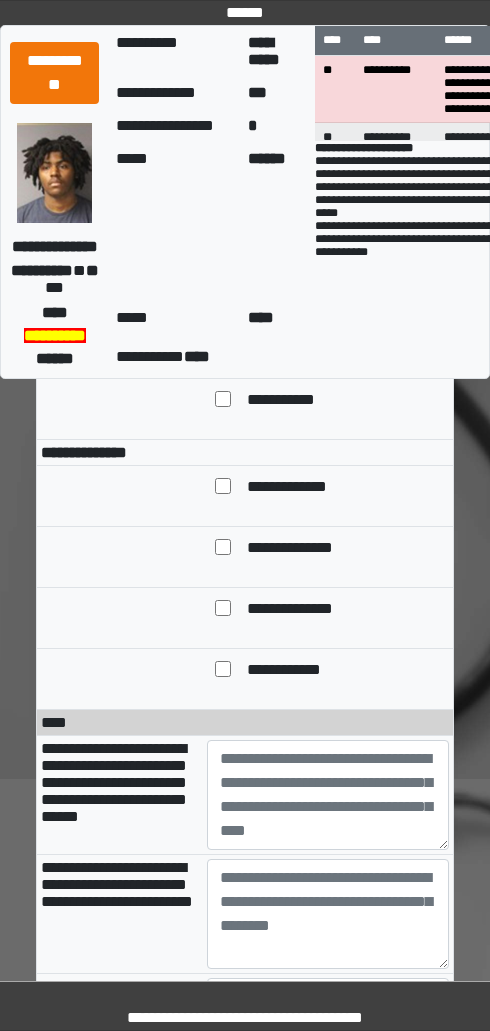 click on "**********" at bounding box center [307, 610] 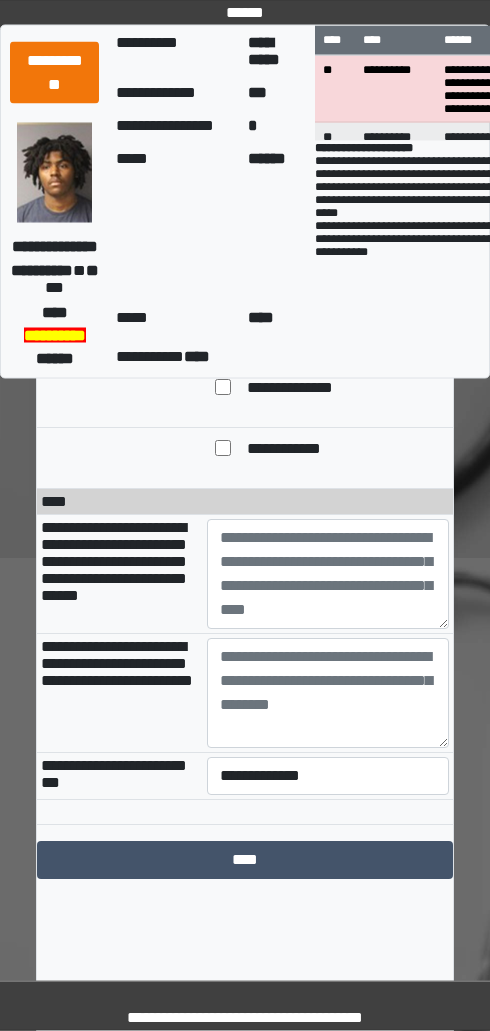 scroll, scrollTop: 2873, scrollLeft: 0, axis: vertical 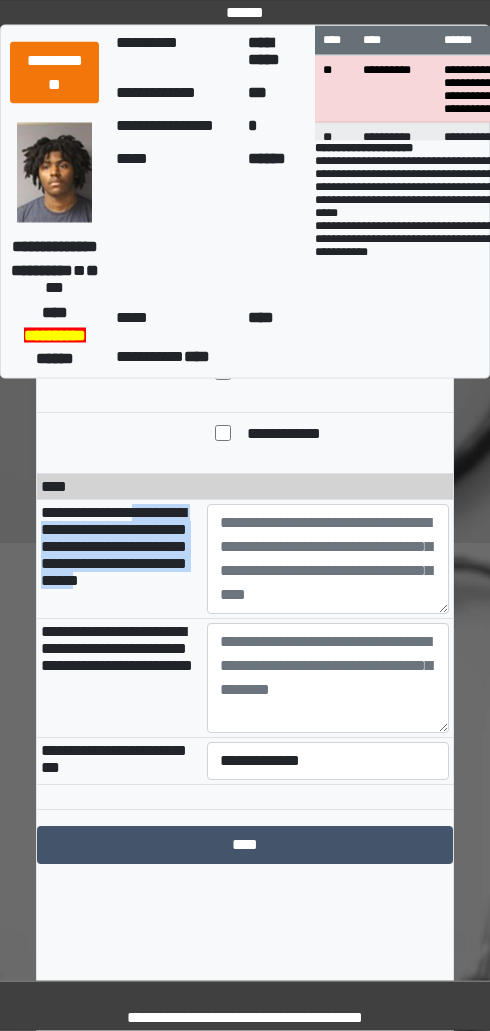 copy on "**********" 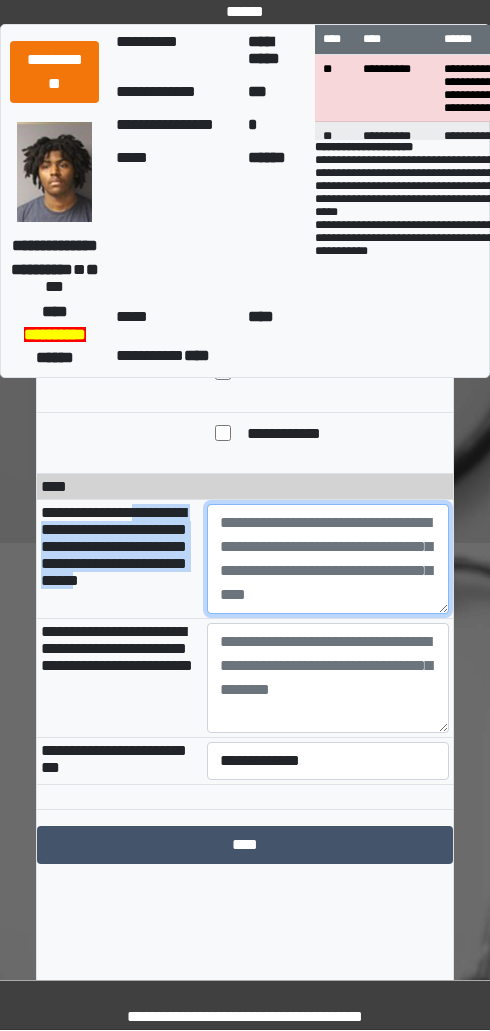 click at bounding box center (328, 560) 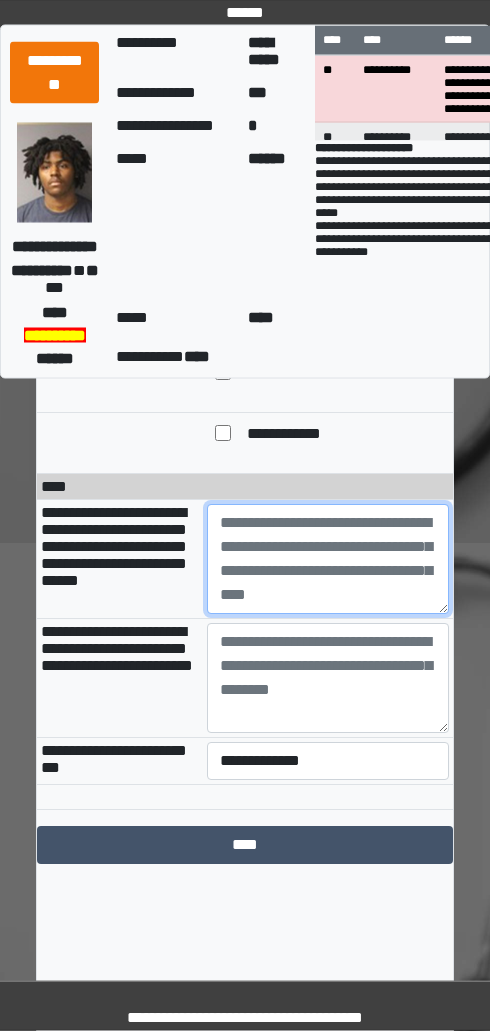 click at bounding box center (328, 560) 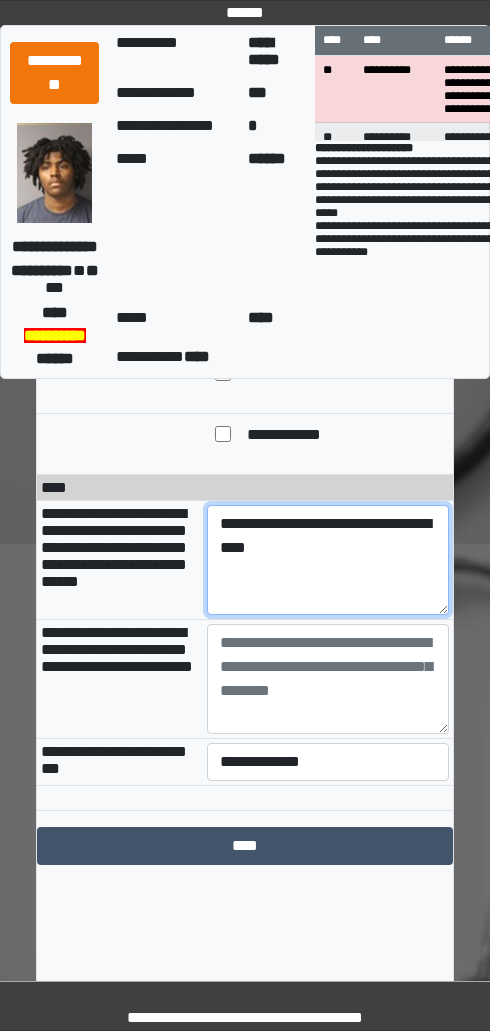 click on "**********" at bounding box center (328, 560) 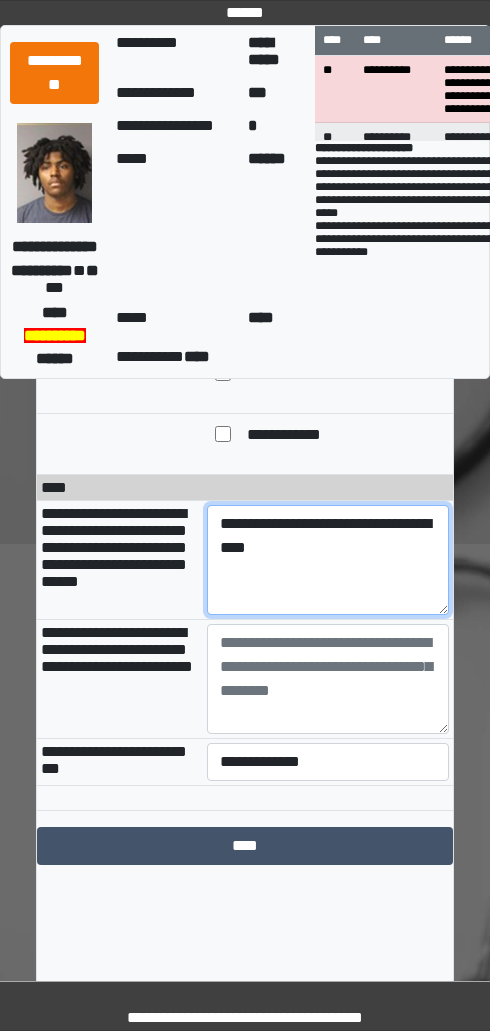 click on "**********" at bounding box center (328, 560) 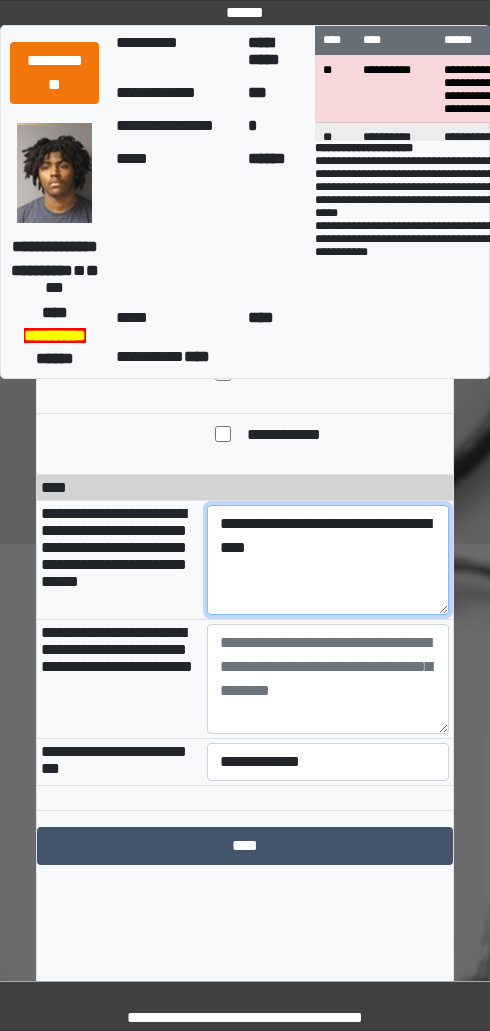 paste on "**********" 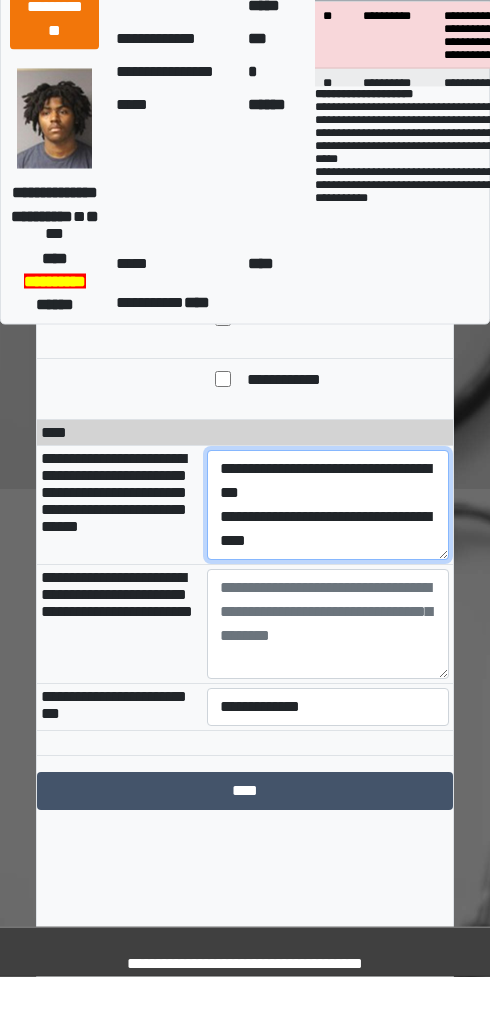 scroll, scrollTop: 16, scrollLeft: 0, axis: vertical 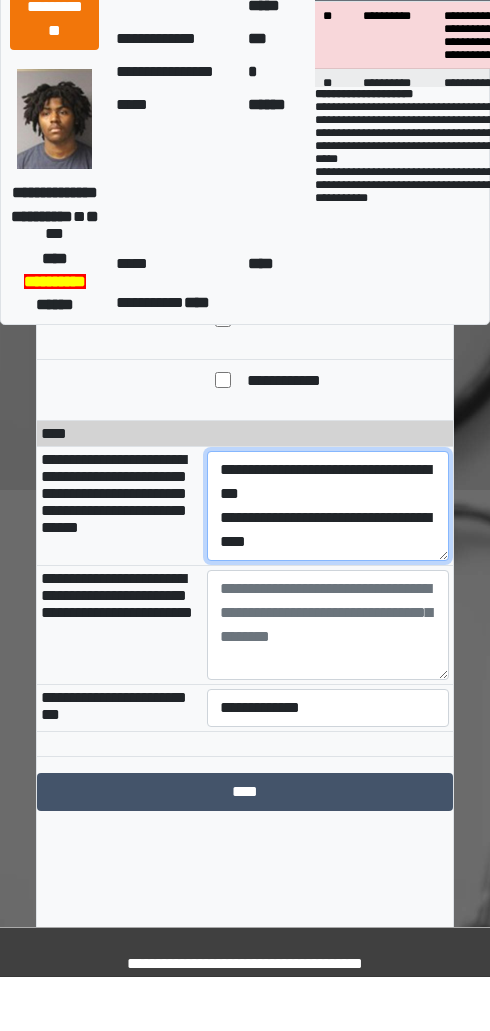 click on "**********" at bounding box center (328, 560) 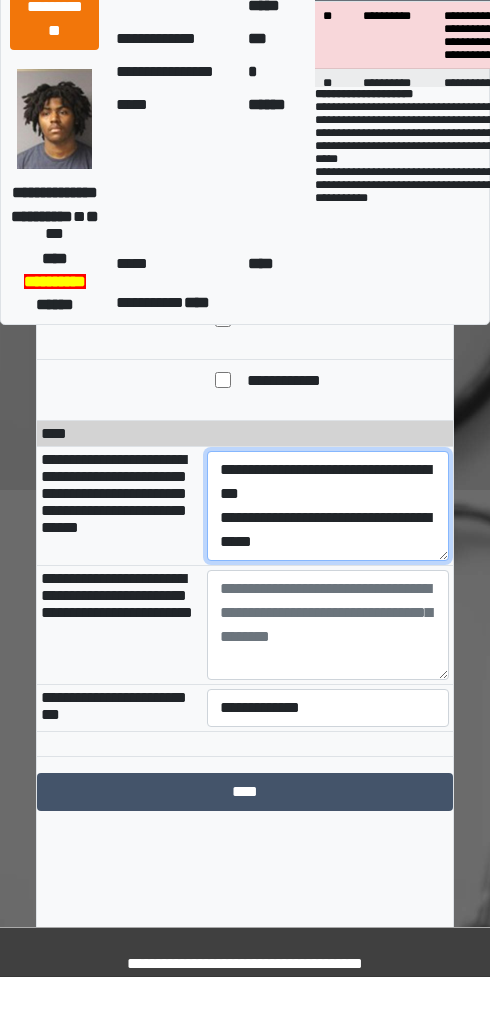 click on "**********" at bounding box center (328, 560) 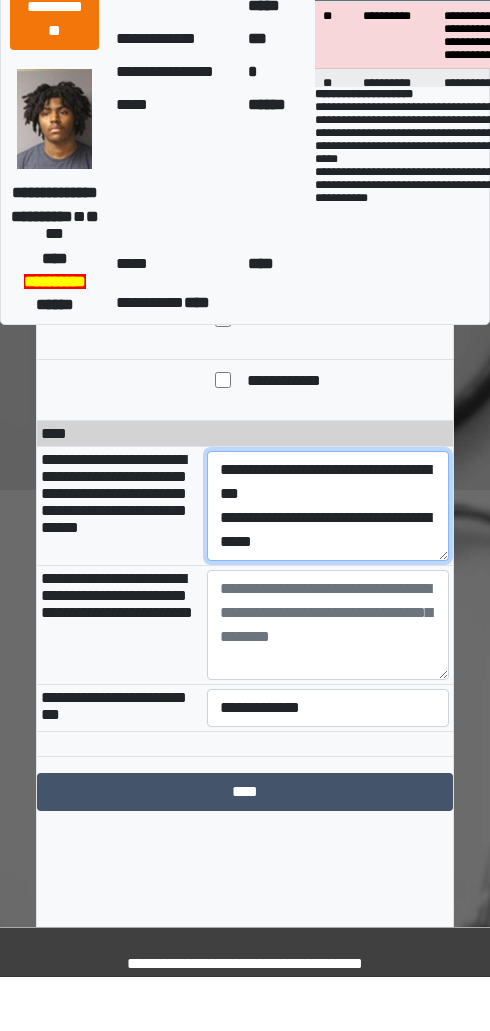 paste on "**********" 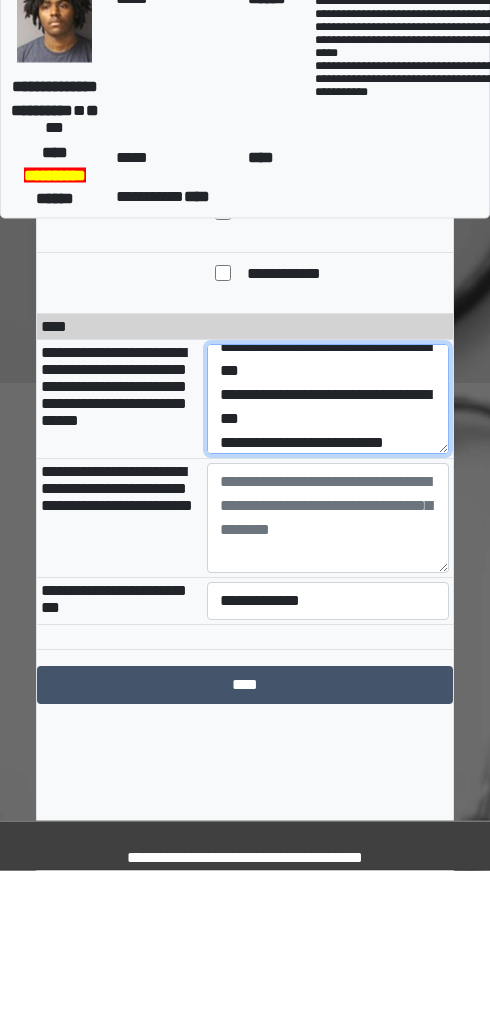 type on "**********" 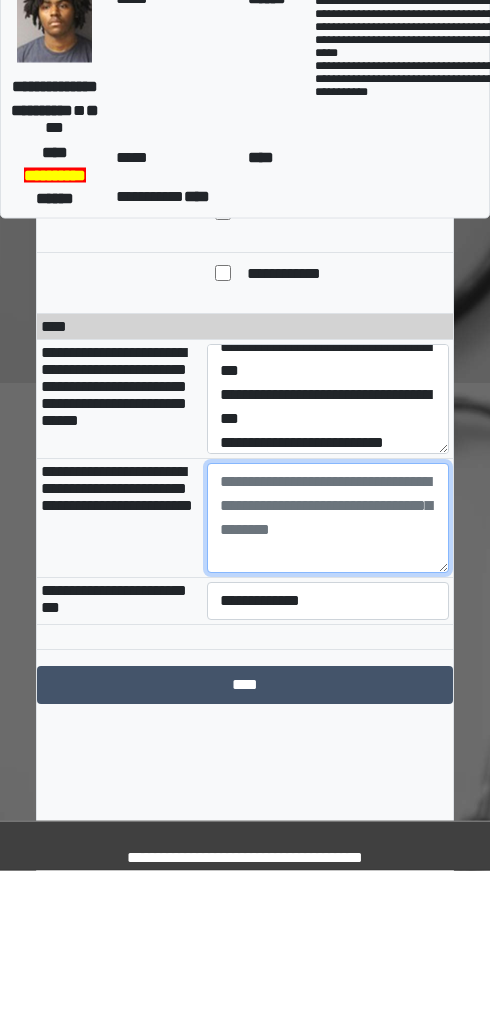click at bounding box center (328, 679) 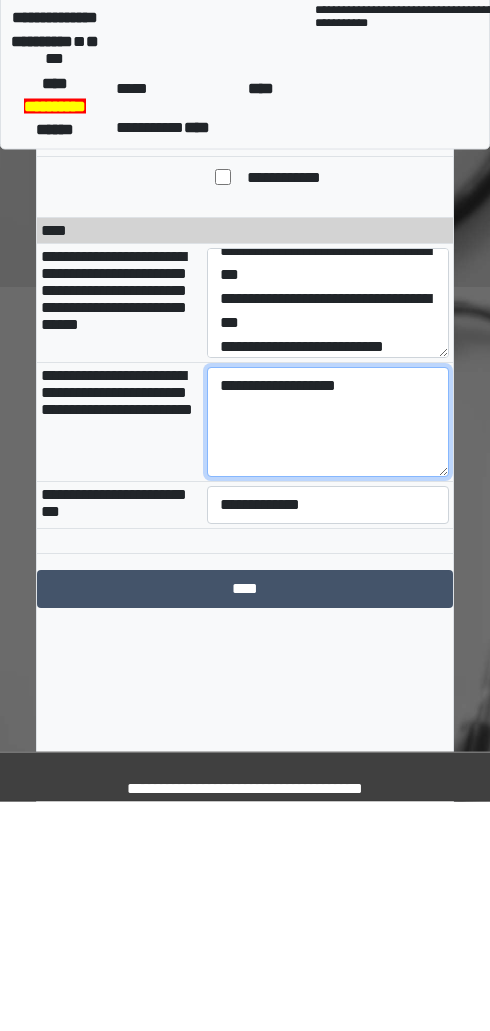 type on "**********" 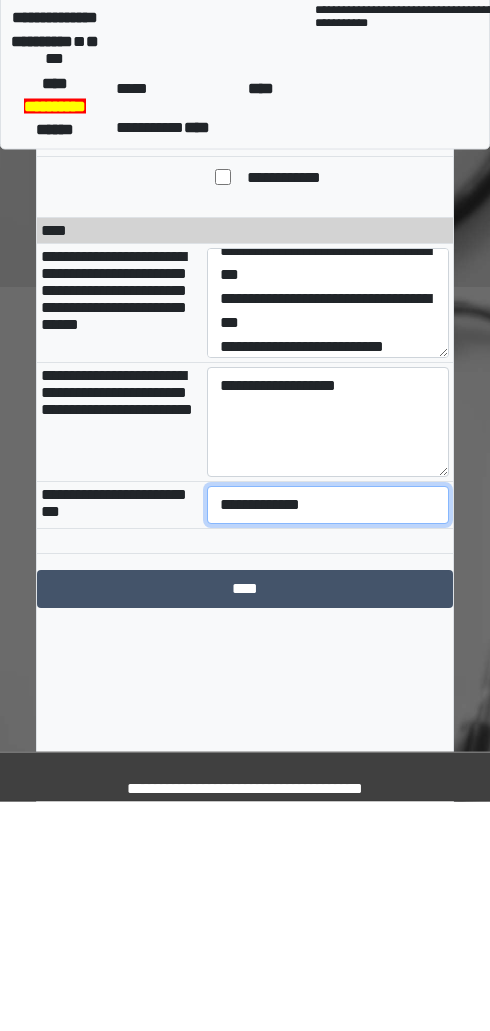 click on "**********" at bounding box center (328, 735) 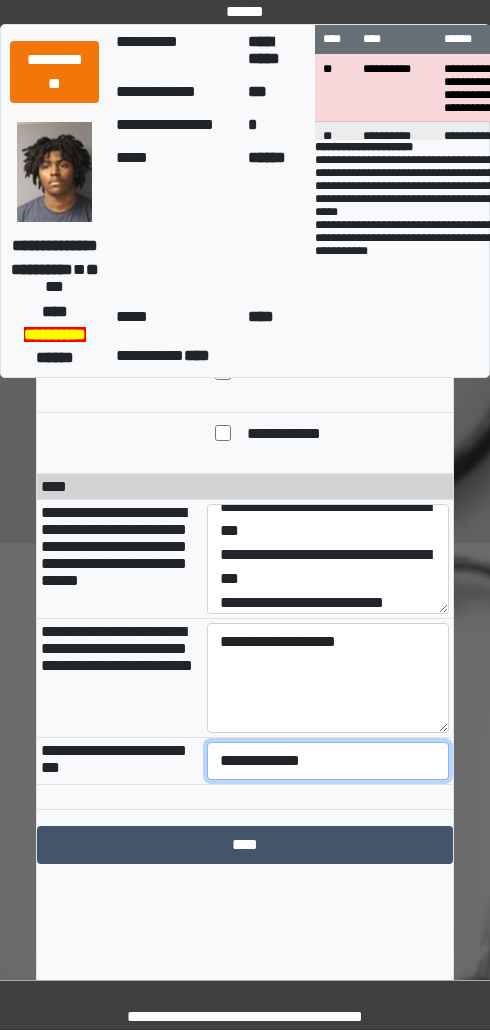 select on "***" 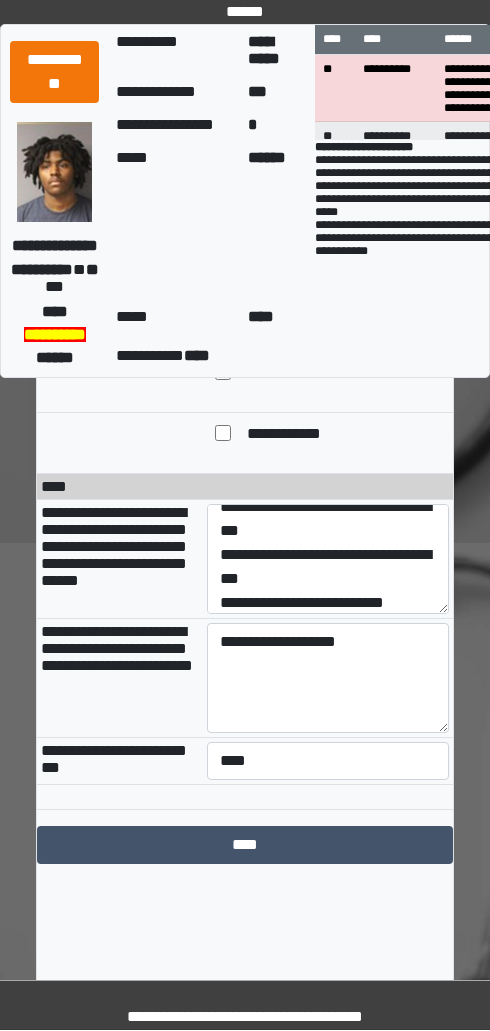 click on "****" at bounding box center [245, 846] 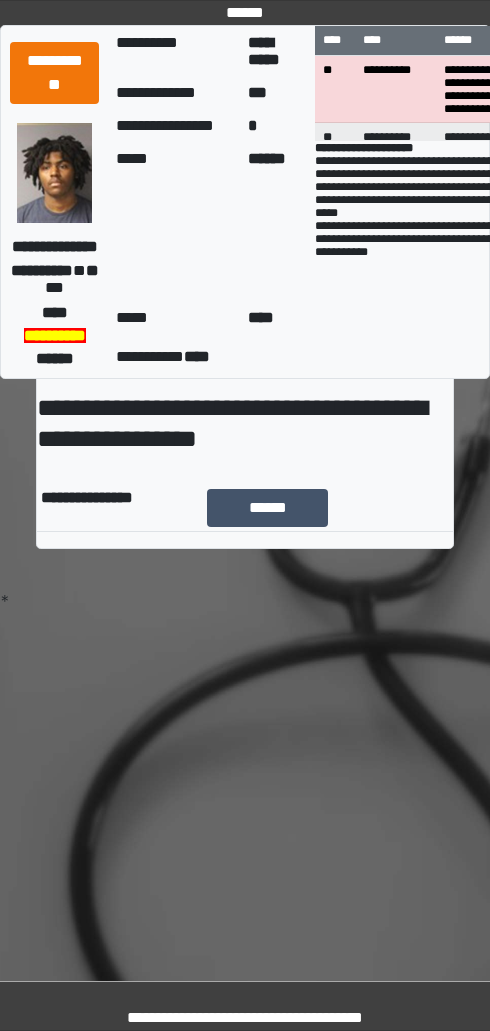 scroll, scrollTop: 2, scrollLeft: 0, axis: vertical 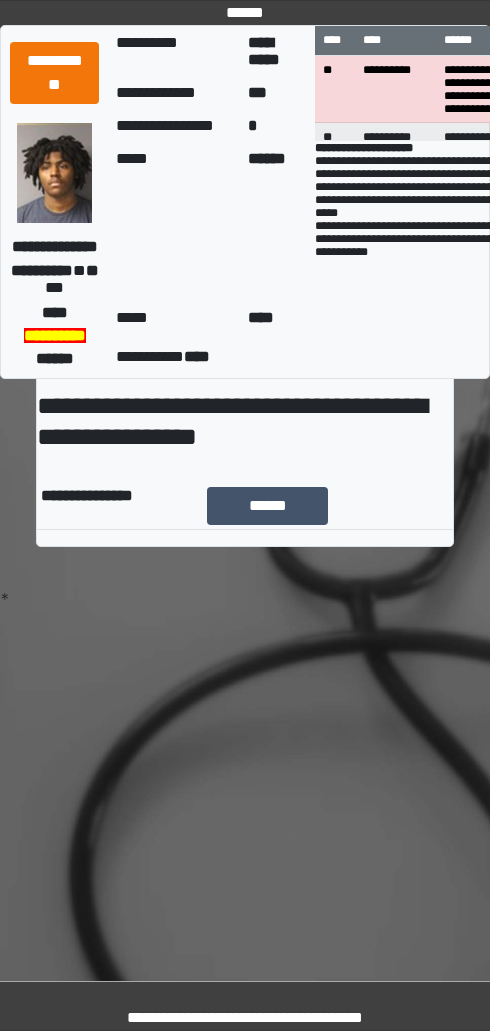 click on "******" at bounding box center (267, 506) 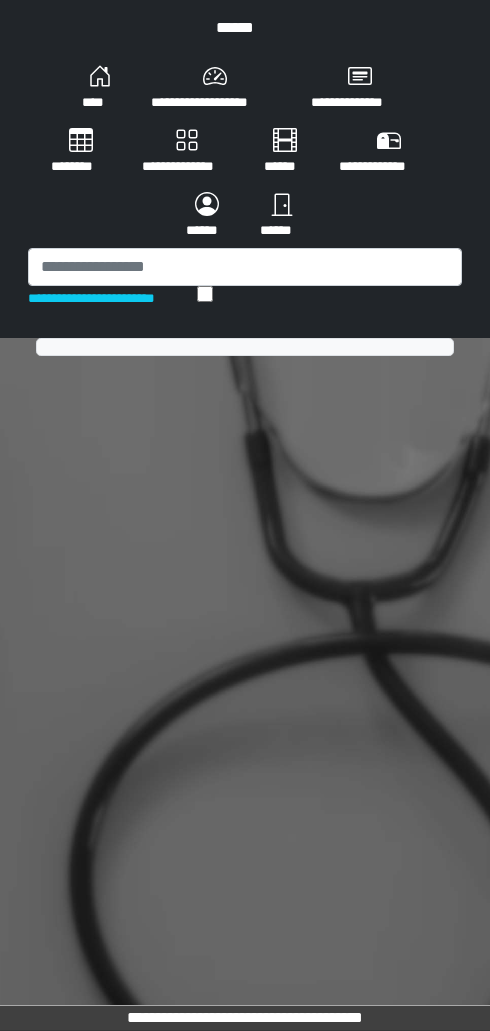 scroll, scrollTop: 0, scrollLeft: 0, axis: both 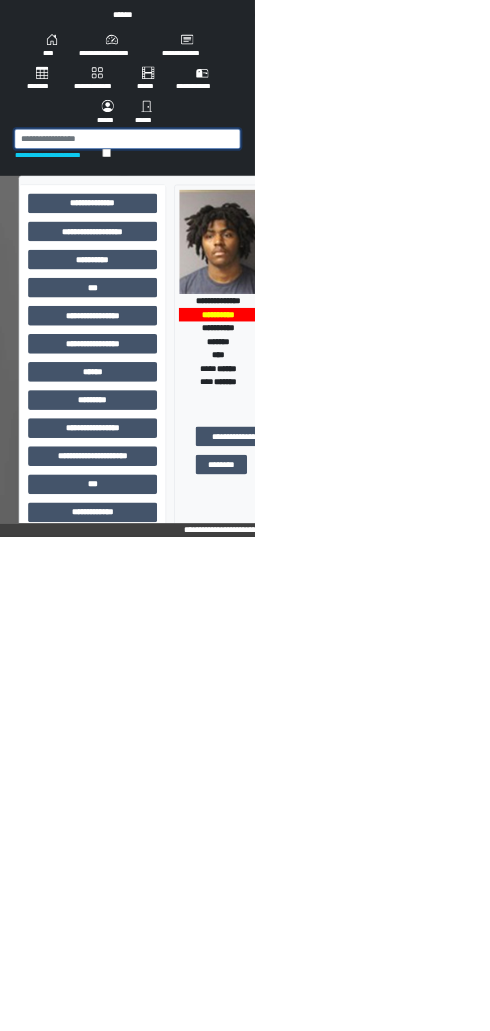 click at bounding box center [245, 267] 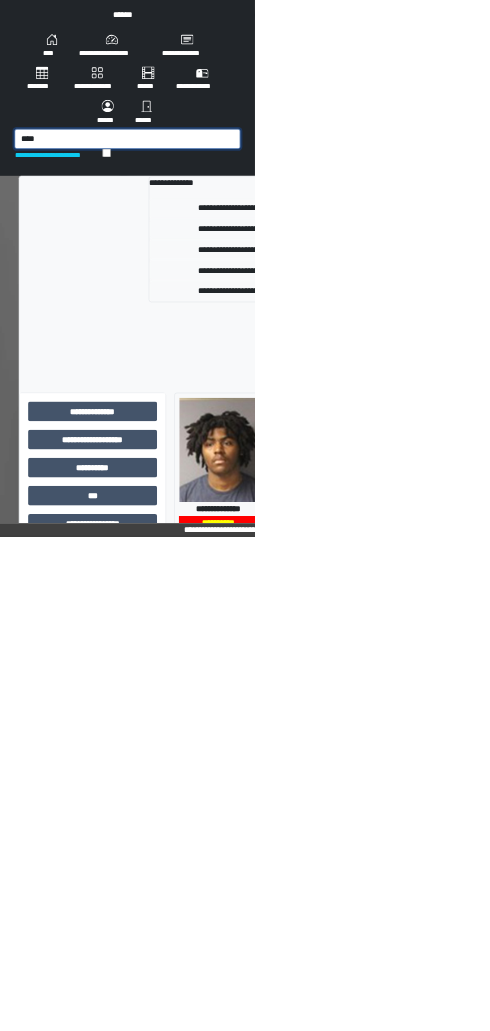 type on "****" 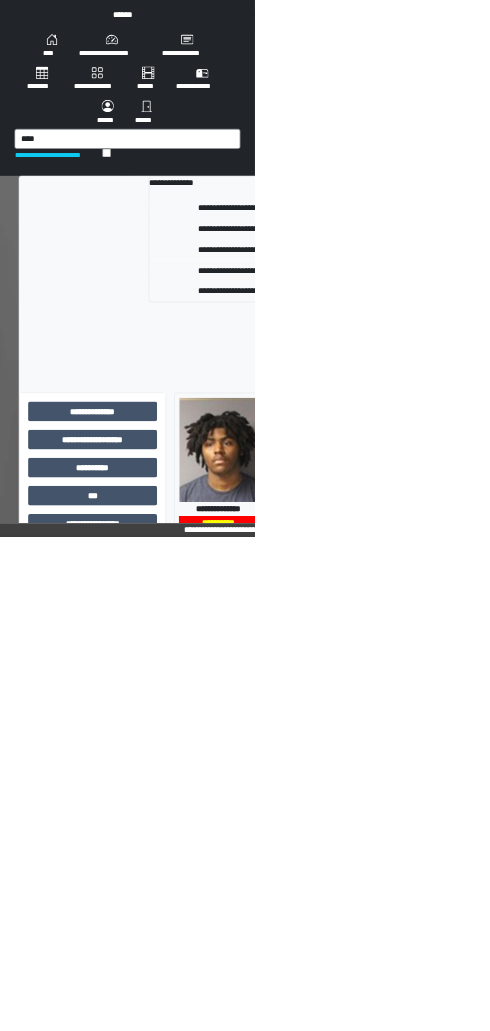type 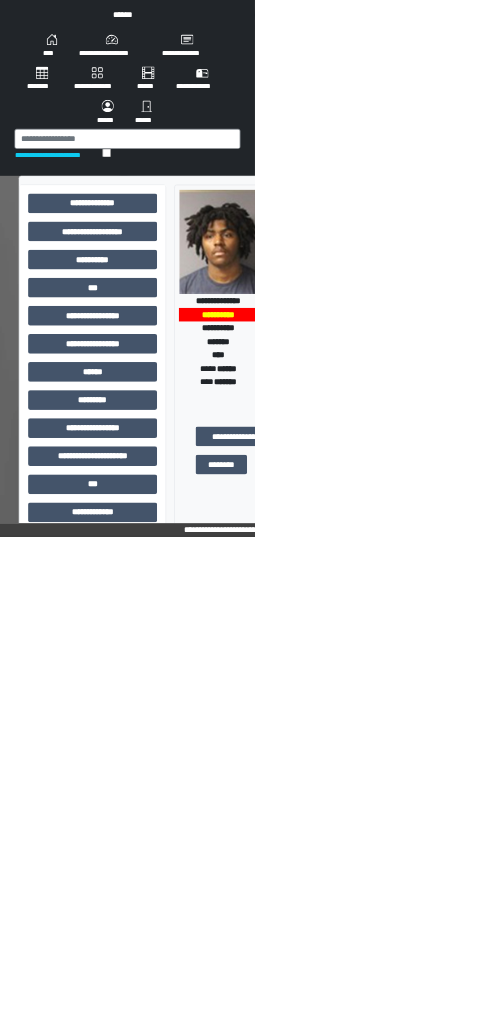 click on "***" at bounding box center (178, 553) 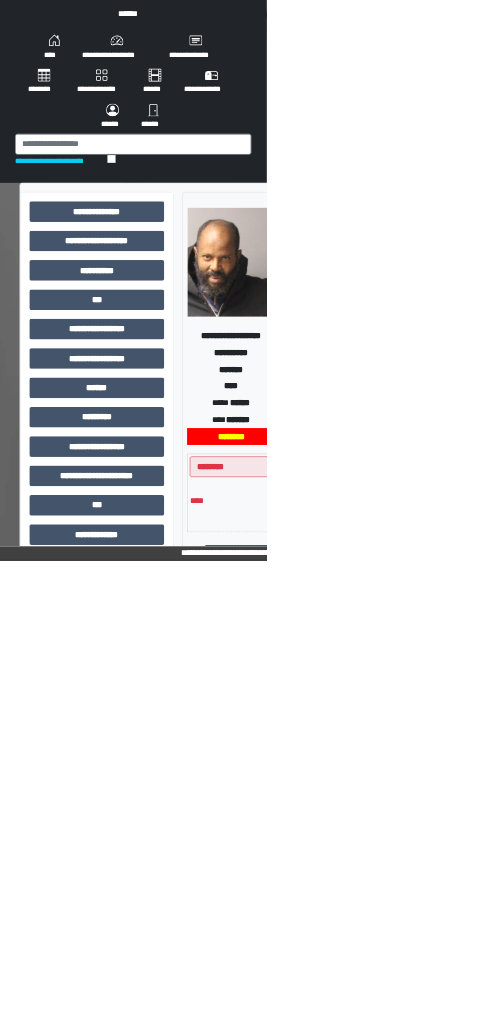 click on "**********" at bounding box center [178, 607] 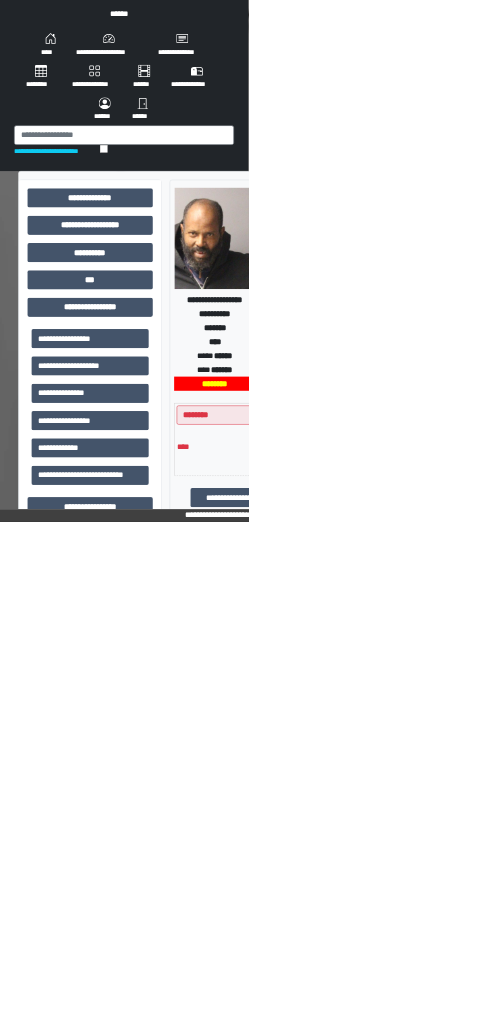 click on "***" at bounding box center [178, 553] 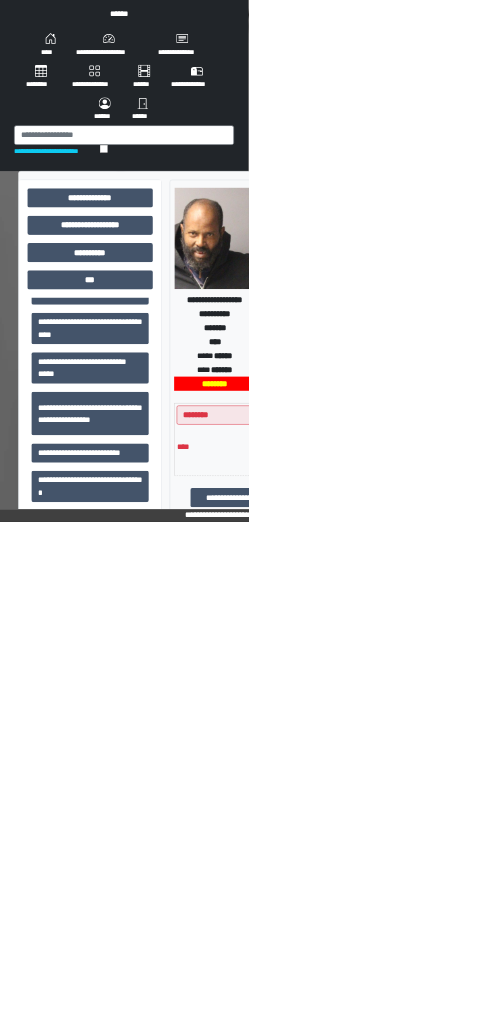 scroll, scrollTop: 431, scrollLeft: 0, axis: vertical 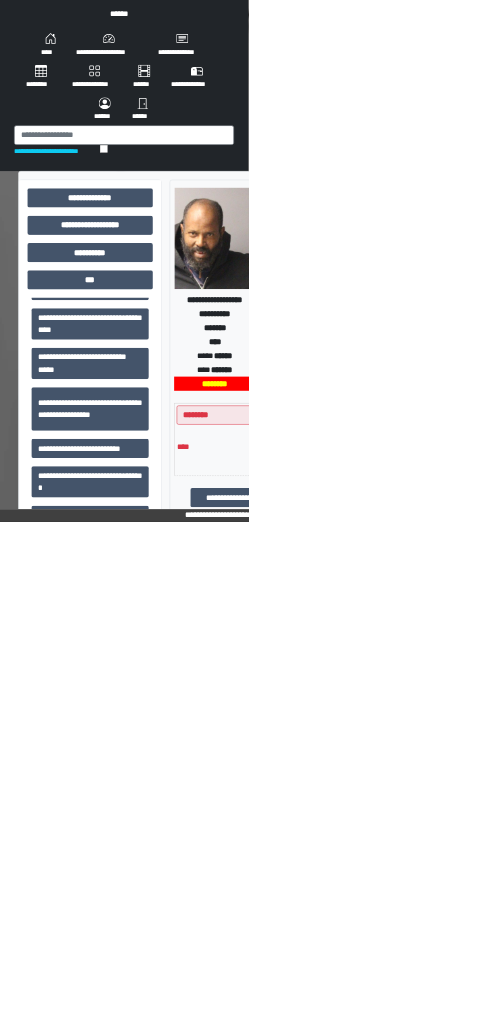 click on "**********" at bounding box center (178, 808) 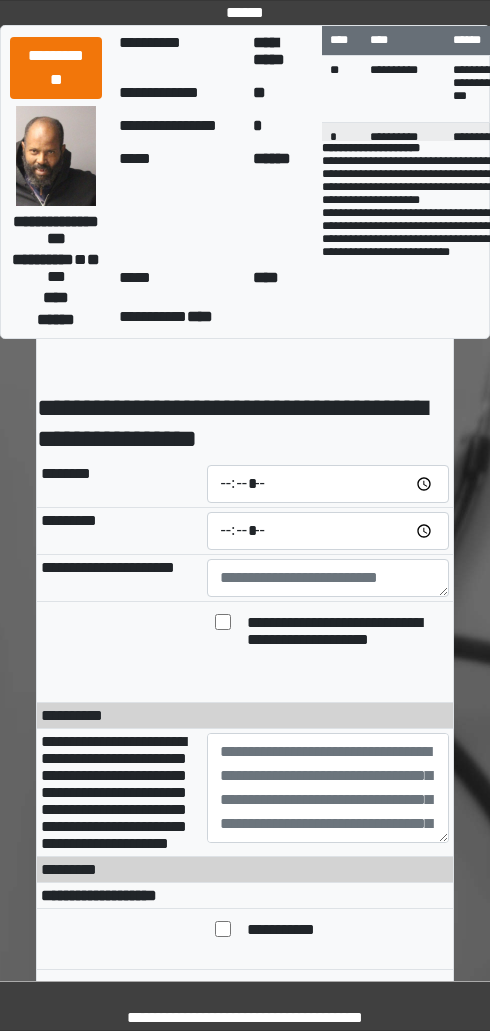 scroll, scrollTop: 0, scrollLeft: 0, axis: both 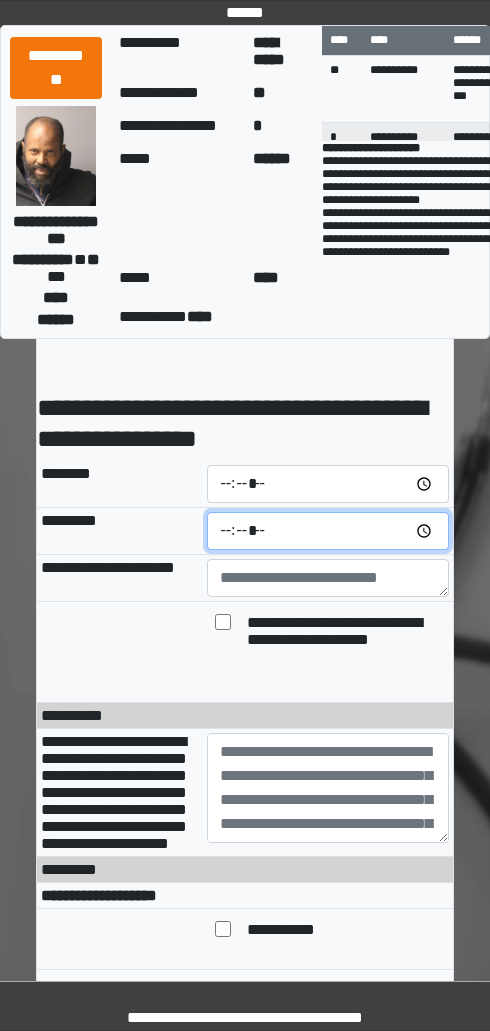 click at bounding box center (328, 531) 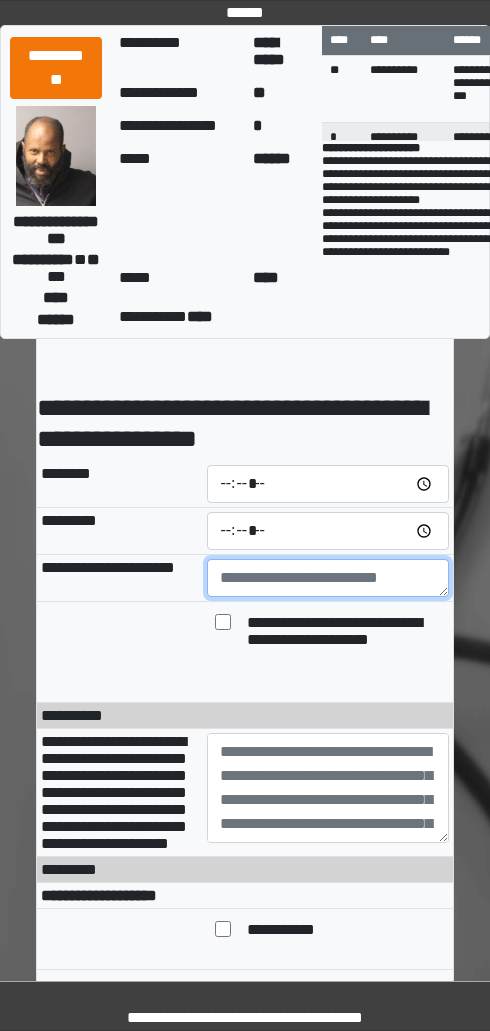 click at bounding box center [328, 578] 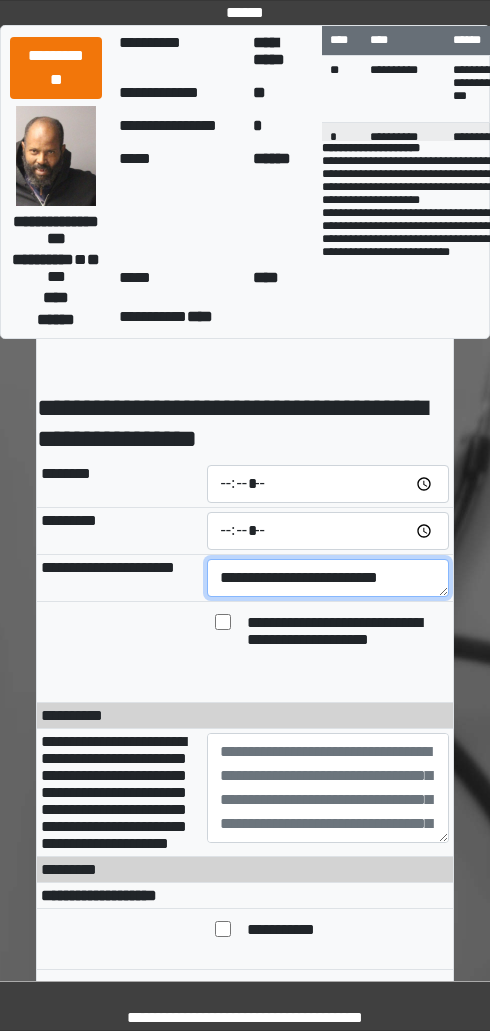 click on "**********" at bounding box center (328, 578) 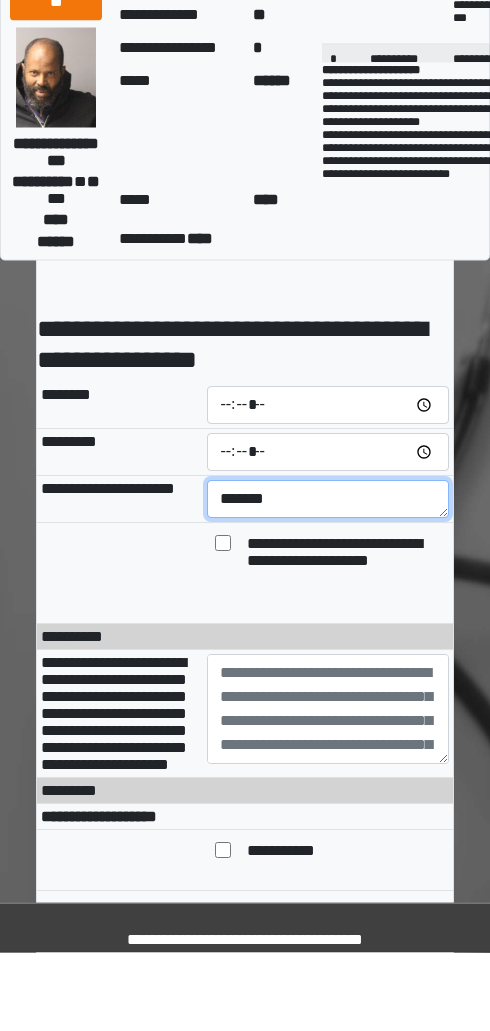 type on "*******" 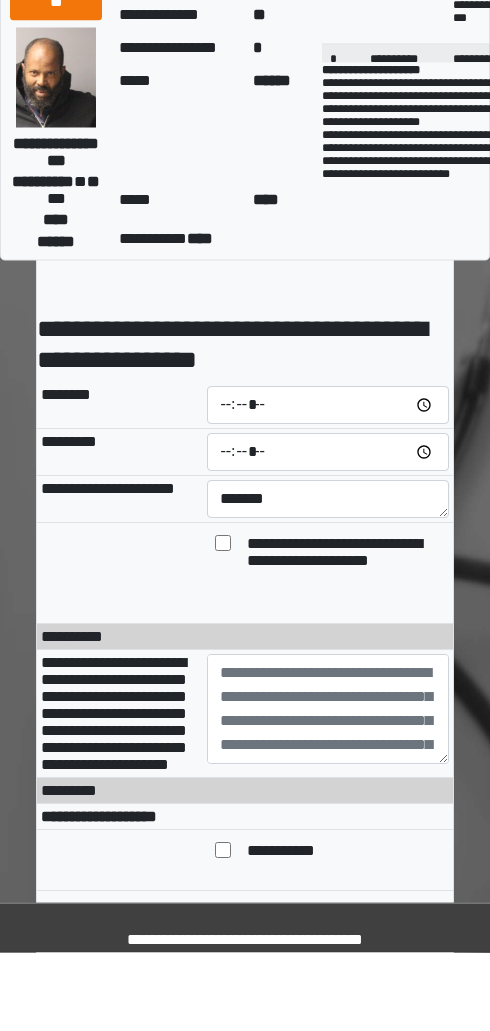 scroll, scrollTop: 79, scrollLeft: 0, axis: vertical 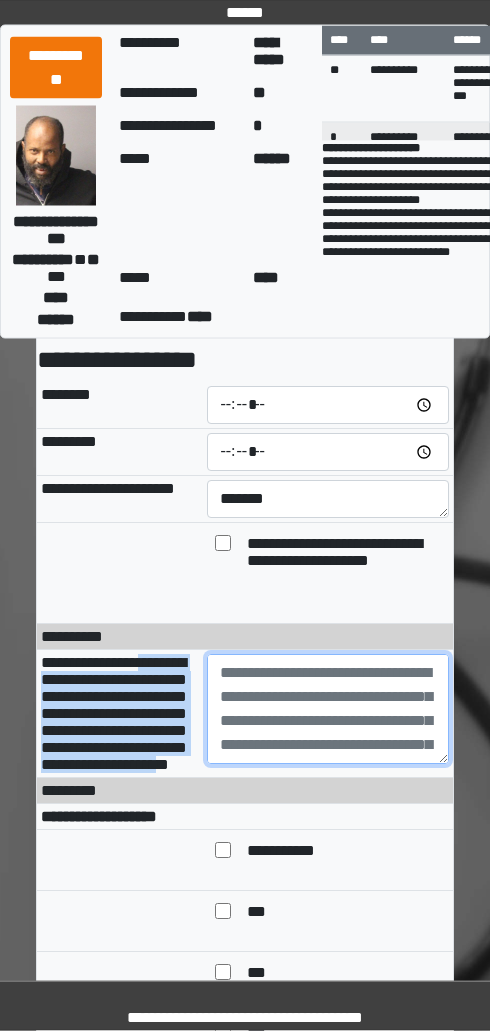click at bounding box center (328, 710) 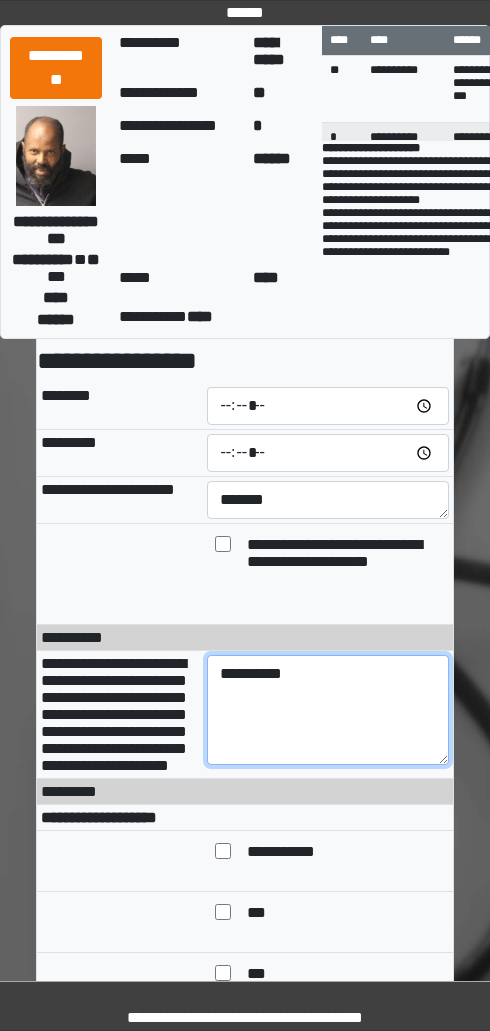 click on "*********" at bounding box center (328, 710) 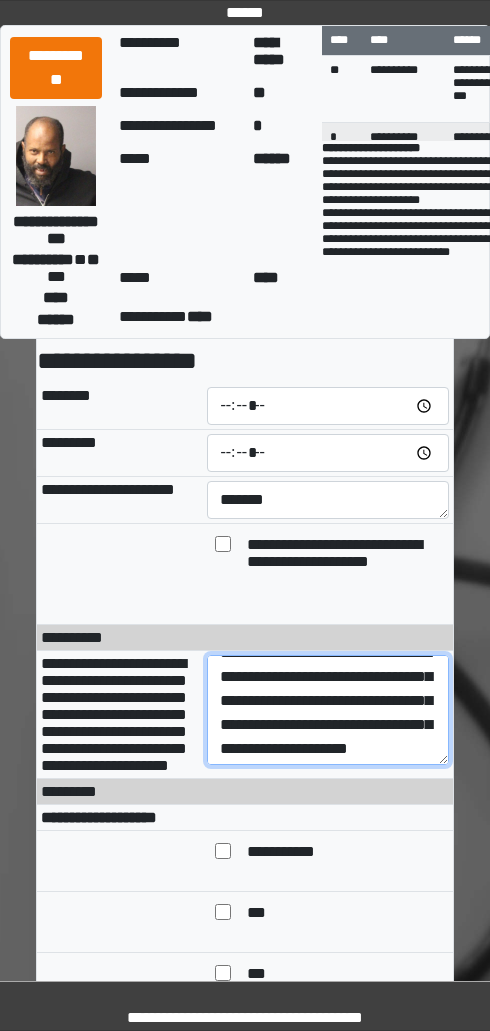 scroll, scrollTop: 548, scrollLeft: 0, axis: vertical 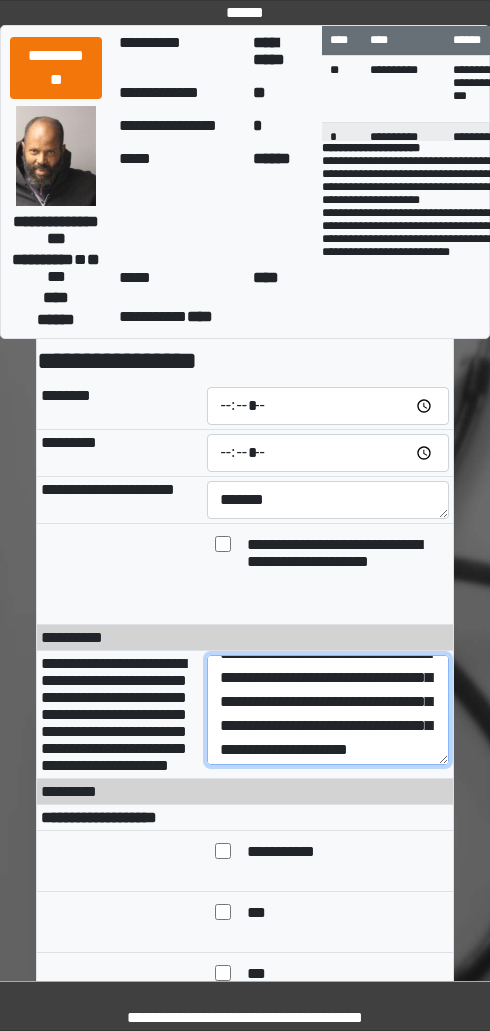 click on "**********" at bounding box center (328, 710) 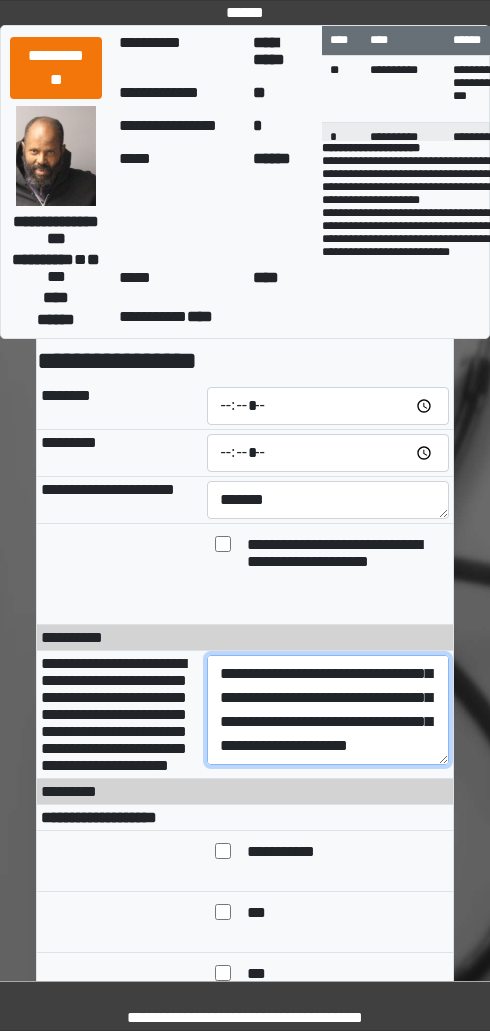 scroll, scrollTop: 744, scrollLeft: 0, axis: vertical 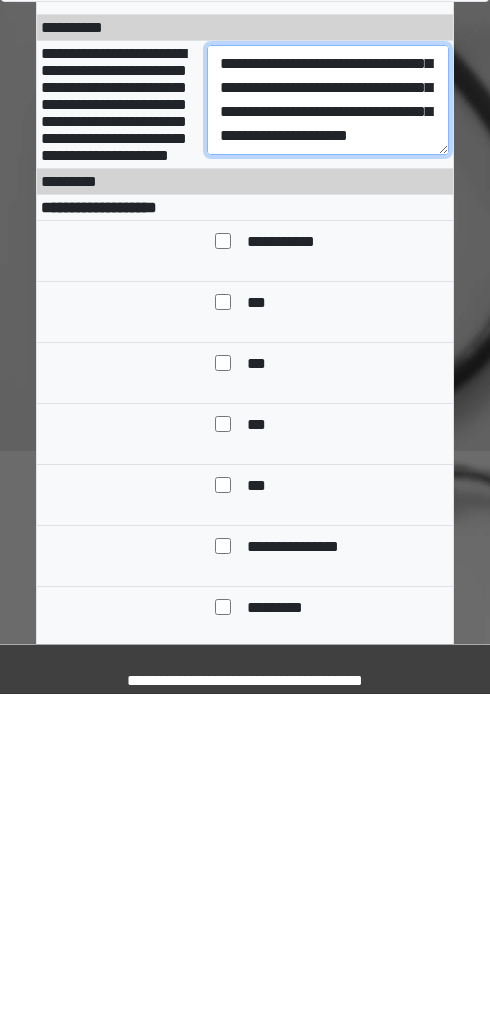 type on "**********" 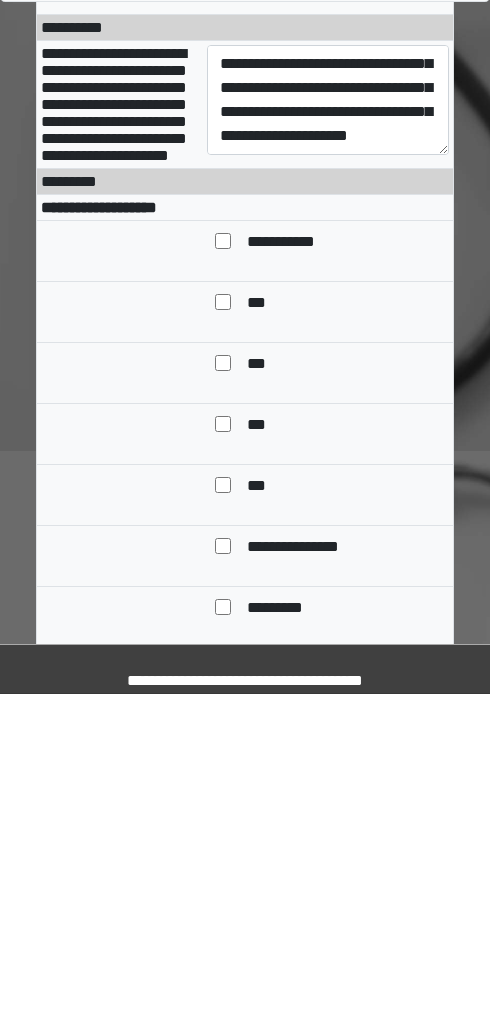 click on "**********" at bounding box center [120, 545] 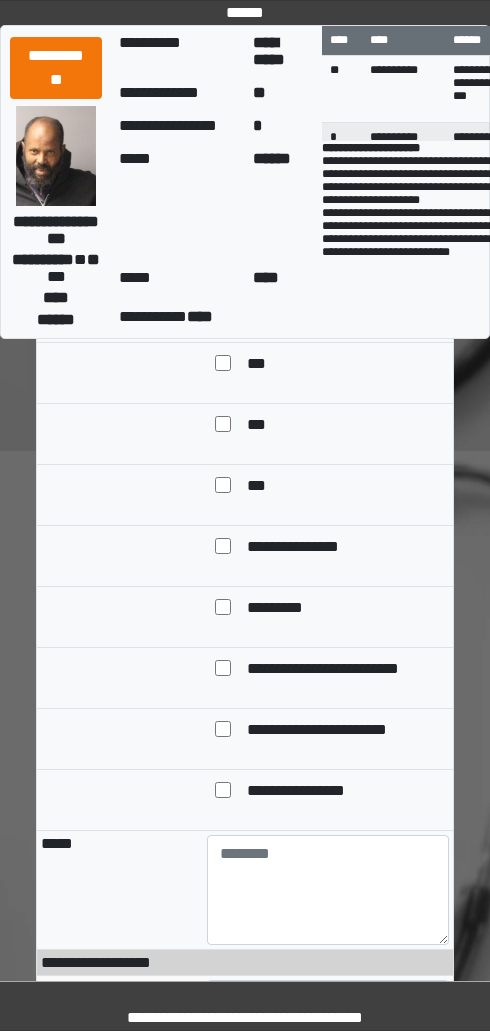 click at bounding box center [120, 373] 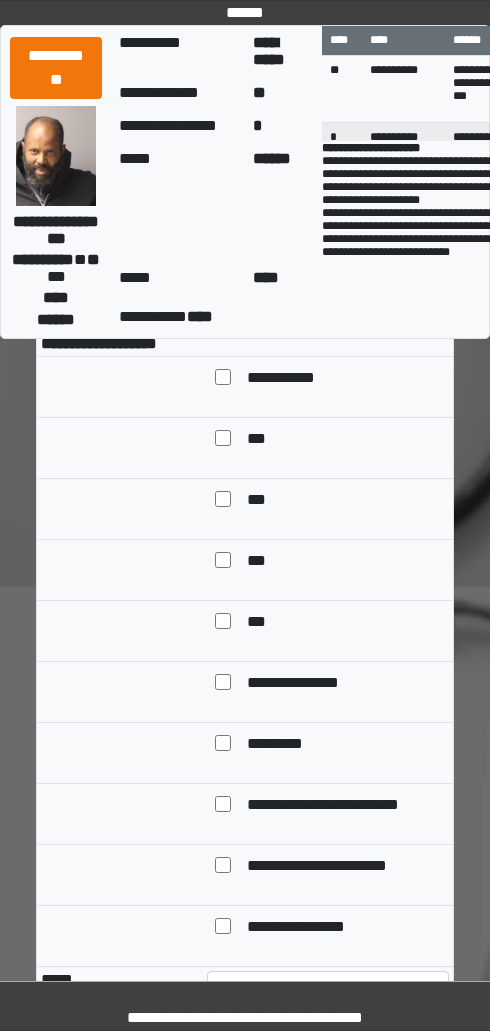 scroll, scrollTop: 507, scrollLeft: 0, axis: vertical 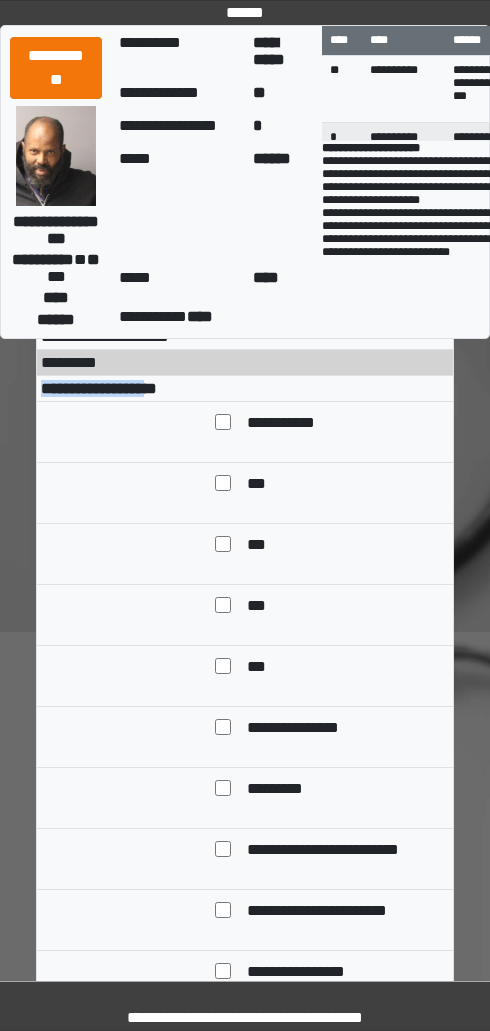 click at bounding box center (120, 432) 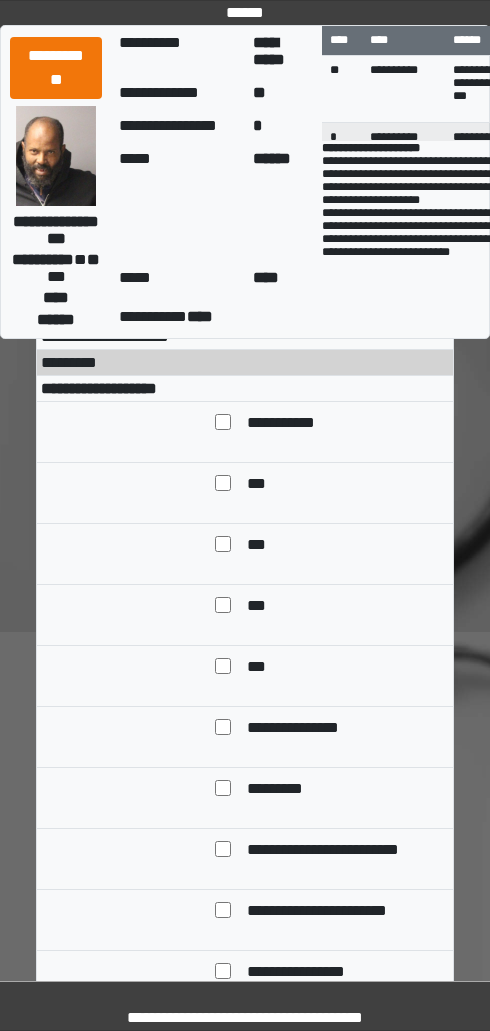 click at bounding box center [120, 432] 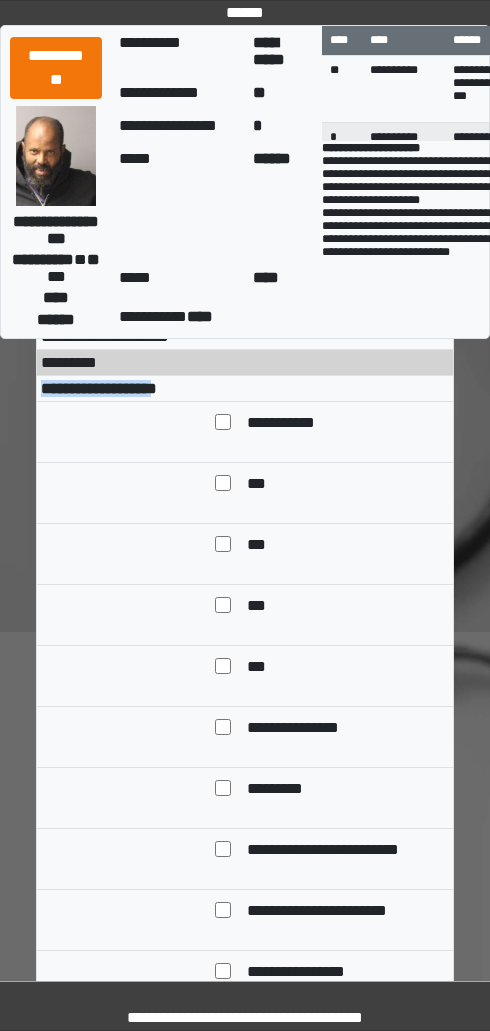 copy on "**********" 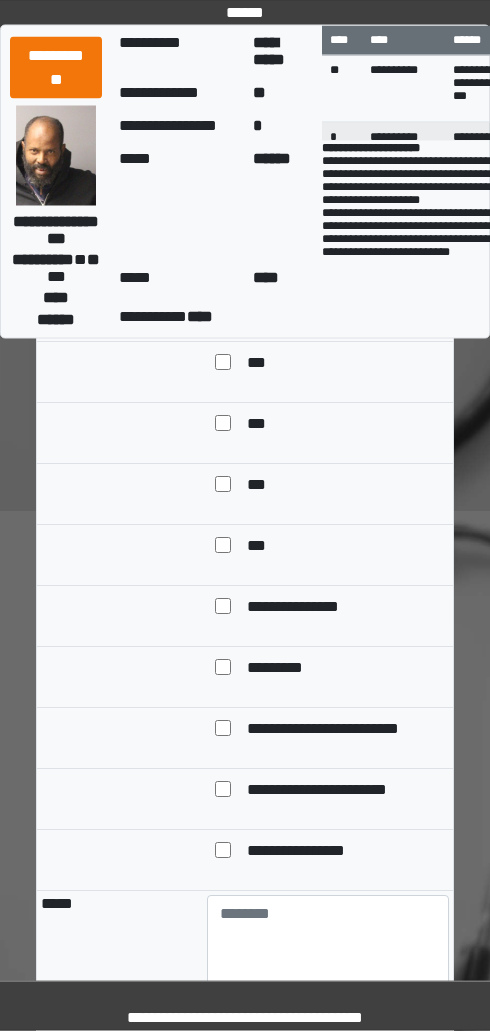 scroll, scrollTop: 628, scrollLeft: 0, axis: vertical 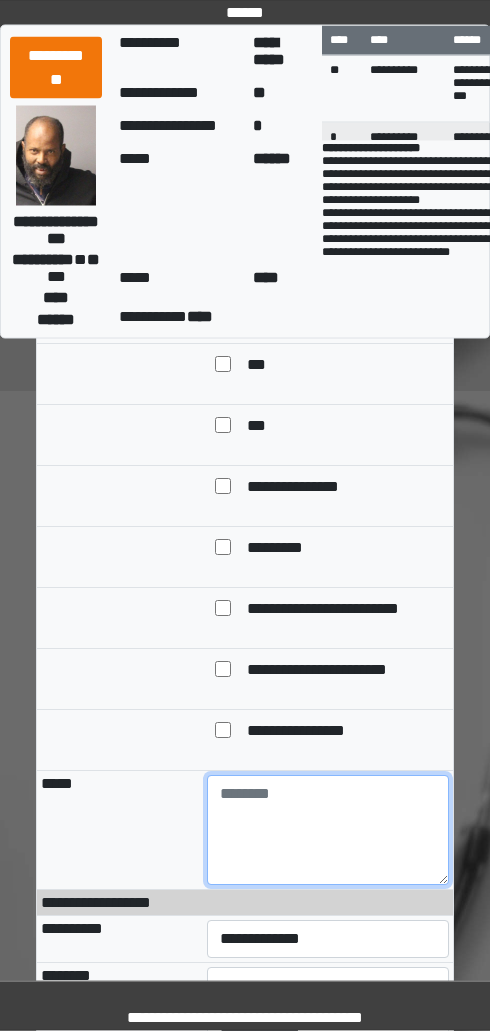click at bounding box center [328, 831] 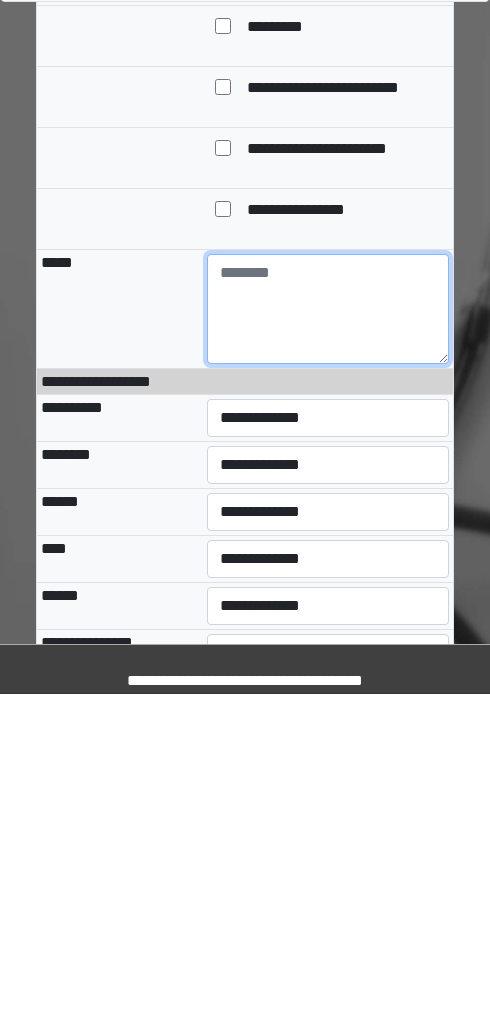 click at bounding box center (328, 646) 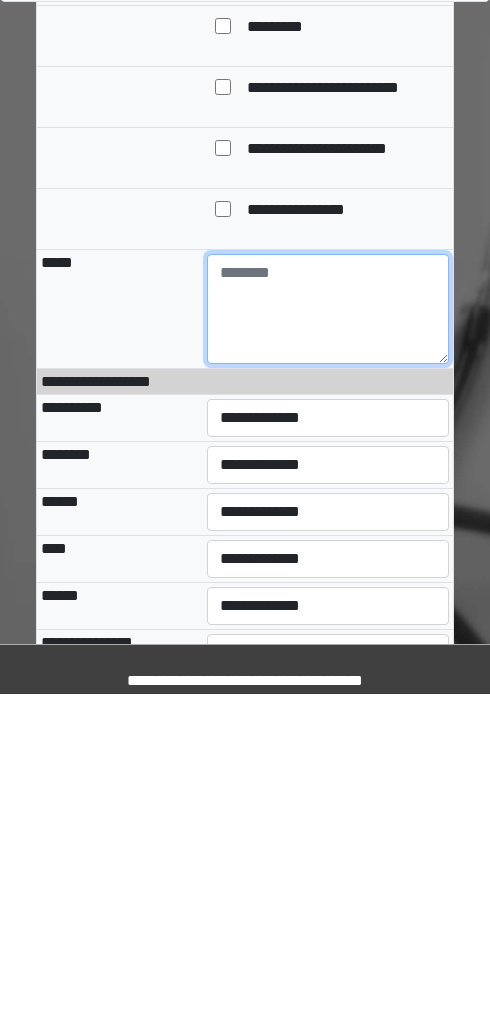 paste on "**********" 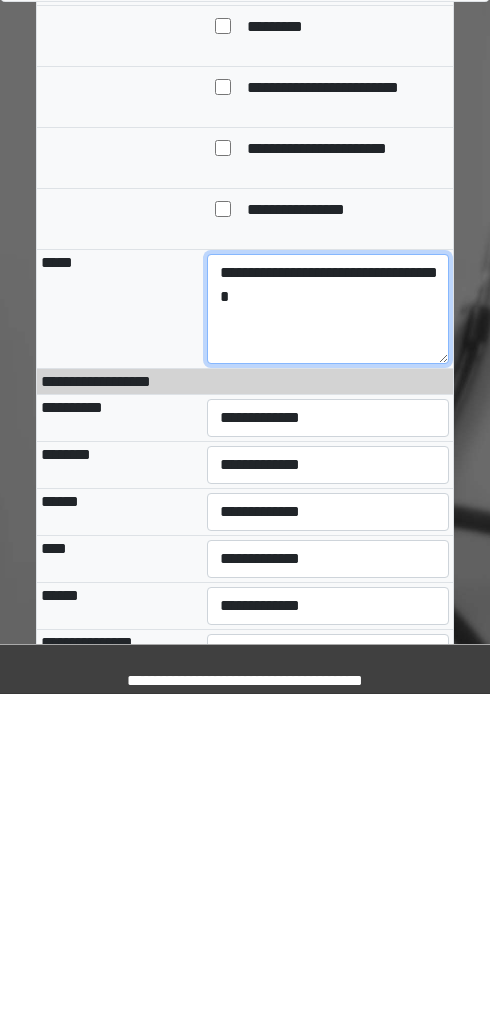 click on "**********" at bounding box center [328, 646] 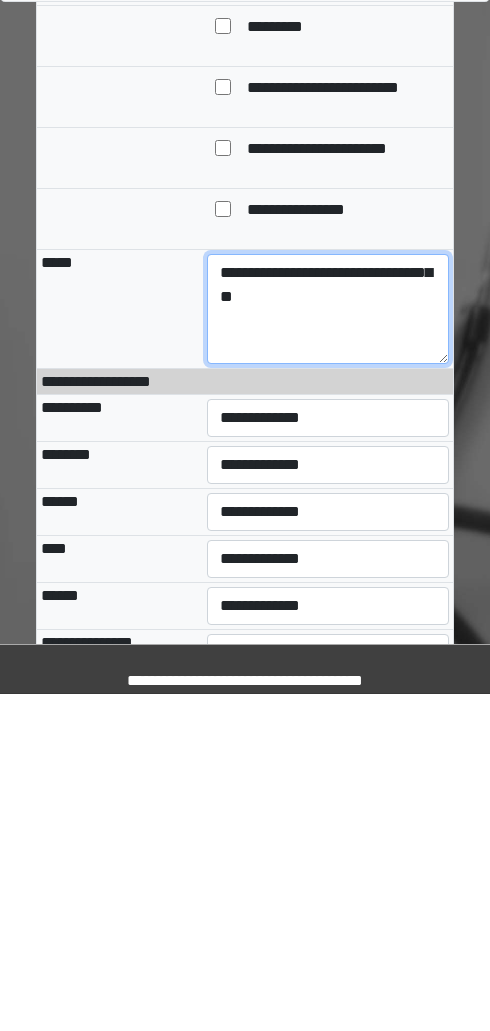 click on "**********" at bounding box center (328, 646) 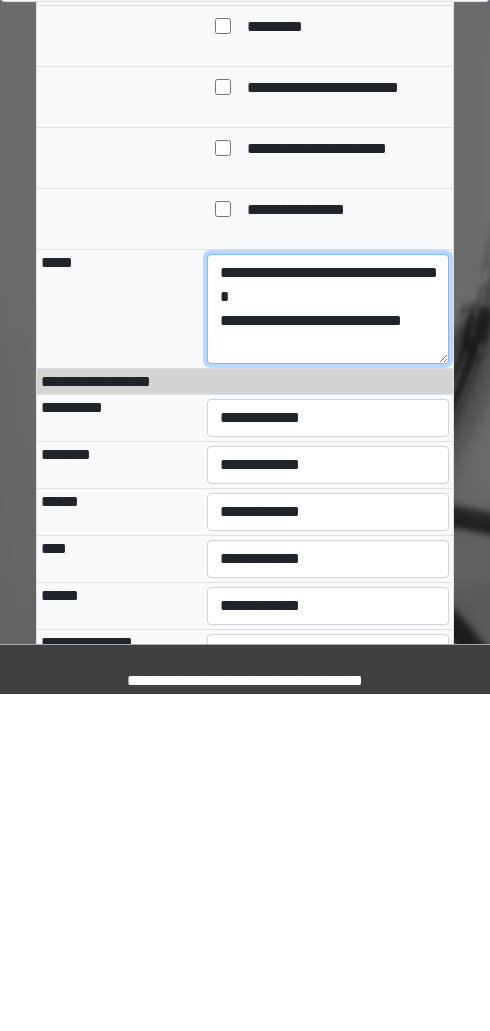 click on "**********" at bounding box center (328, 646) 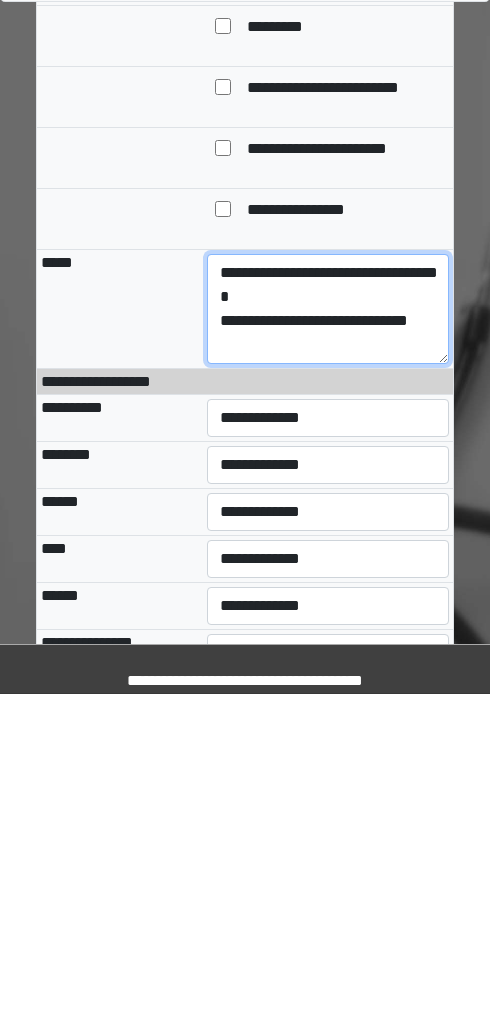 scroll, scrollTop: 16, scrollLeft: 0, axis: vertical 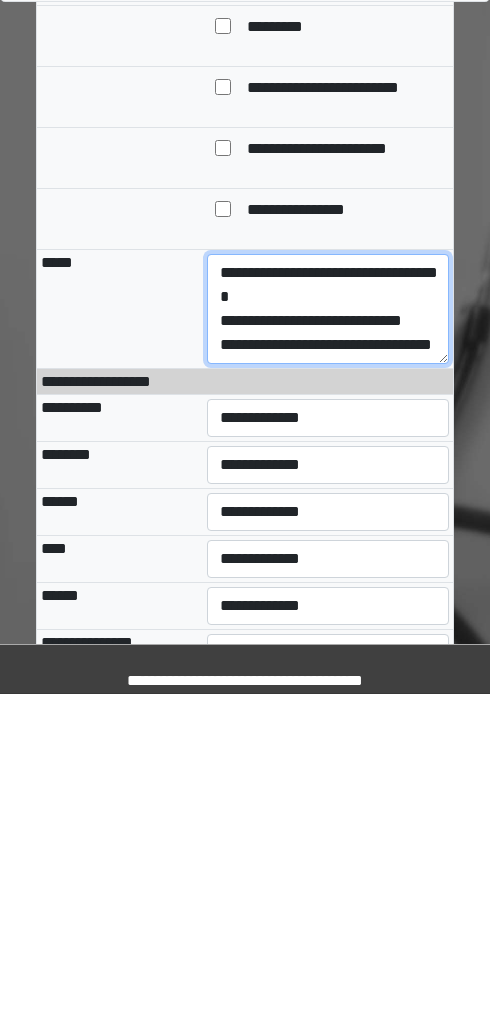 click on "**********" at bounding box center (328, 646) 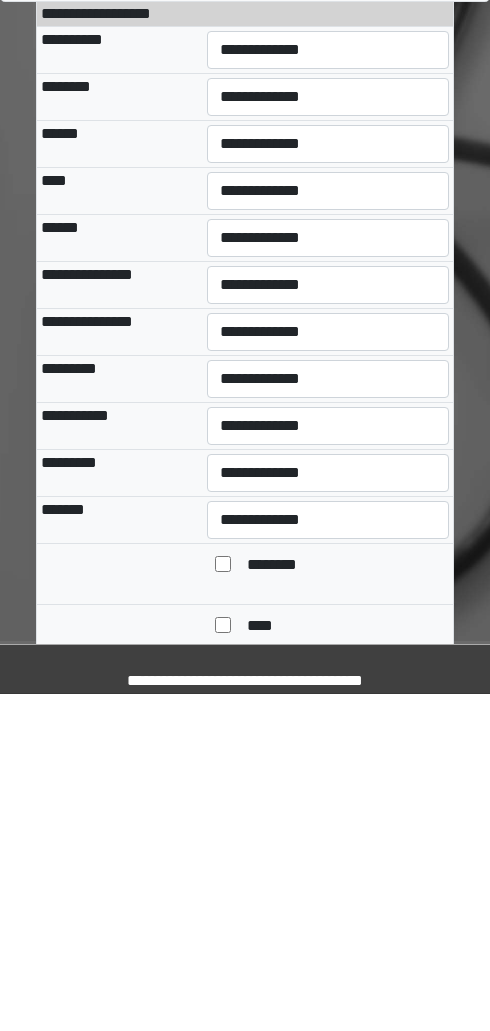 type on "**********" 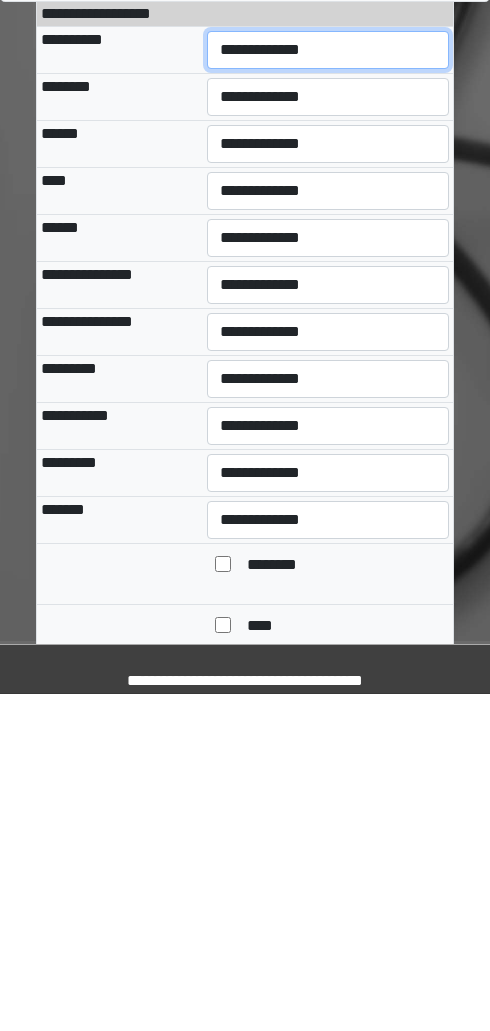 click on "**********" at bounding box center (328, 387) 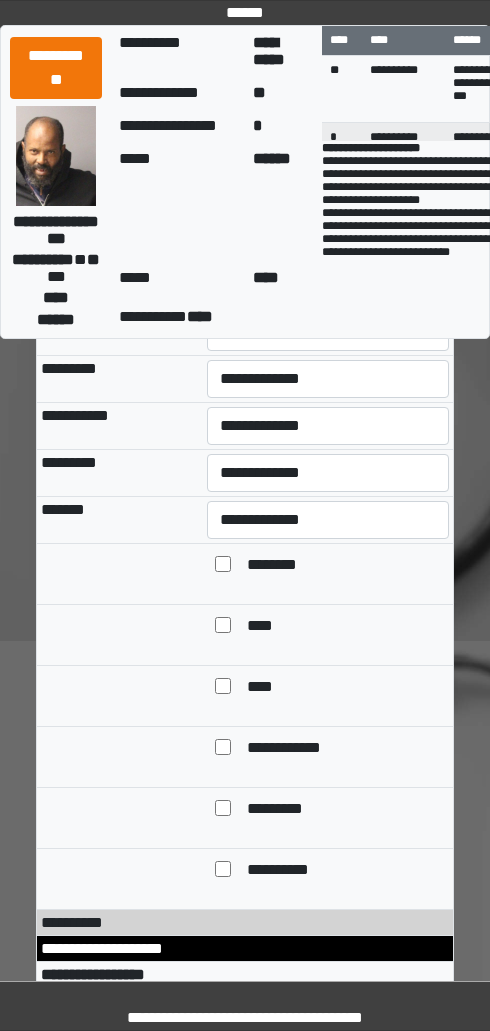 select on "***" 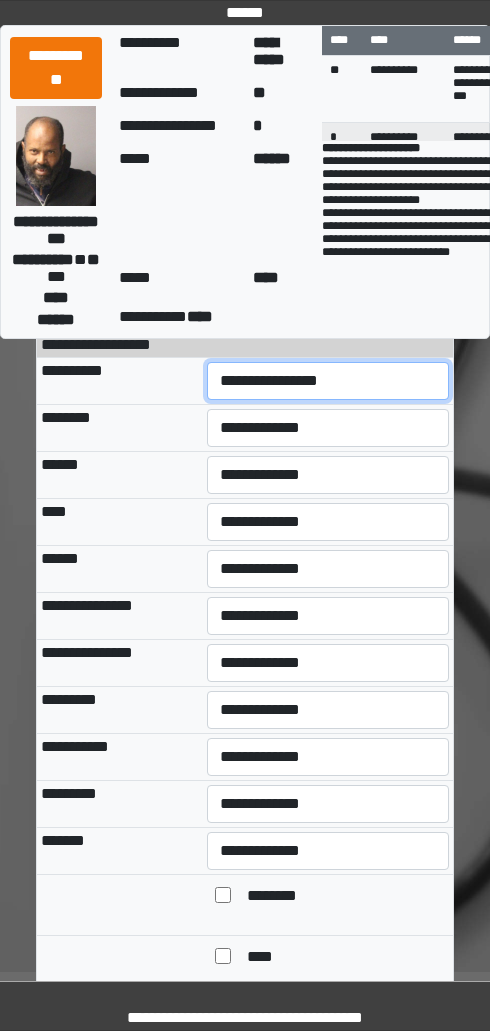 scroll, scrollTop: 1304, scrollLeft: 0, axis: vertical 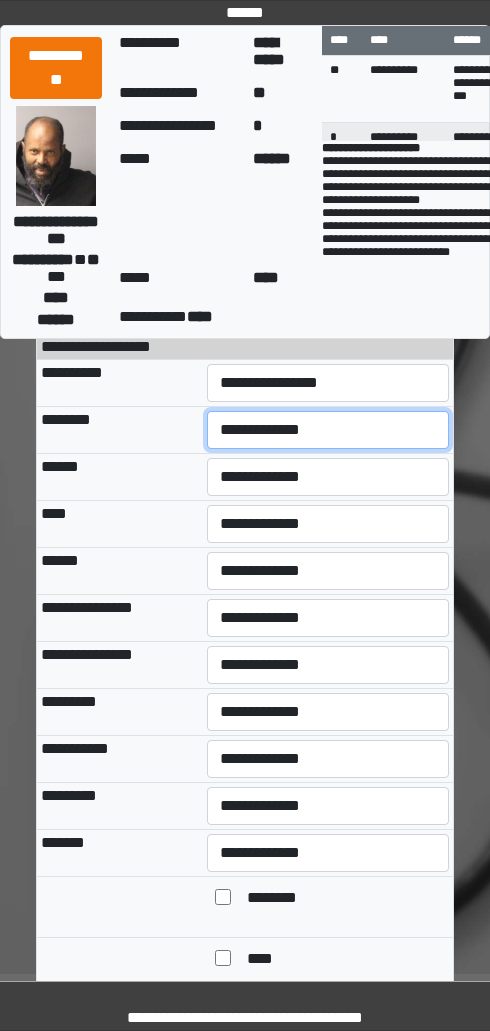 click on "**********" at bounding box center (328, 430) 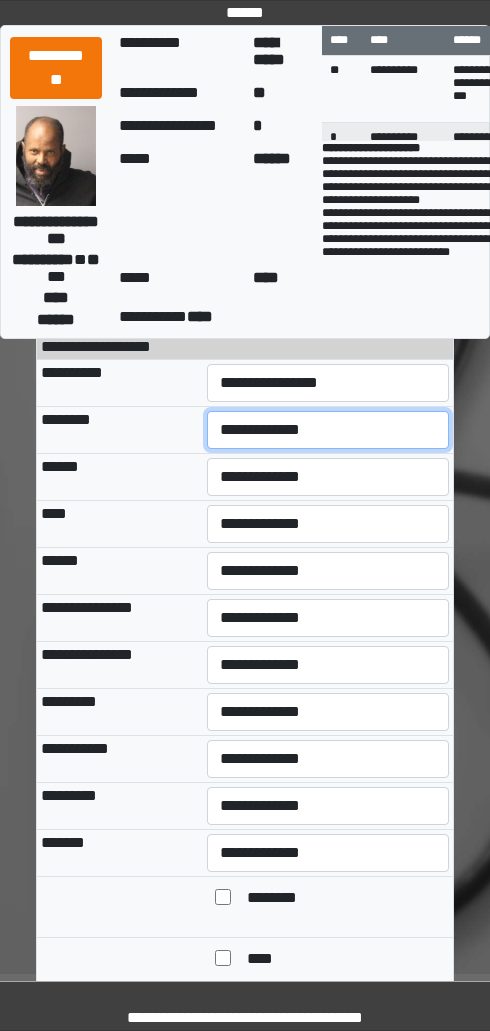 select on "***" 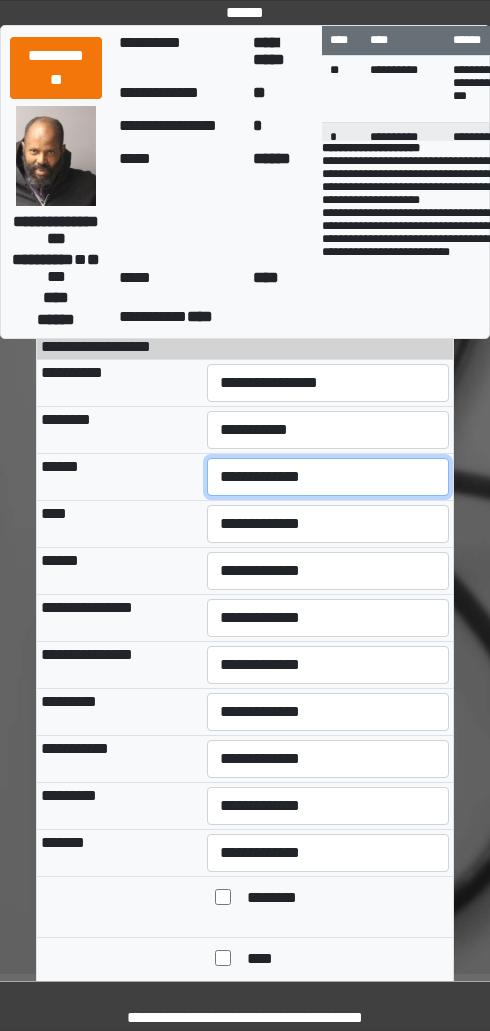 click on "**********" at bounding box center (328, 477) 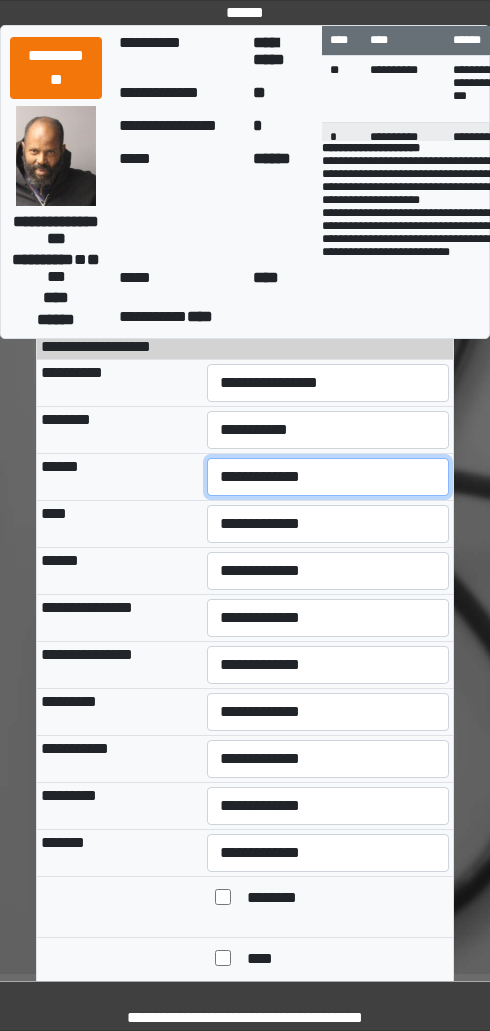 select on "***" 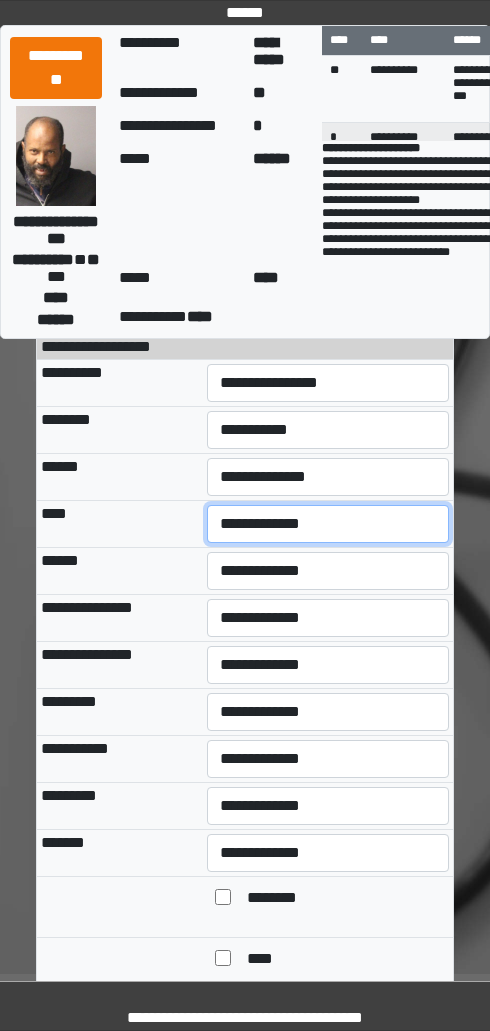 click on "**********" at bounding box center (328, 524) 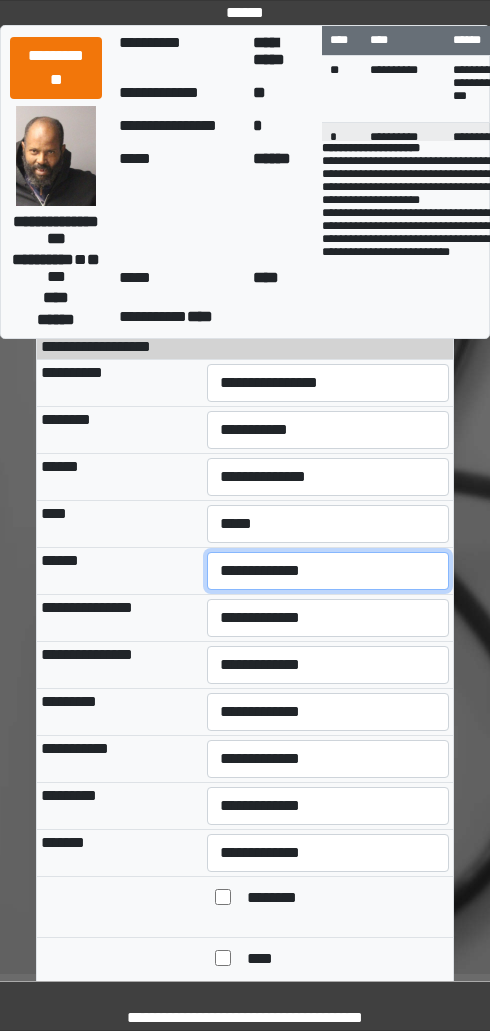 click on "**********" at bounding box center (328, 571) 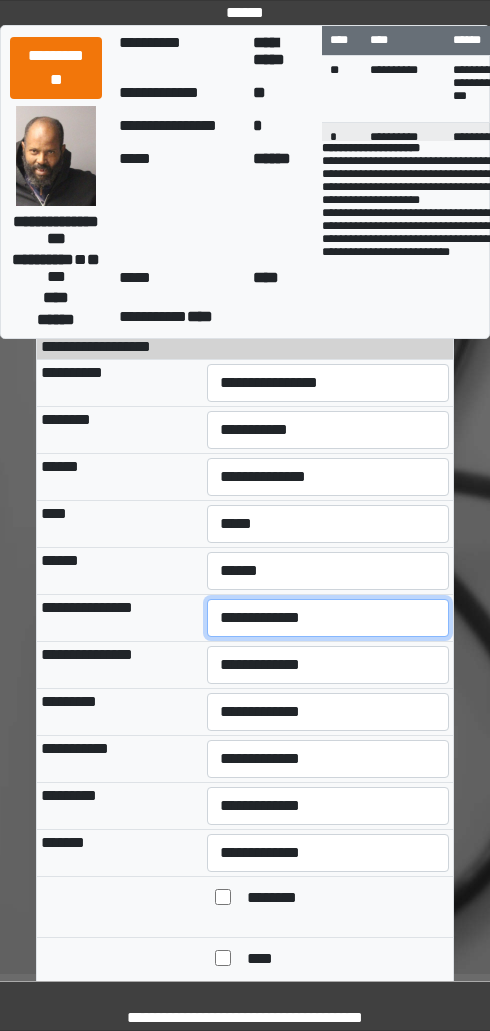 click on "**********" at bounding box center (328, 618) 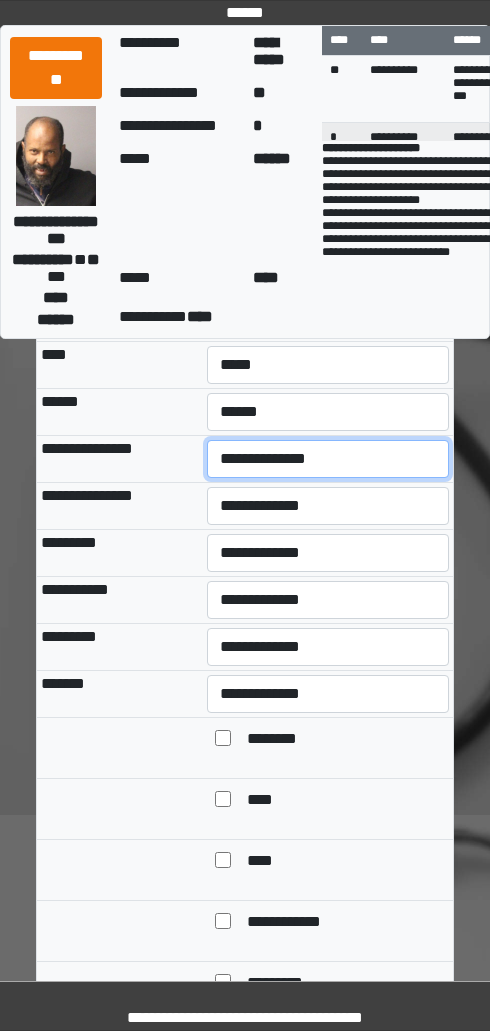 scroll, scrollTop: 1470, scrollLeft: 0, axis: vertical 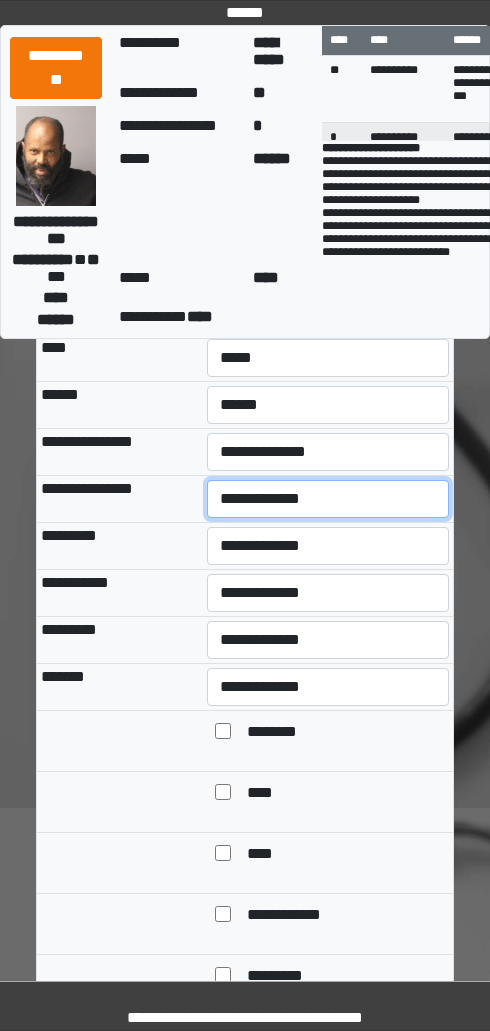 click on "**********" at bounding box center (328, 499) 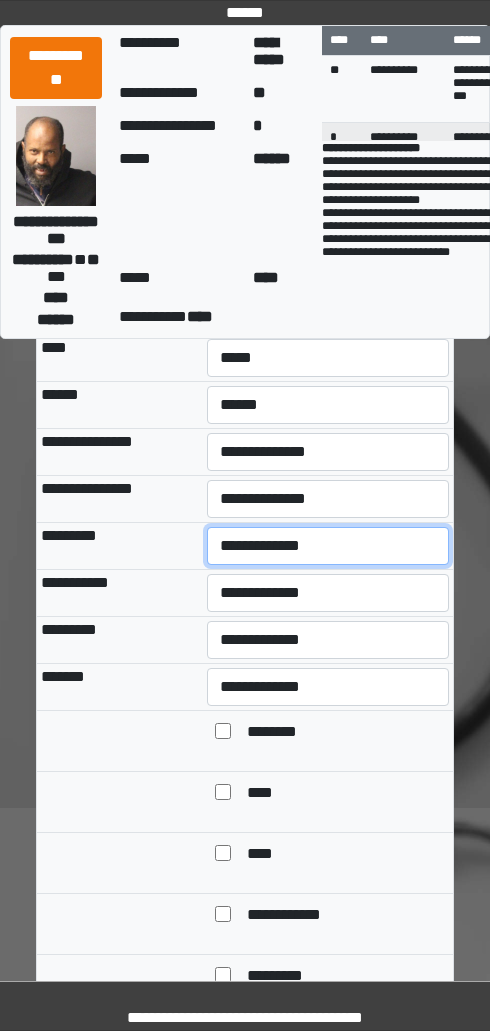 click on "**********" at bounding box center (328, 546) 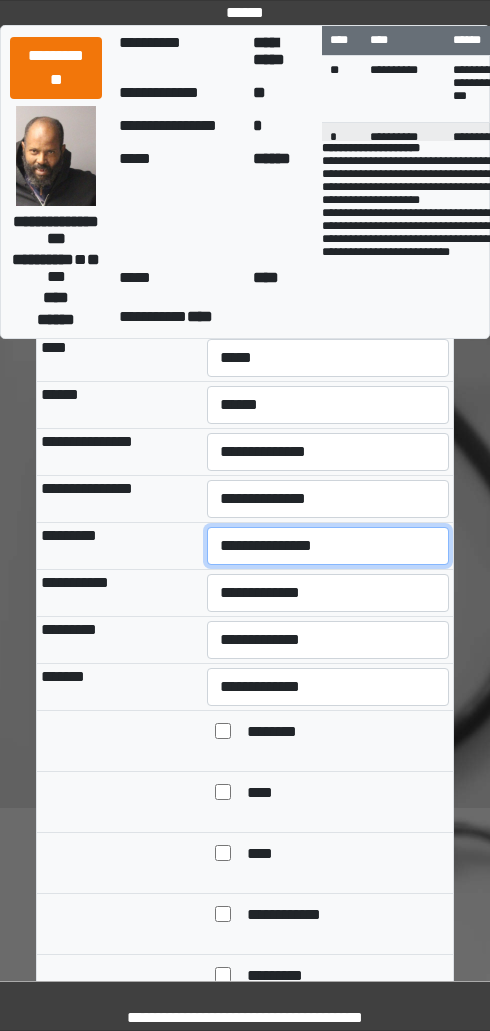 click on "**********" at bounding box center [328, 546] 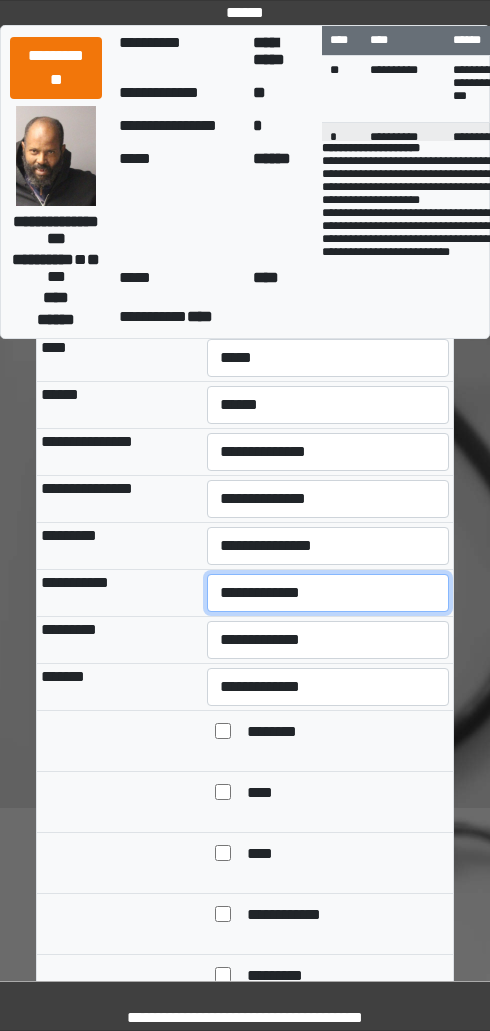 click on "**********" at bounding box center (328, 593) 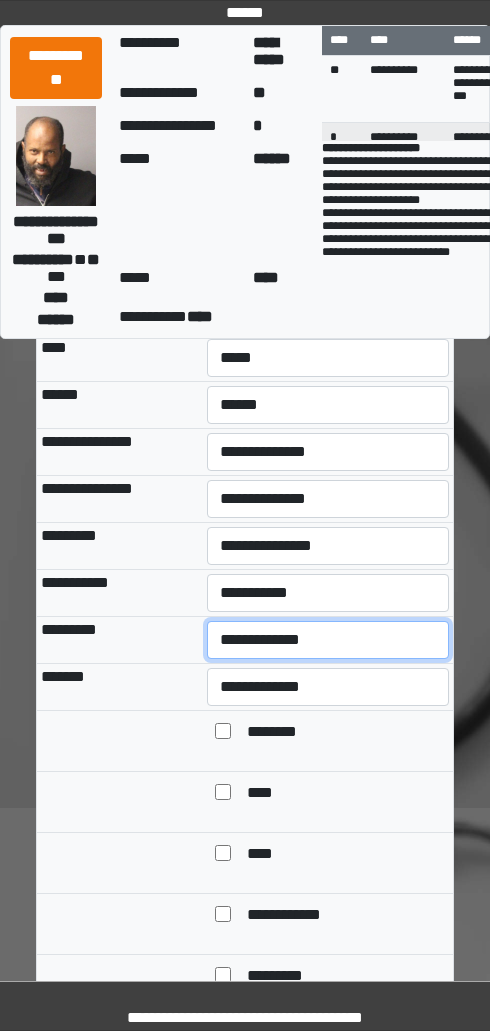click on "**********" at bounding box center [328, 640] 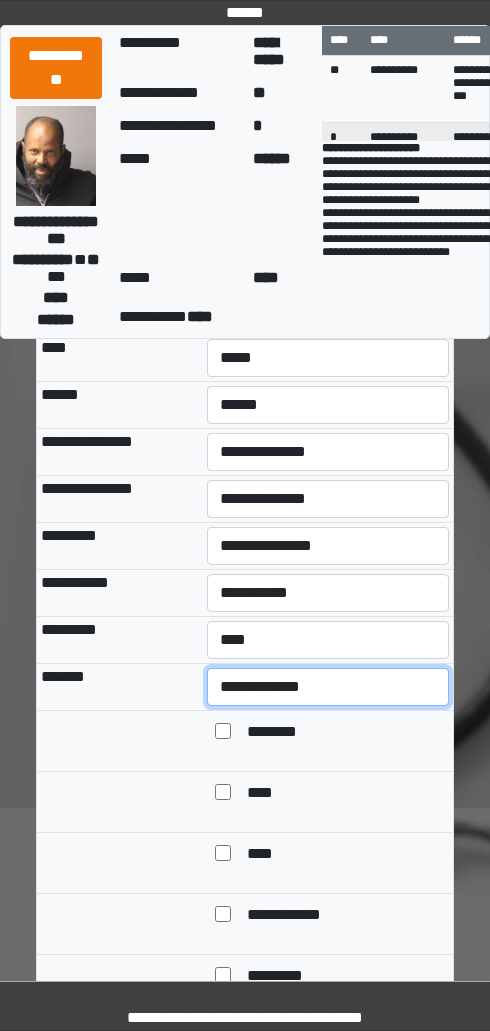 click on "**********" at bounding box center (328, 687) 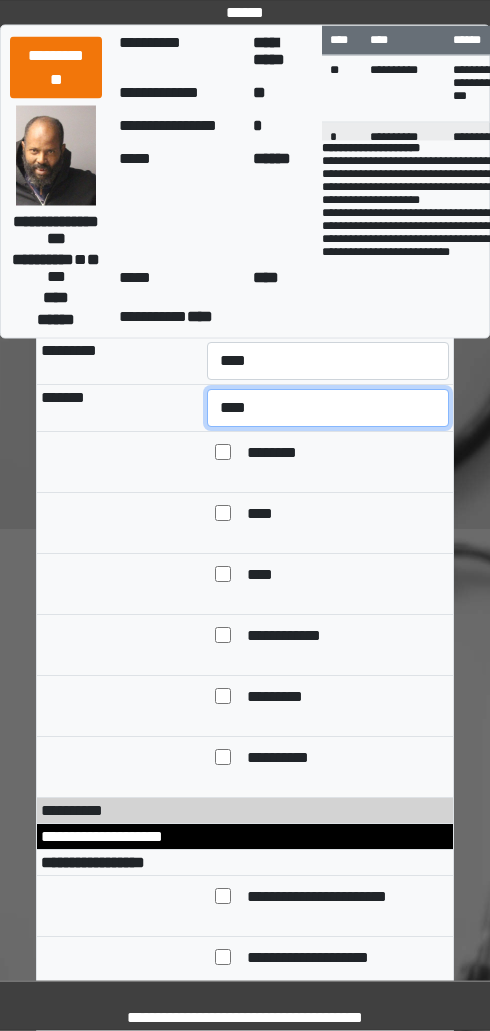 scroll, scrollTop: 1754, scrollLeft: 0, axis: vertical 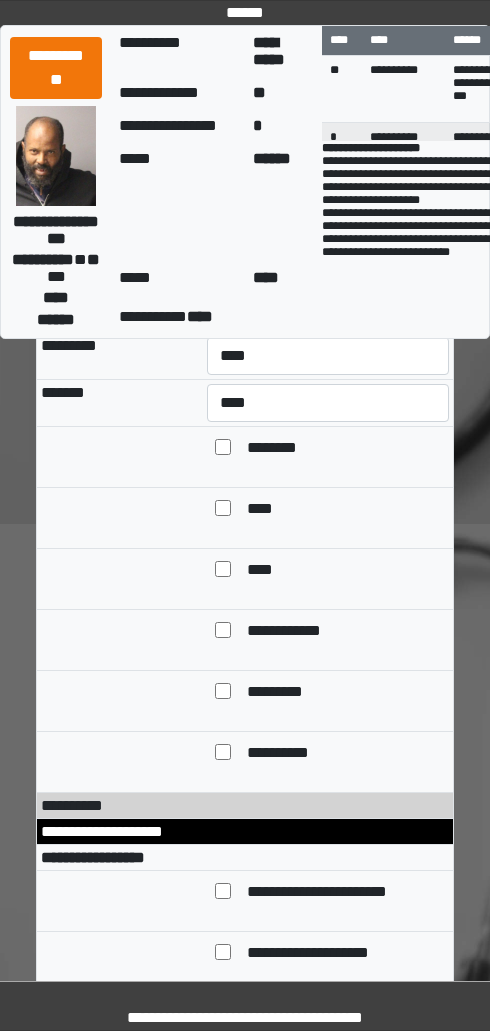 click on "****" at bounding box center (262, 571) 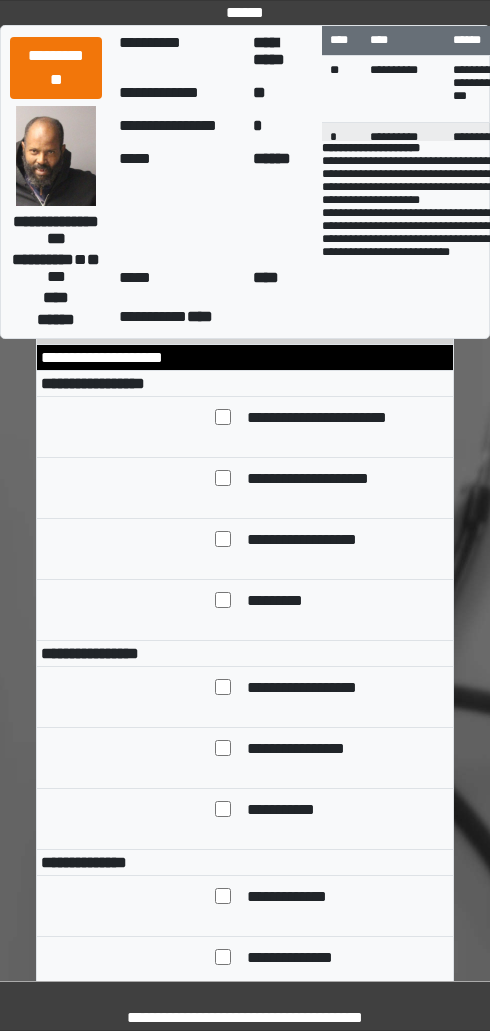 scroll, scrollTop: 2246, scrollLeft: 0, axis: vertical 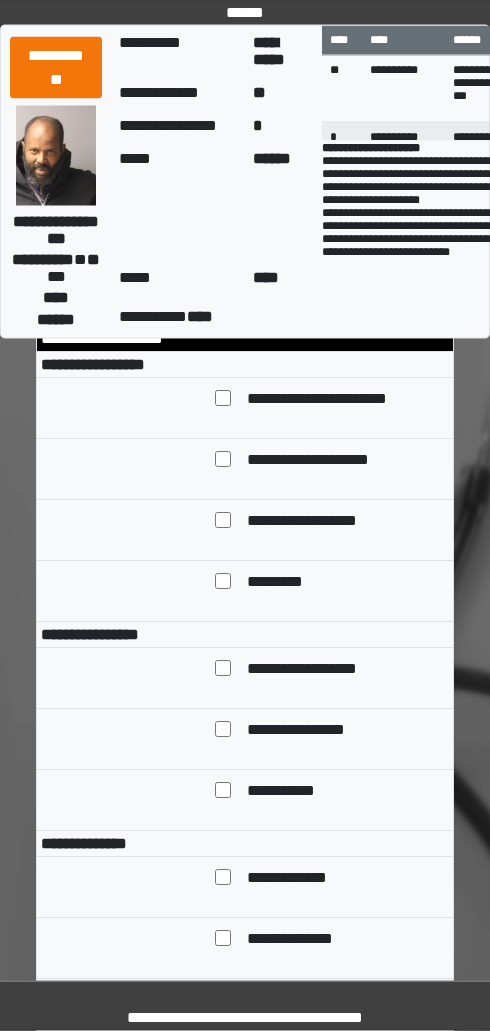 click on "*********" at bounding box center [288, 584] 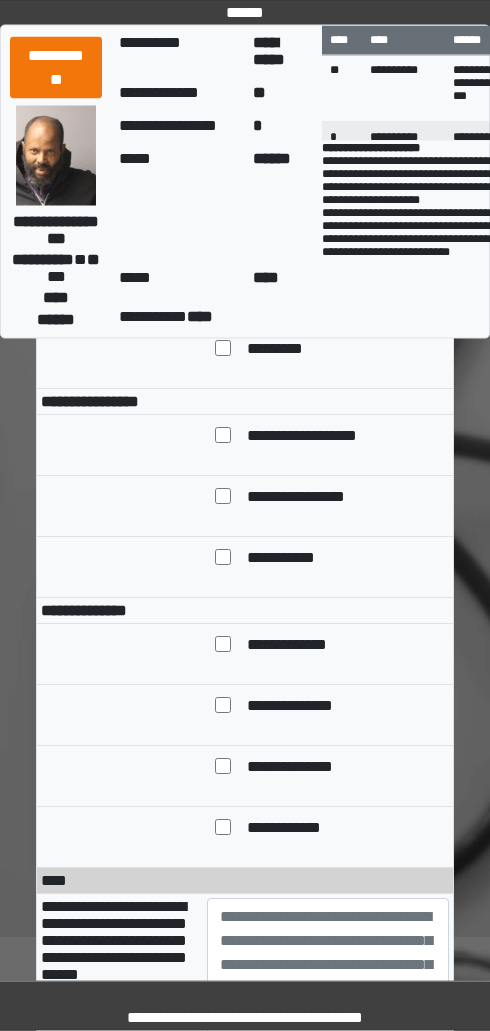 scroll, scrollTop: 2493, scrollLeft: 0, axis: vertical 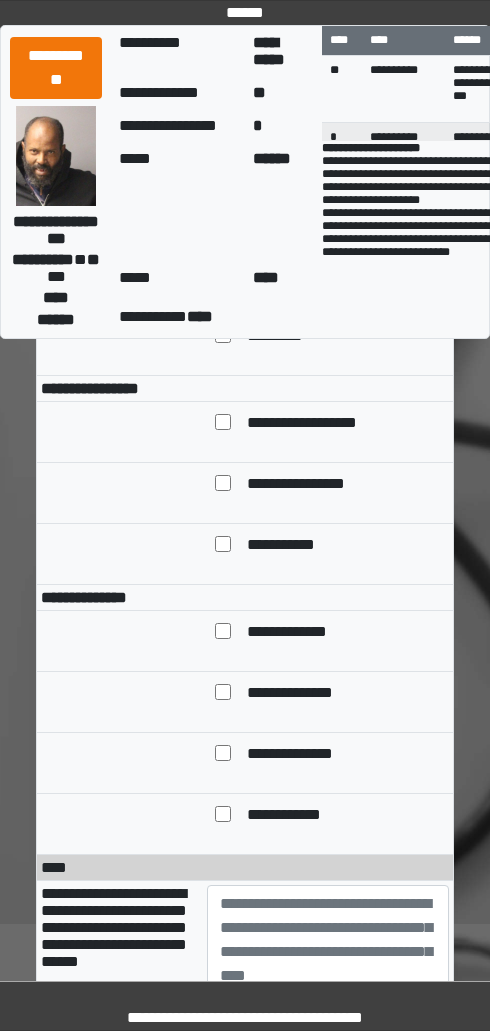 click on "**********" at bounding box center (324, 424) 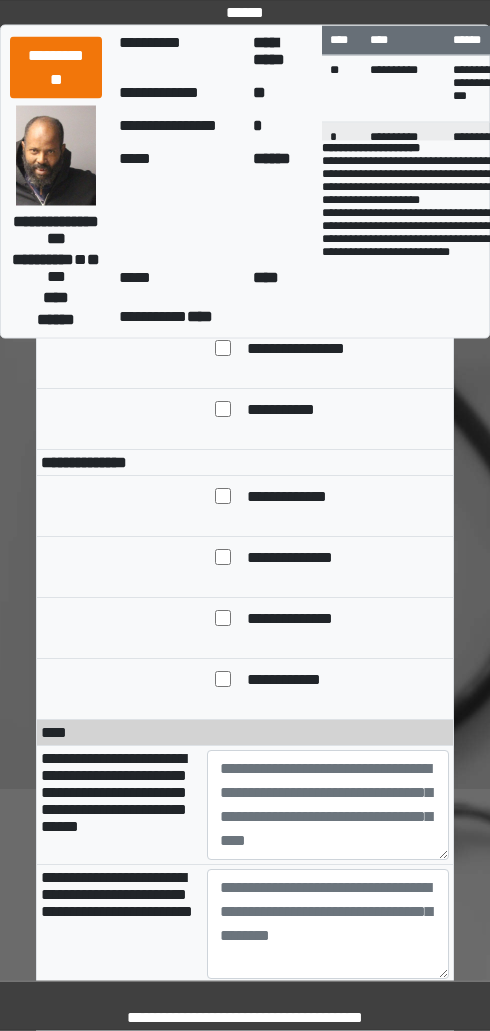 scroll, scrollTop: 2634, scrollLeft: 0, axis: vertical 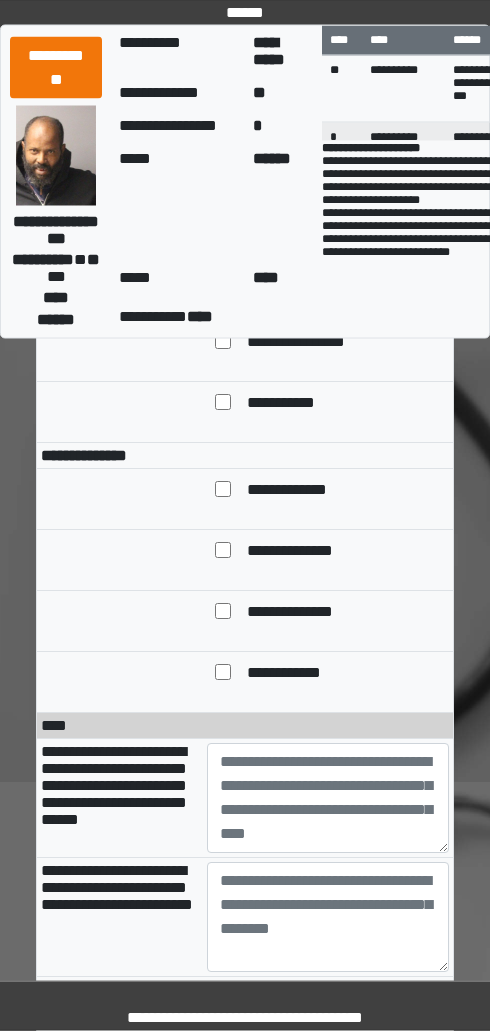 click on "**********" at bounding box center (297, 675) 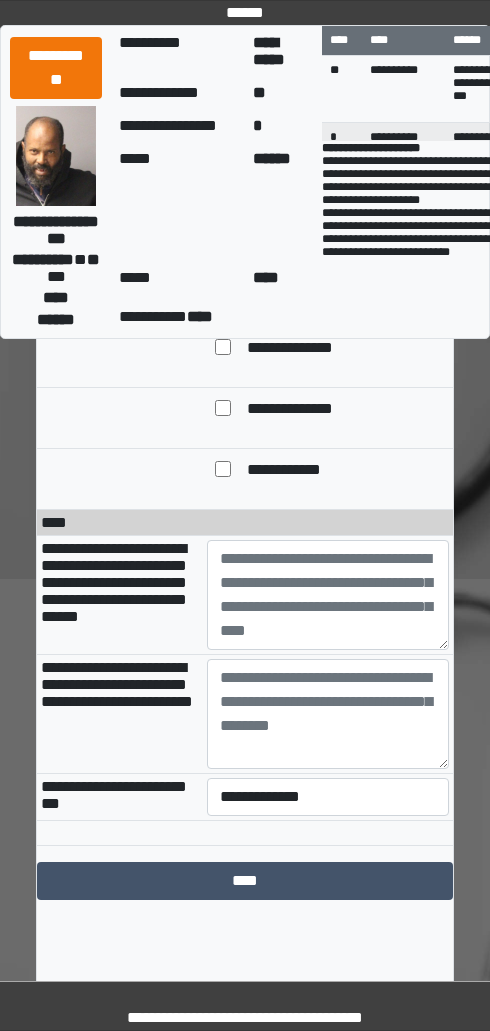 scroll, scrollTop: 2866, scrollLeft: 0, axis: vertical 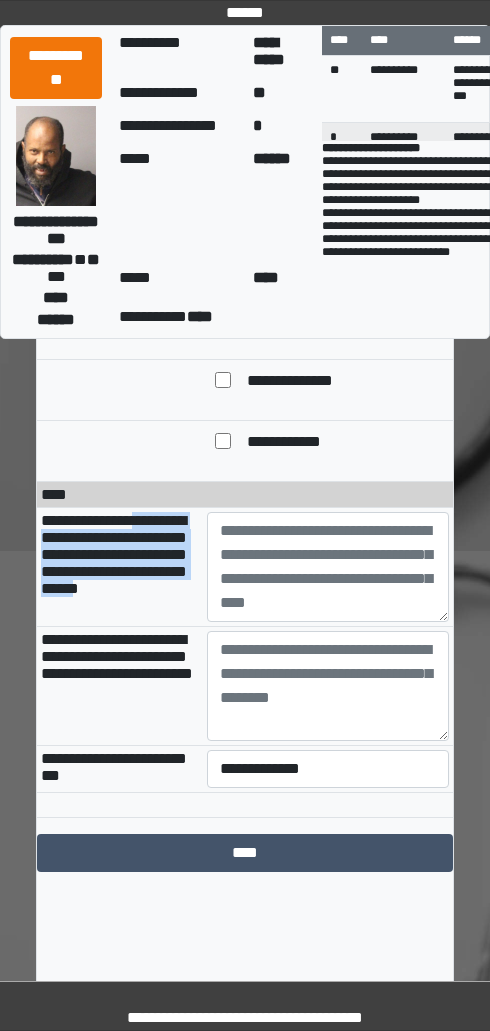 copy on "**********" 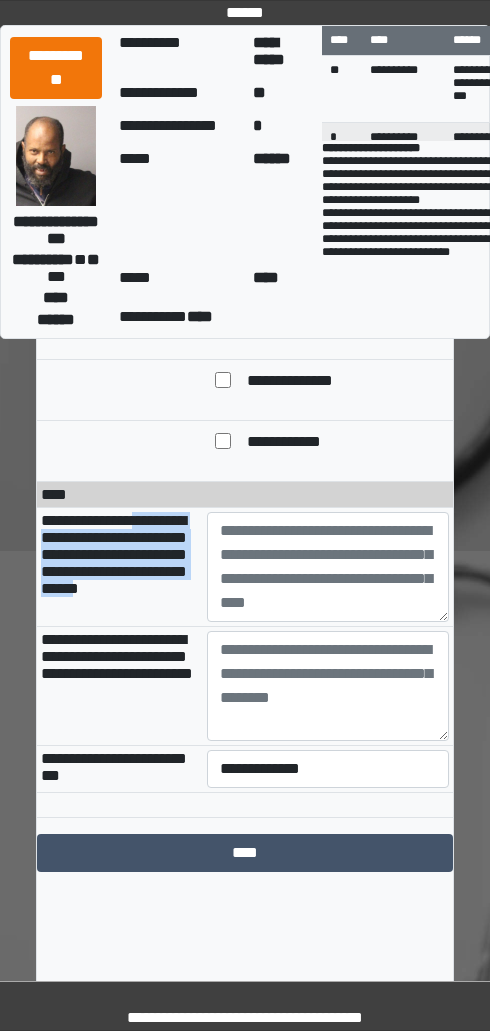 scroll, scrollTop: 2865, scrollLeft: 0, axis: vertical 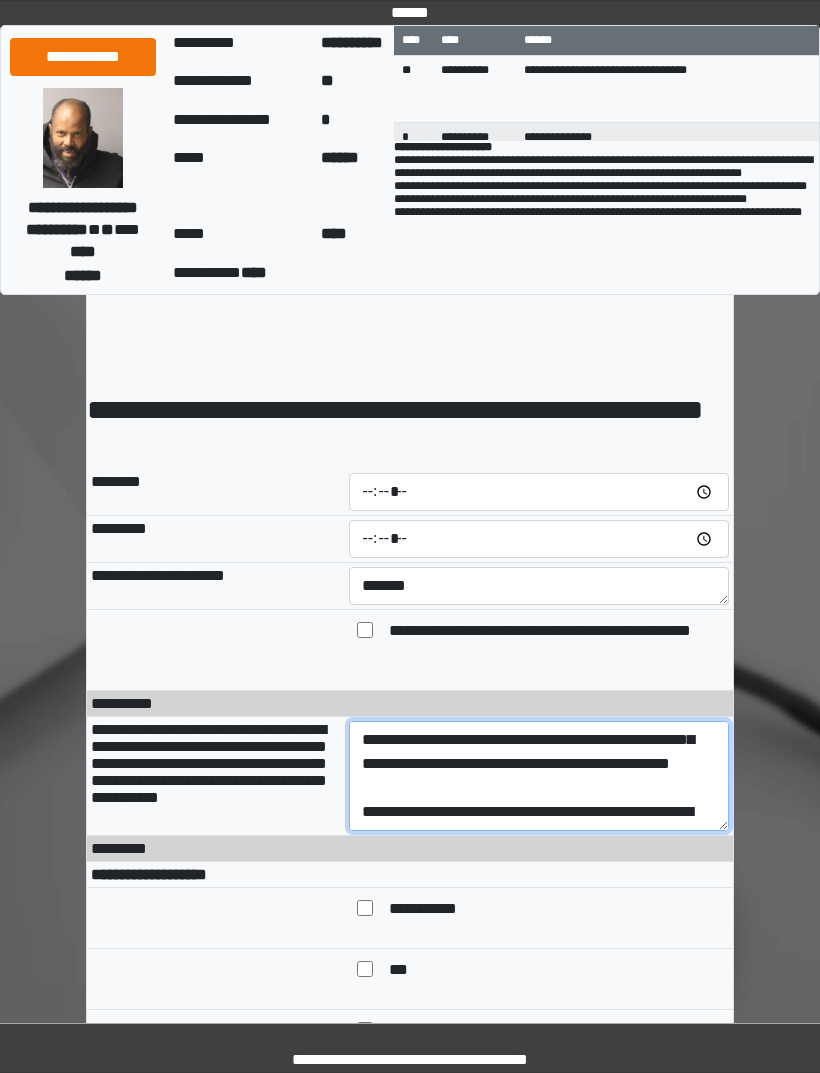 click on "**********" at bounding box center (539, 776) 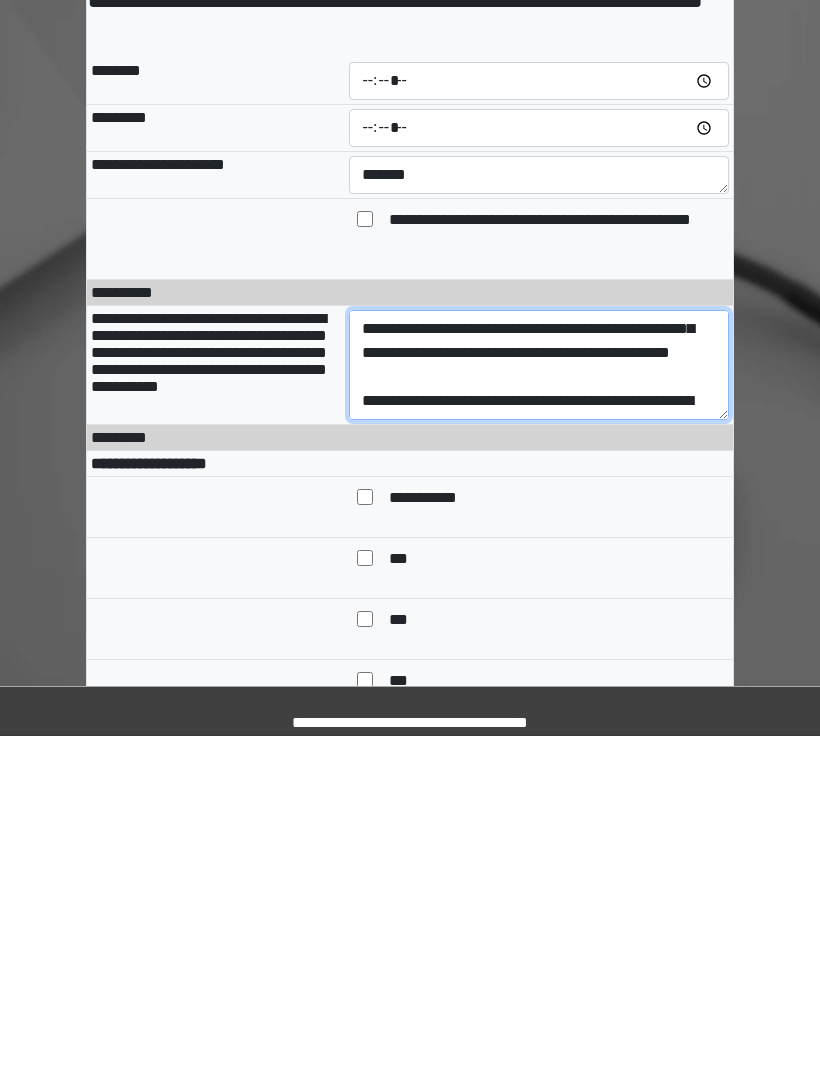 click on "**********" at bounding box center [539, 702] 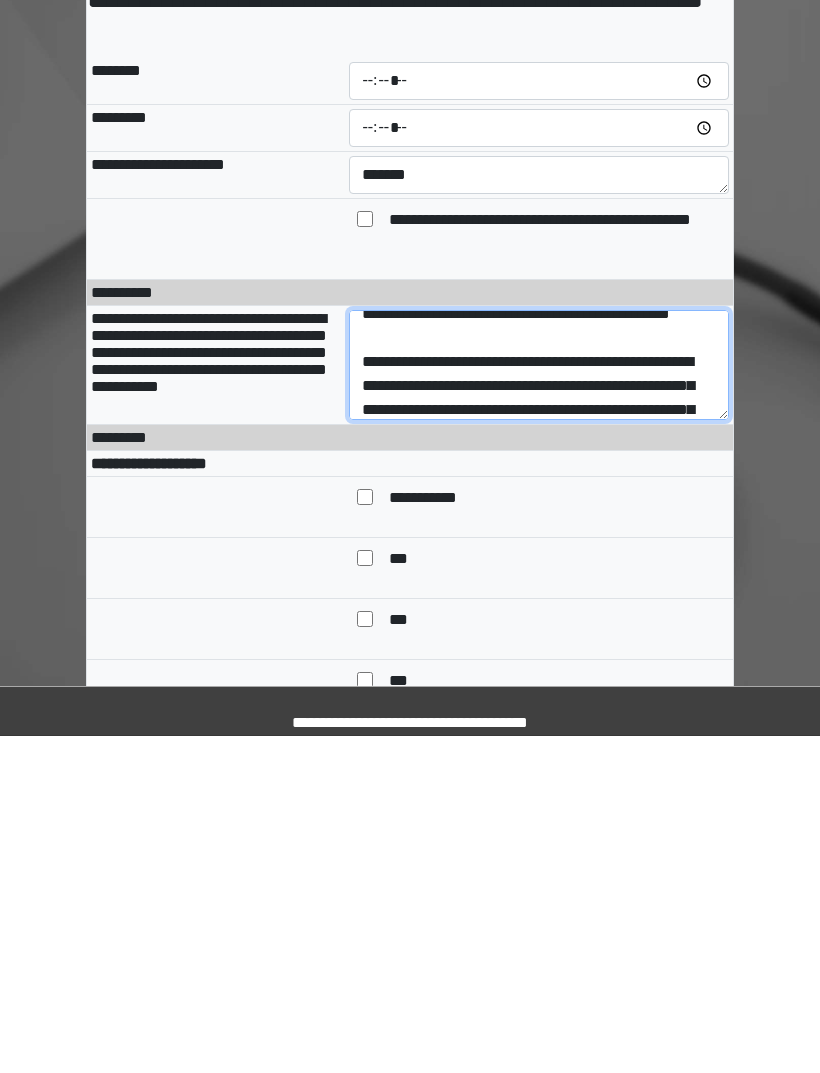 scroll, scrollTop: 0, scrollLeft: 0, axis: both 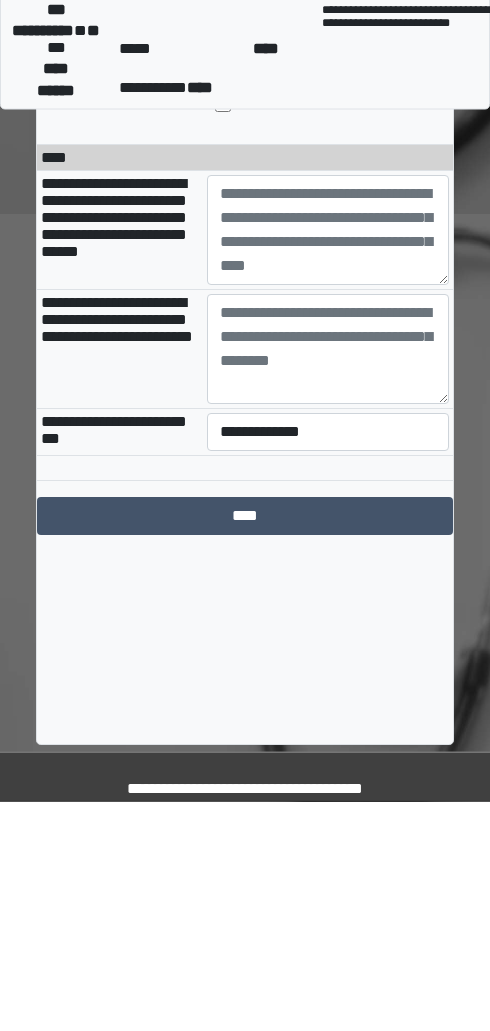 click on "**********" at bounding box center [114, 447] 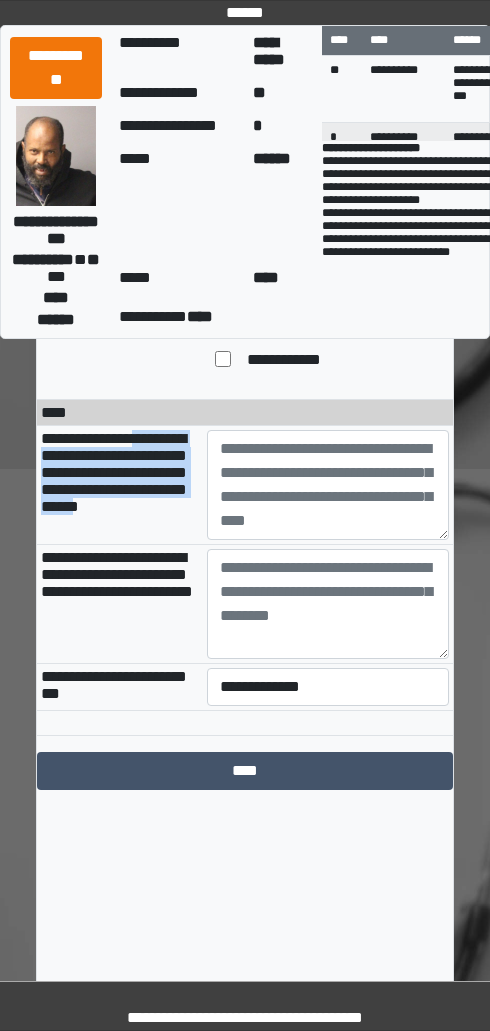 copy on "**********" 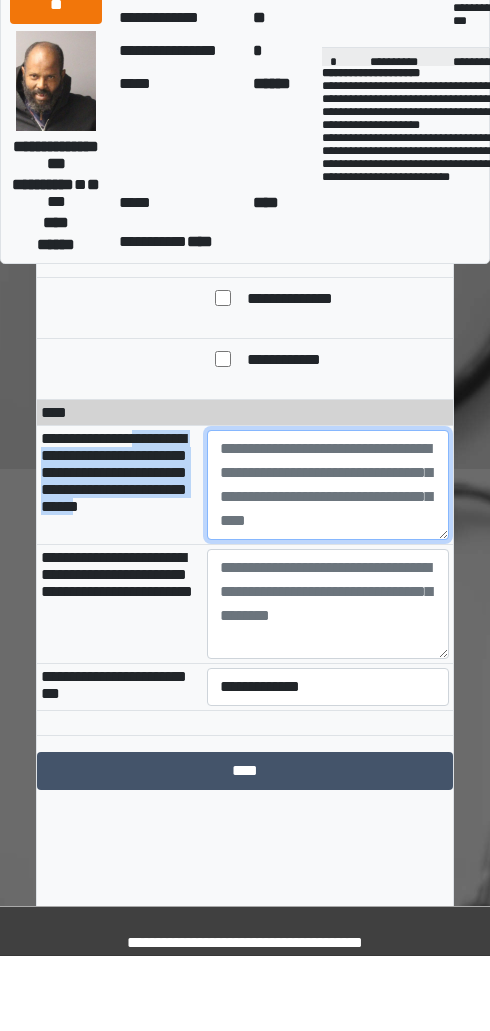 click at bounding box center [328, 560] 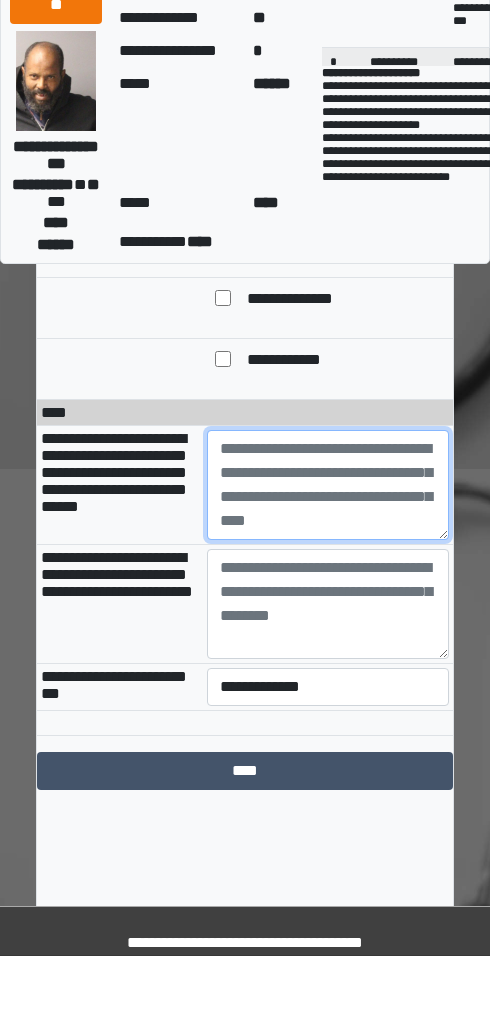 click at bounding box center (328, 560) 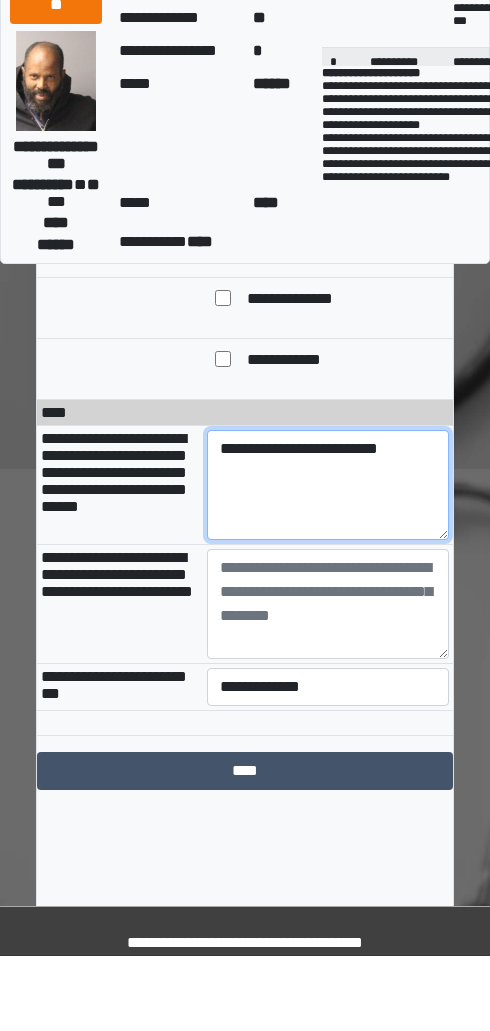 click on "**********" at bounding box center [328, 560] 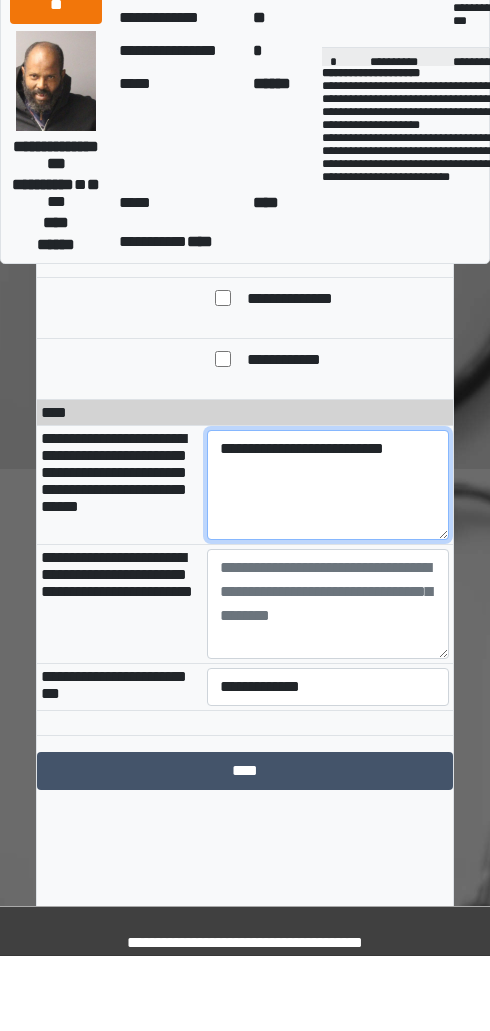 click on "**********" at bounding box center [328, 560] 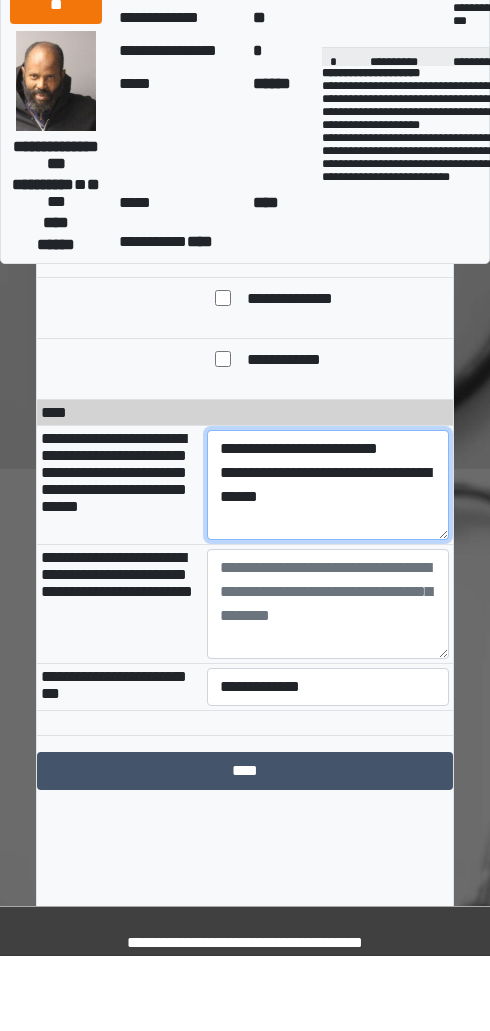 click on "**********" at bounding box center (328, 560) 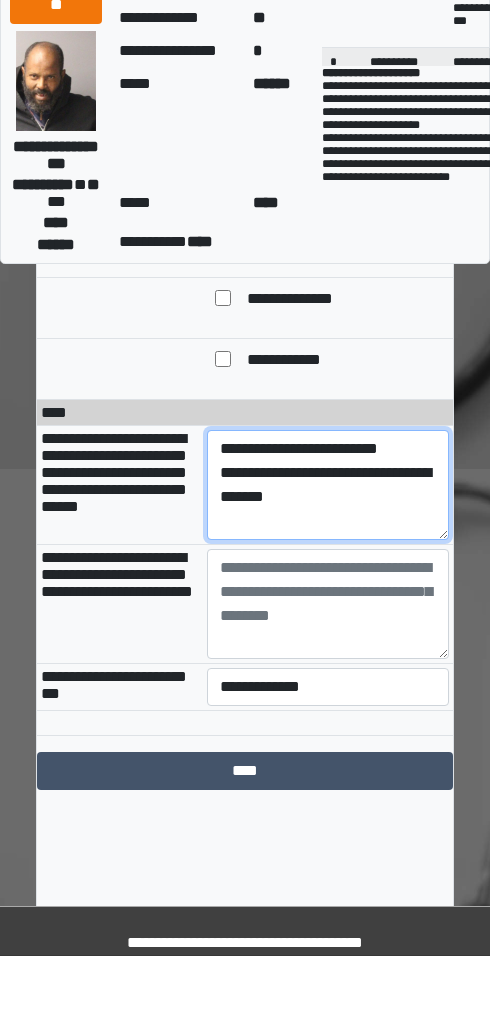 click on "**********" at bounding box center (328, 560) 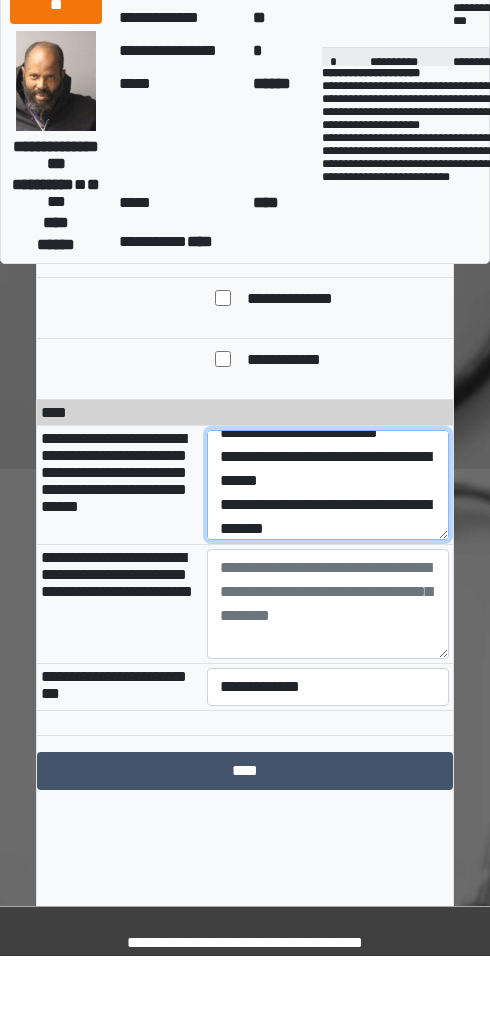 scroll, scrollTop: 40, scrollLeft: 0, axis: vertical 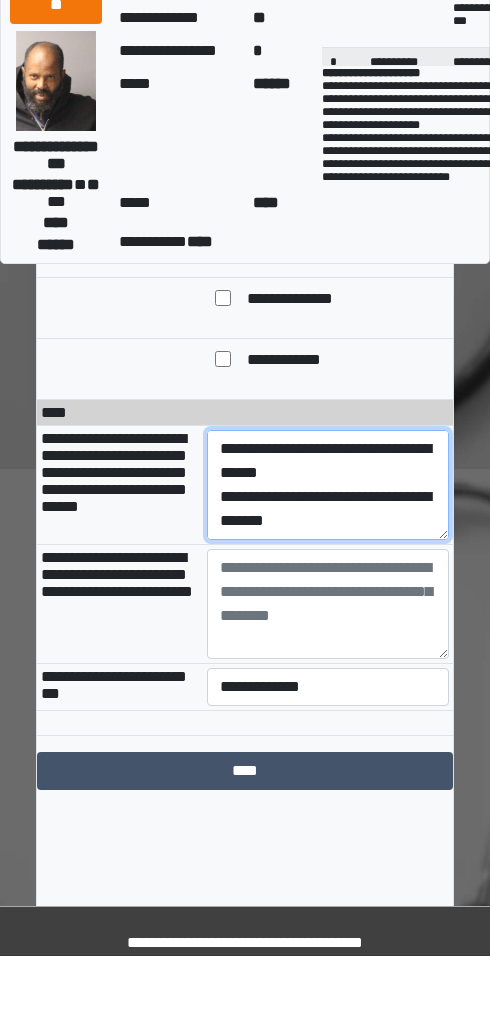 click on "**********" at bounding box center (328, 560) 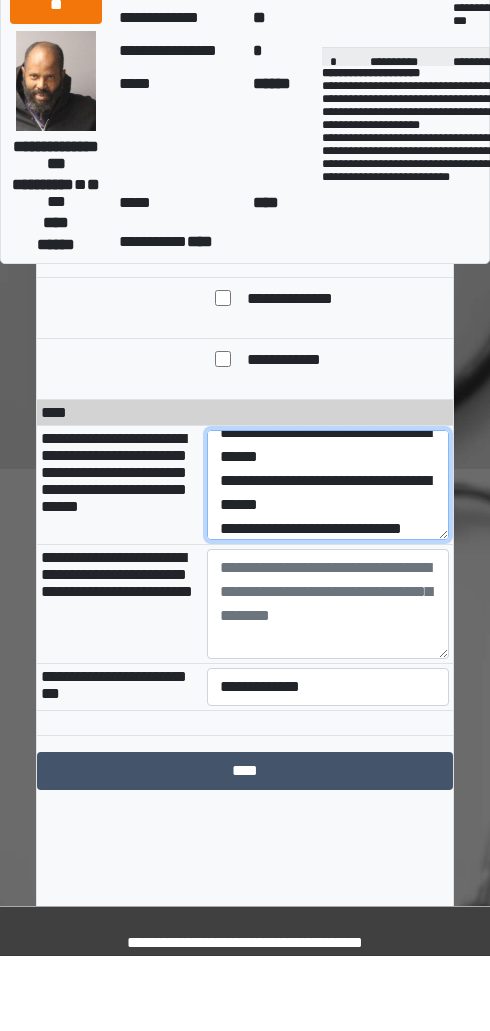 scroll, scrollTop: 72, scrollLeft: 0, axis: vertical 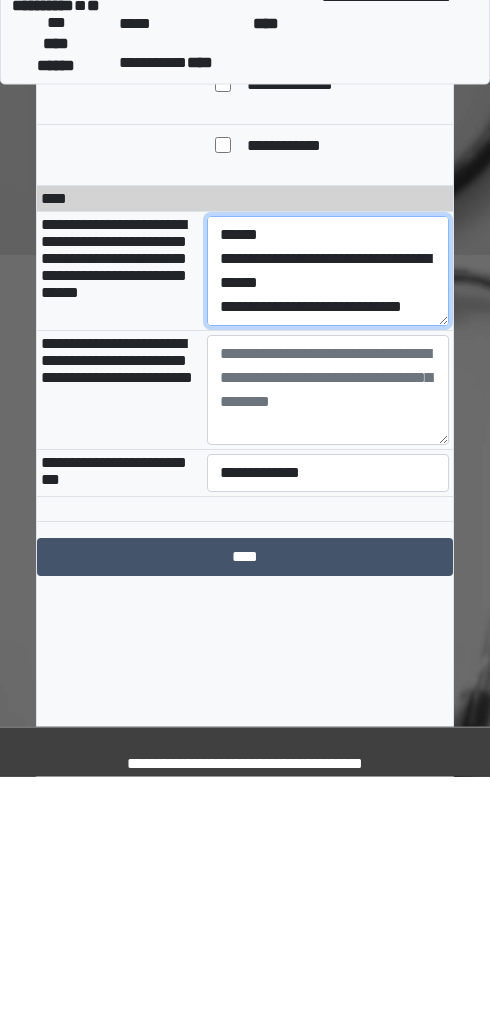 type on "**********" 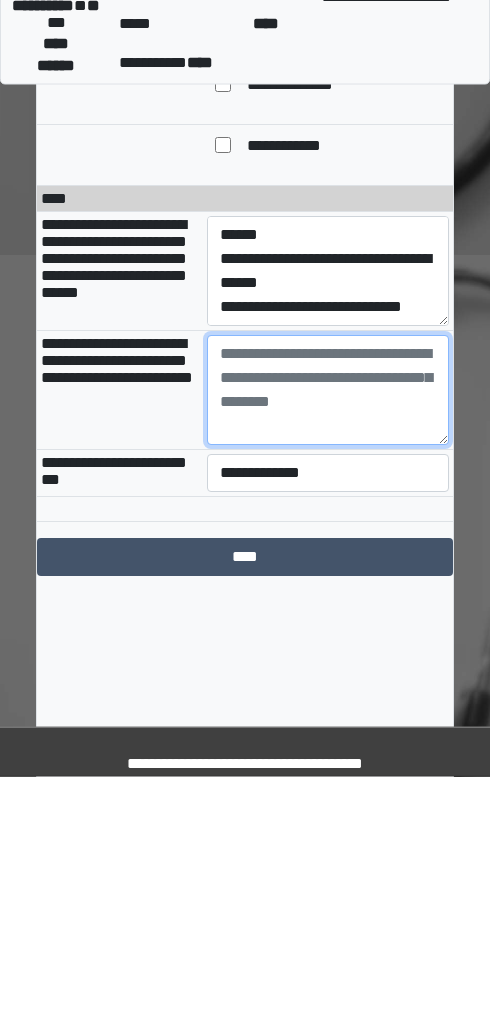click at bounding box center (328, 645) 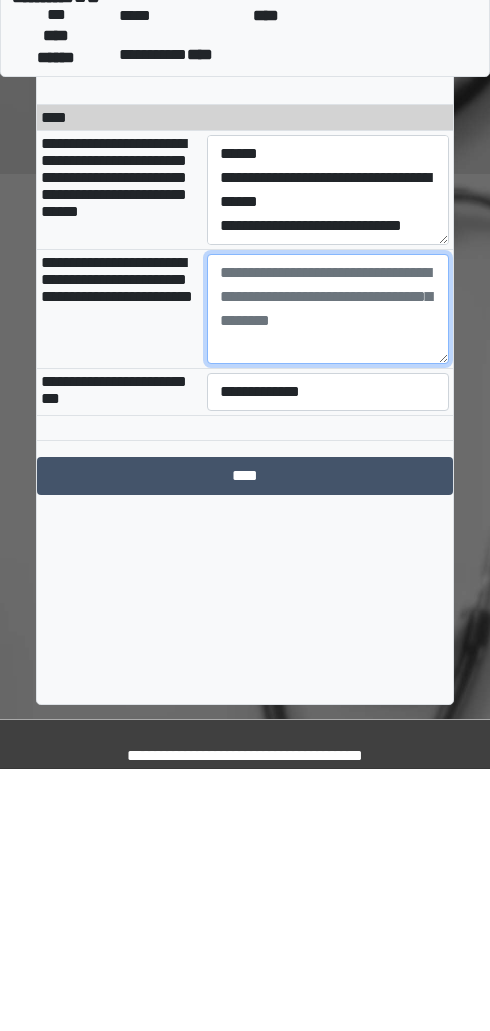 type on "*" 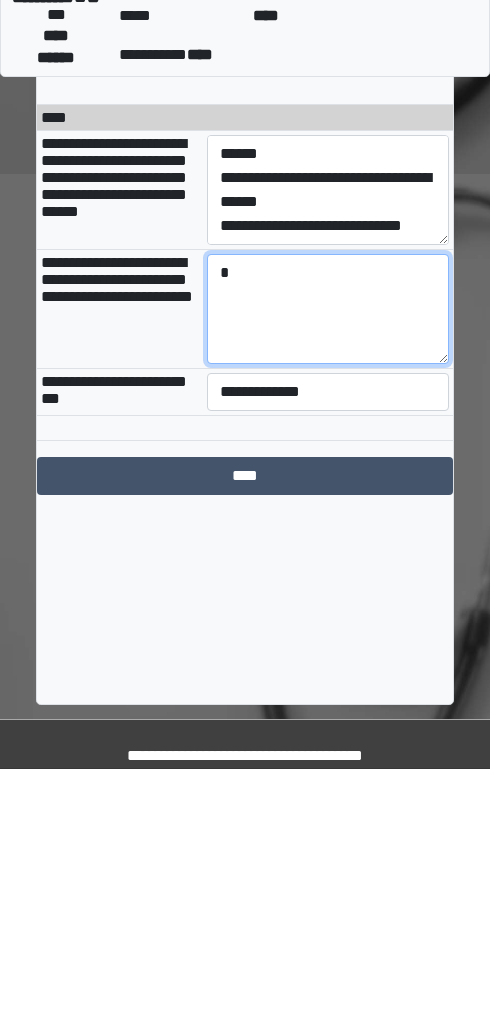 scroll, scrollTop: 2981, scrollLeft: 0, axis: vertical 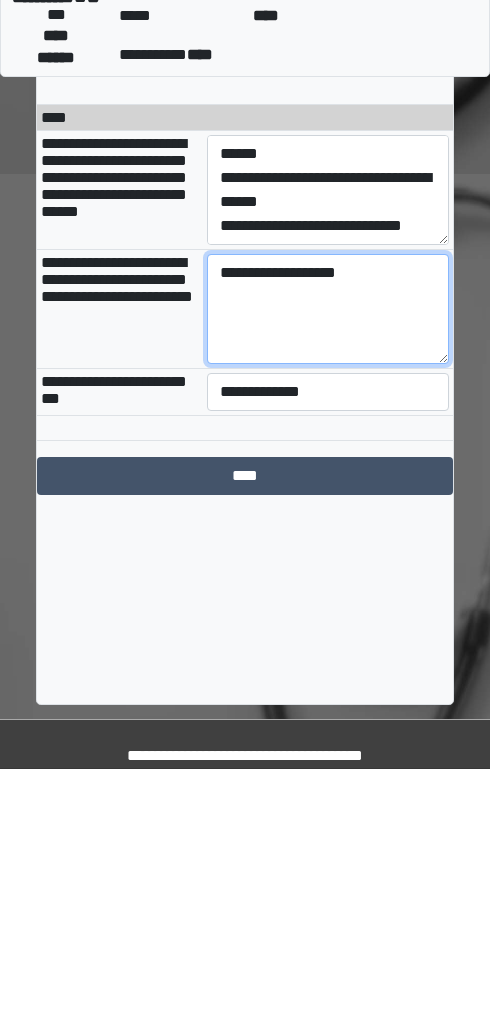 type on "**********" 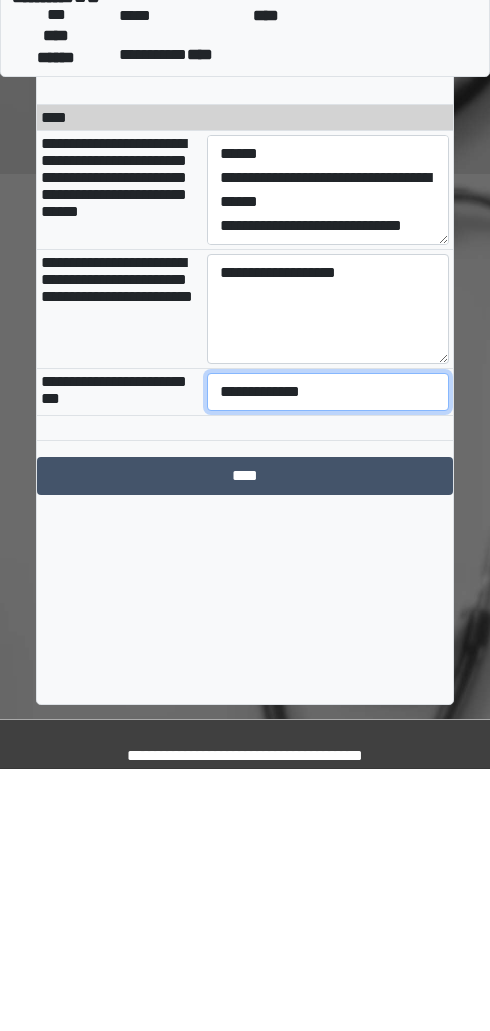 click on "**********" at bounding box center [328, 654] 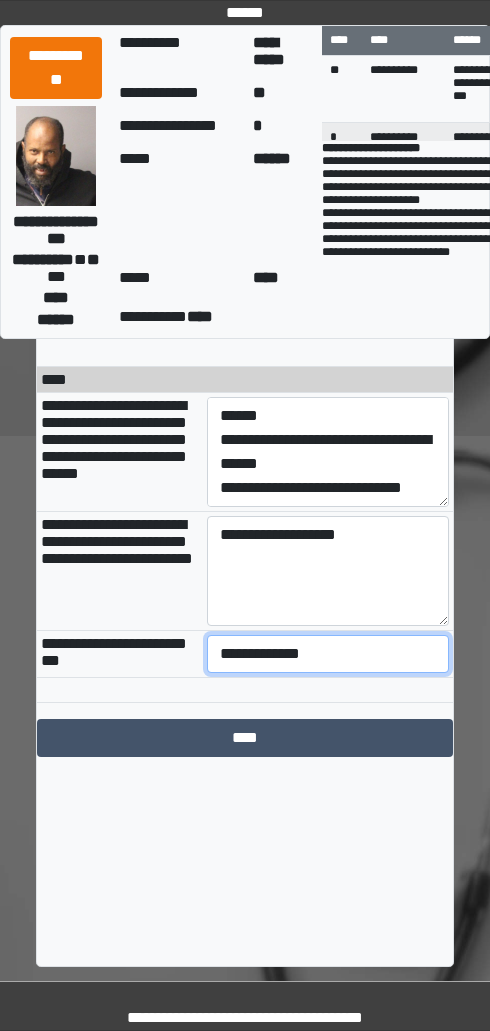 select on "***" 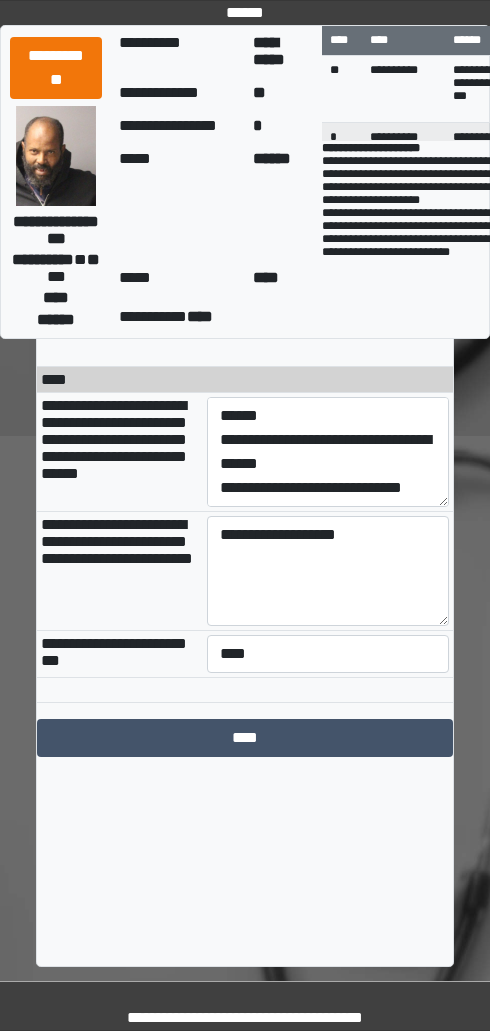 click on "****" at bounding box center [245, 738] 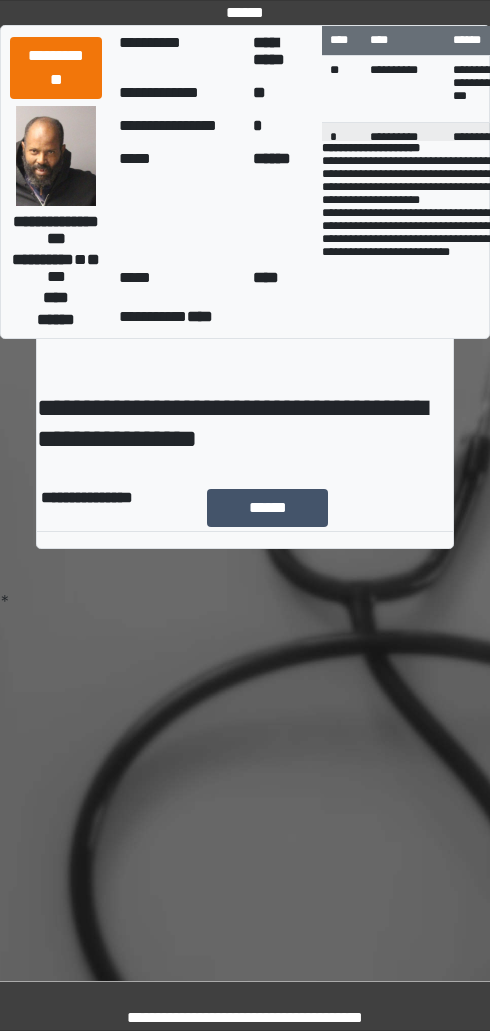 scroll, scrollTop: 0, scrollLeft: 0, axis: both 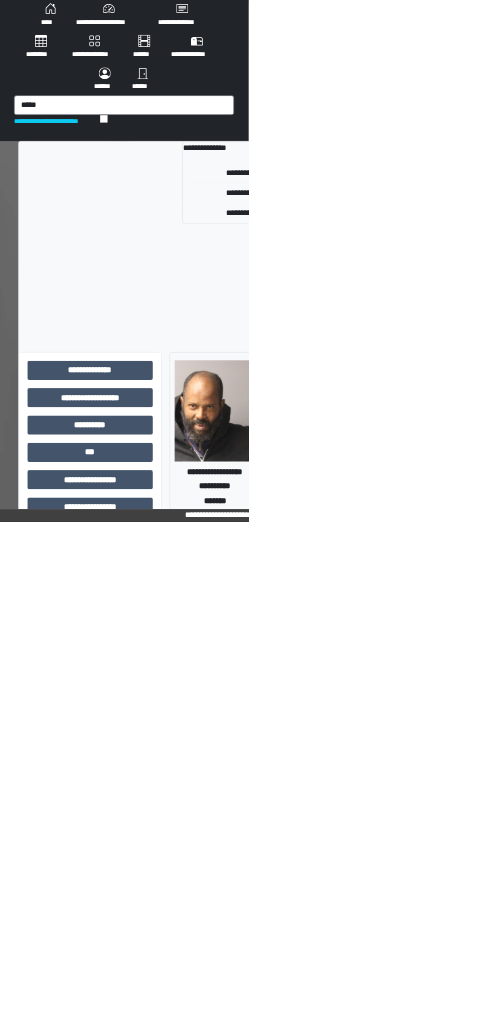 type on "*****" 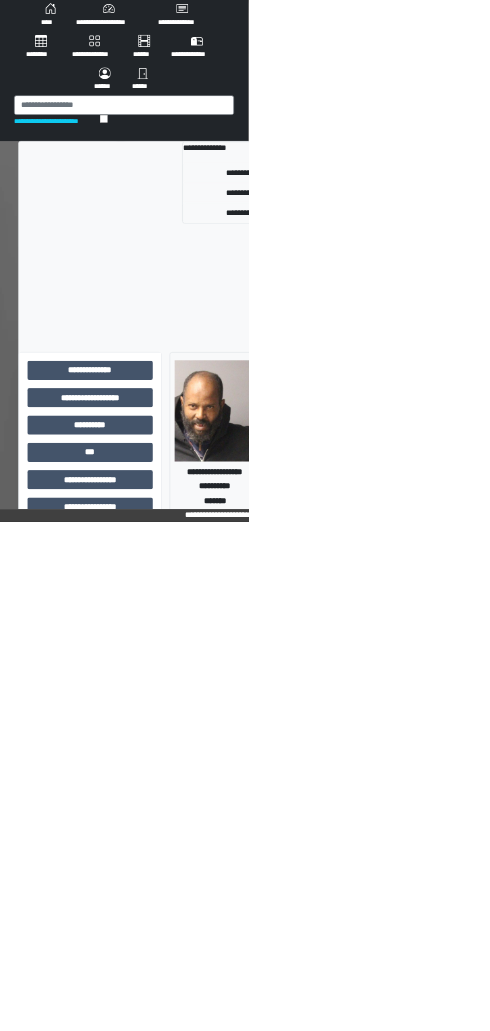 scroll, scrollTop: 0, scrollLeft: 0, axis: both 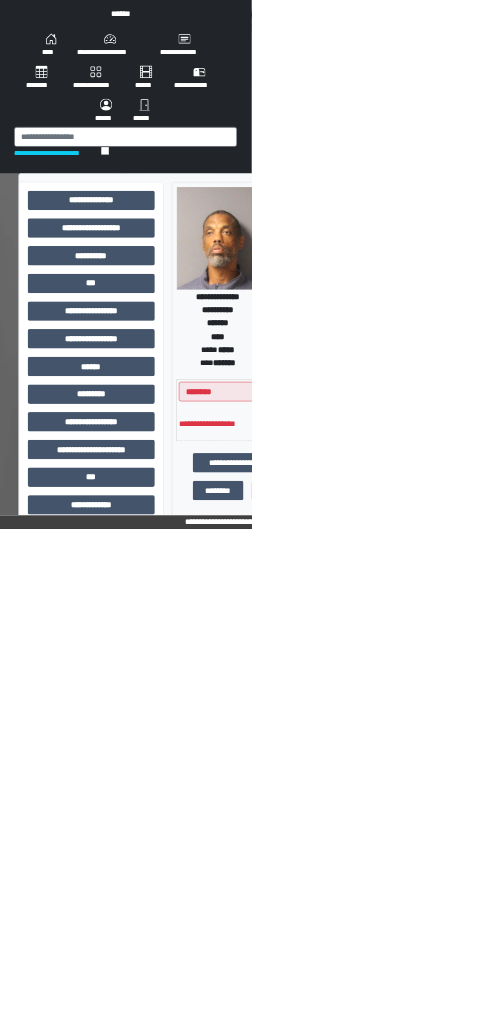 click on "***" at bounding box center (178, 553) 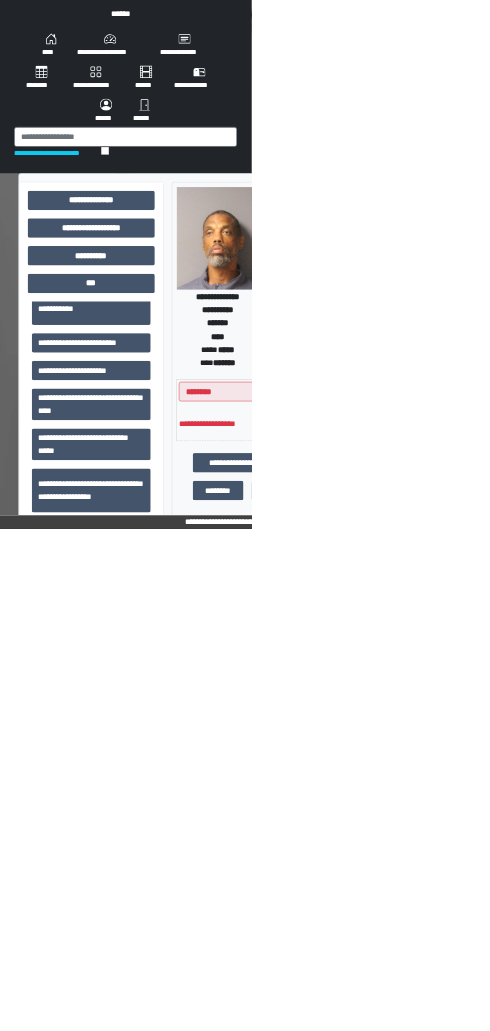 scroll, scrollTop: 292, scrollLeft: 0, axis: vertical 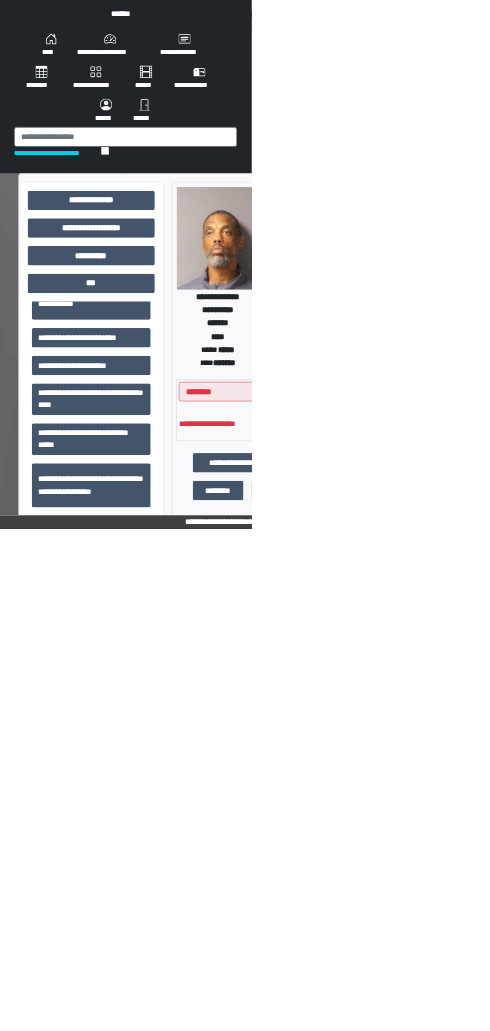 click on "**********" at bounding box center (178, 947) 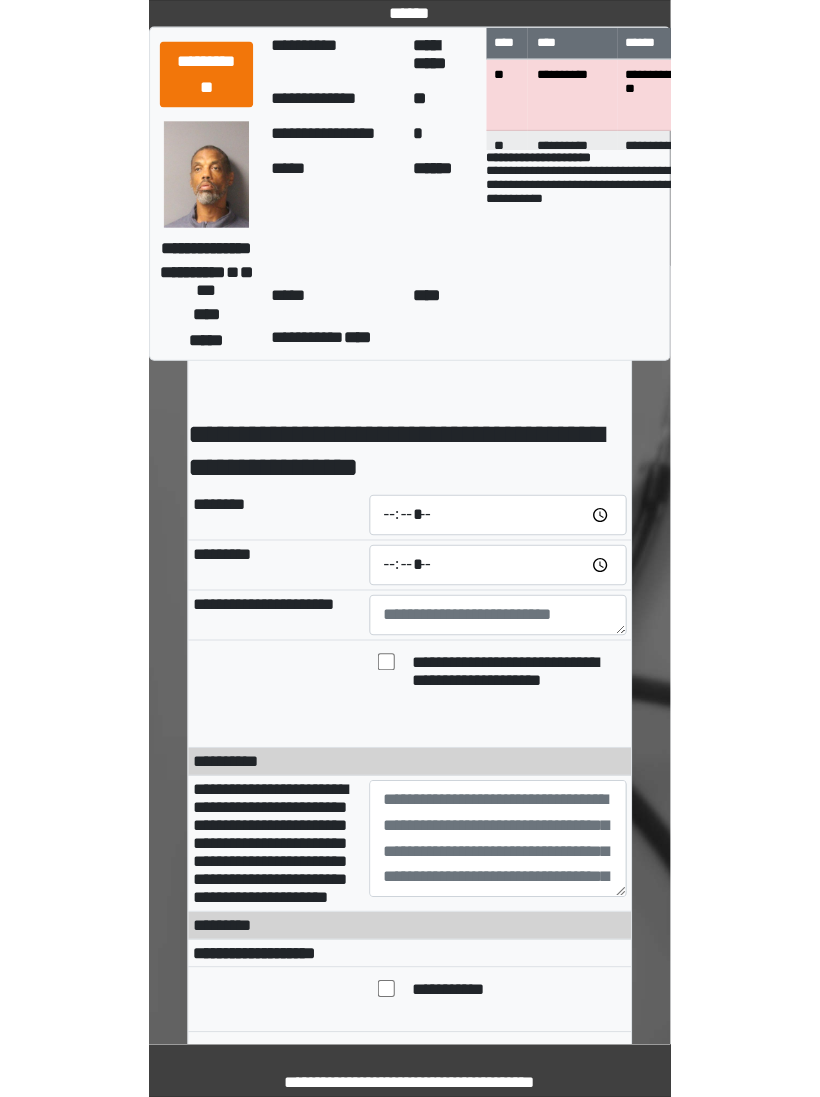 scroll, scrollTop: 0, scrollLeft: 0, axis: both 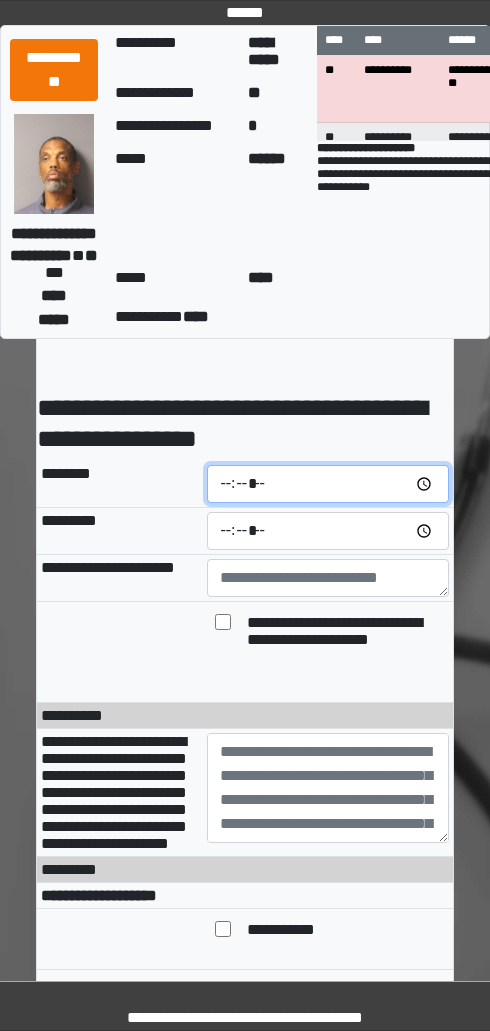 click at bounding box center [328, 484] 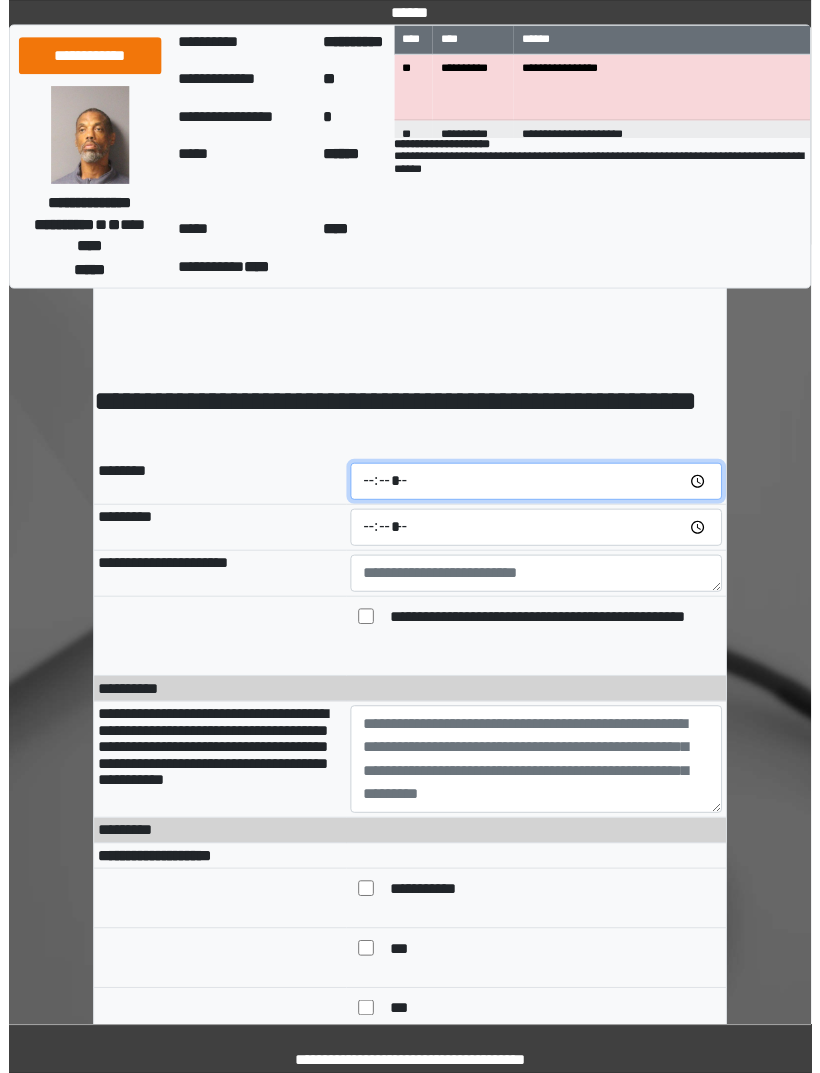 scroll, scrollTop: 24, scrollLeft: 0, axis: vertical 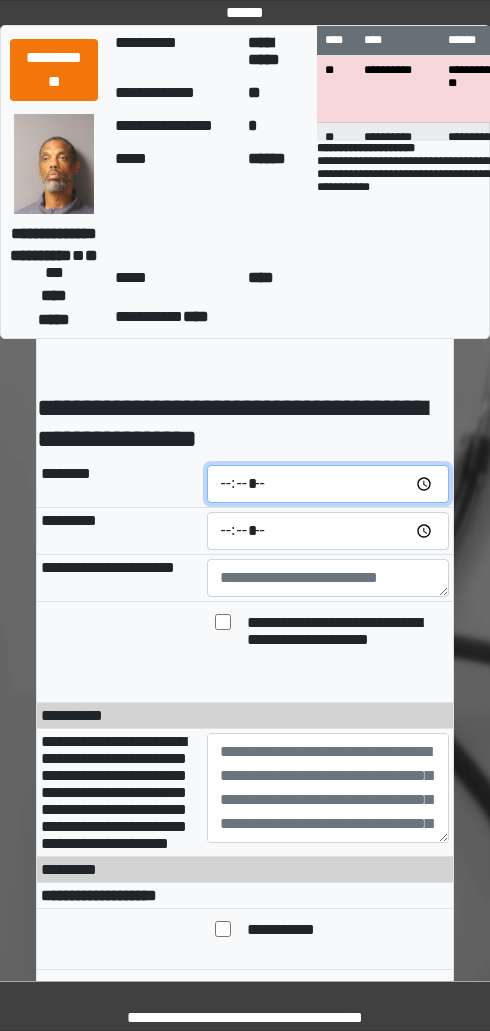 click on "*****" at bounding box center [328, 484] 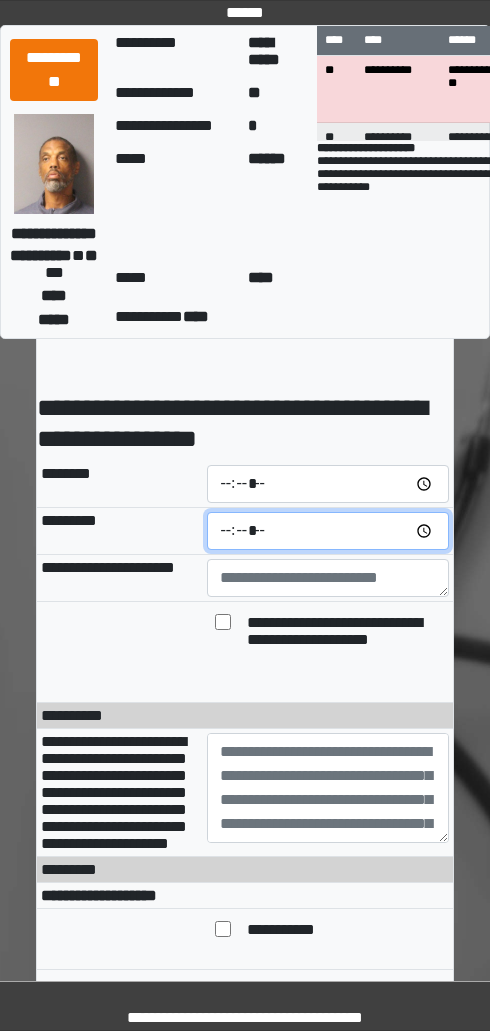click at bounding box center [328, 531] 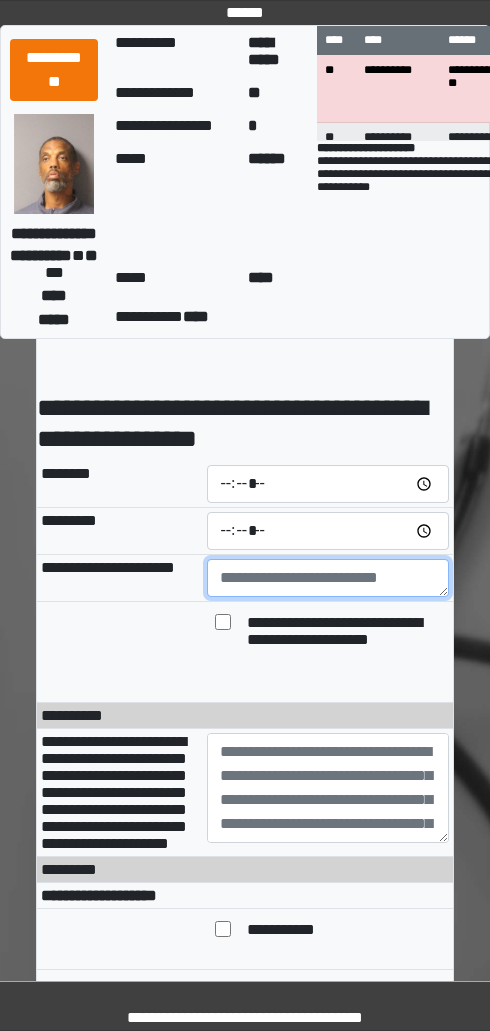 click at bounding box center [328, 578] 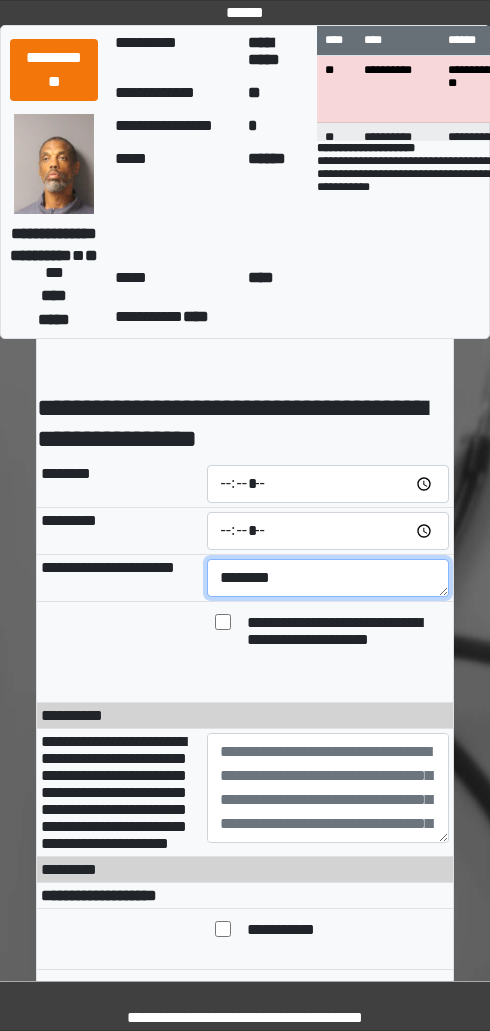 type on "*******" 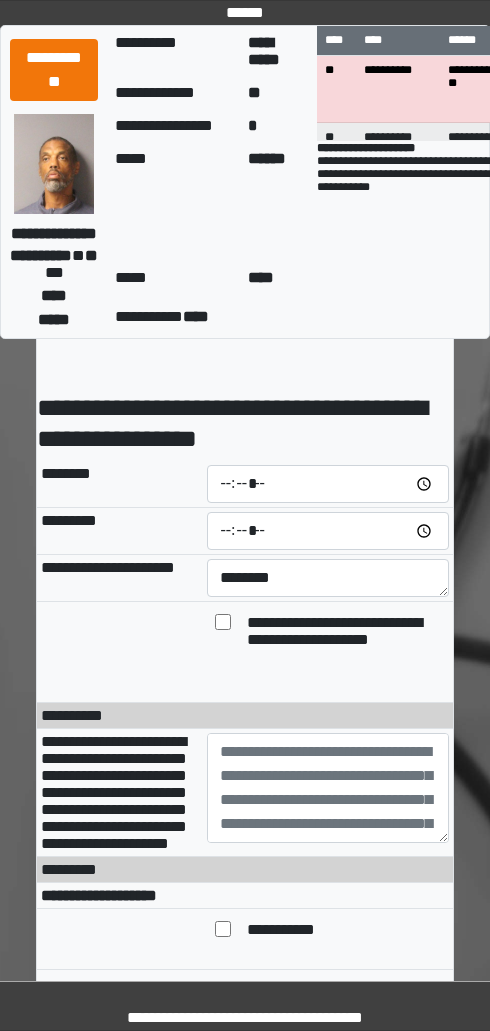 scroll, scrollTop: 62, scrollLeft: 0, axis: vertical 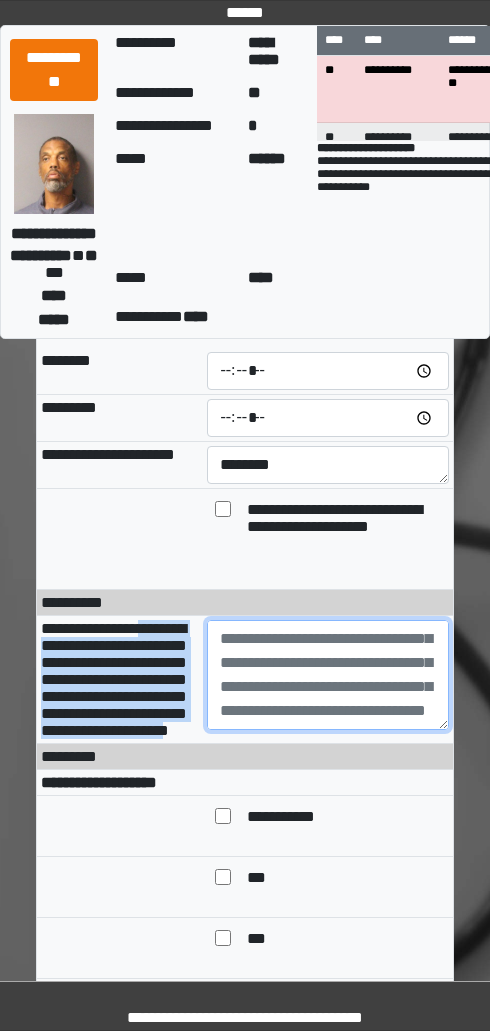 click at bounding box center [328, 675] 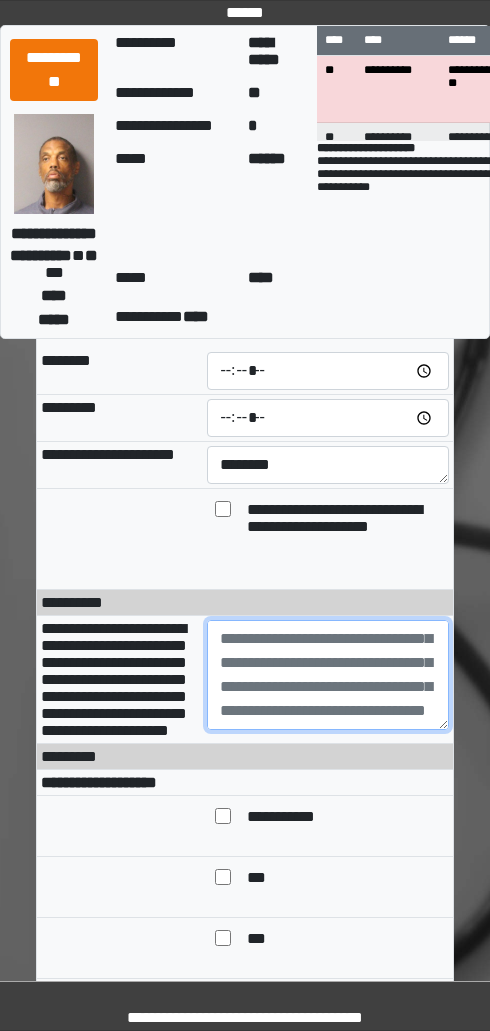 click at bounding box center (328, 675) 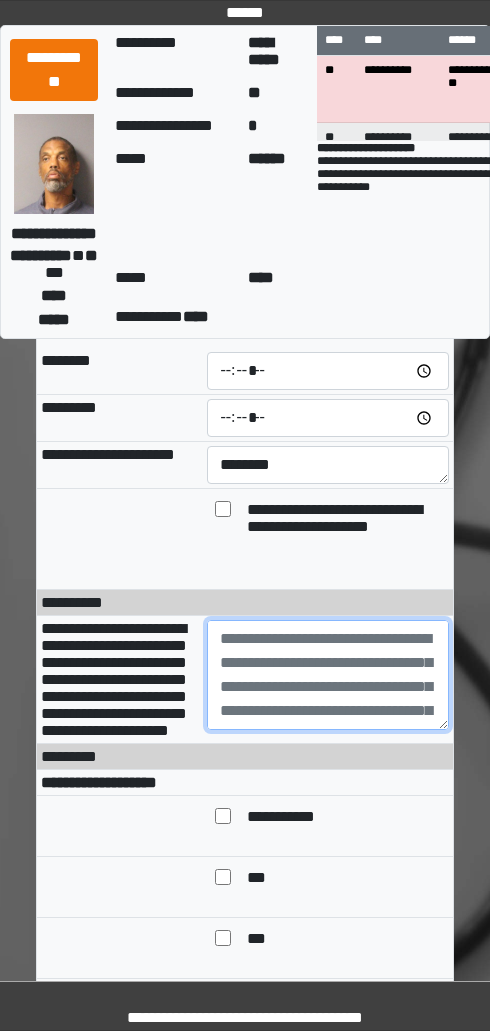 scroll, scrollTop: 0, scrollLeft: 0, axis: both 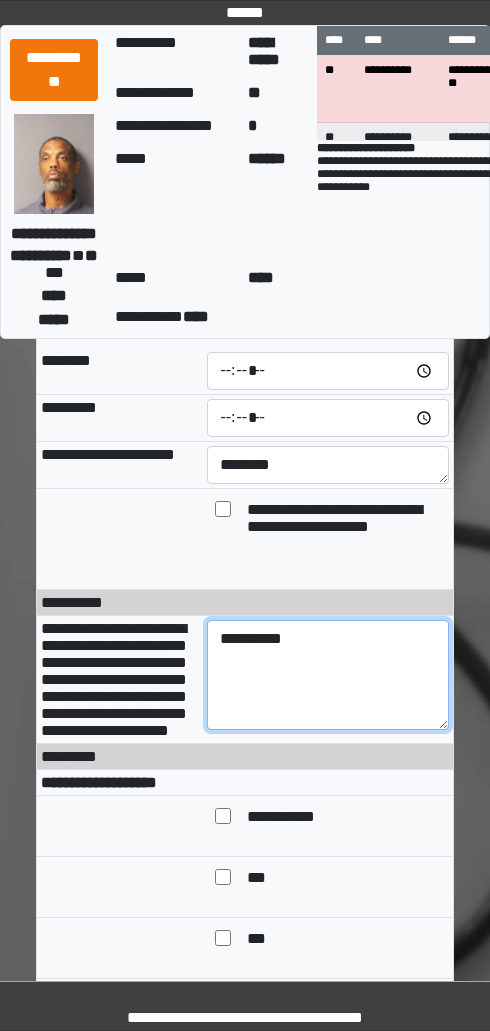 click on "*********" at bounding box center (328, 675) 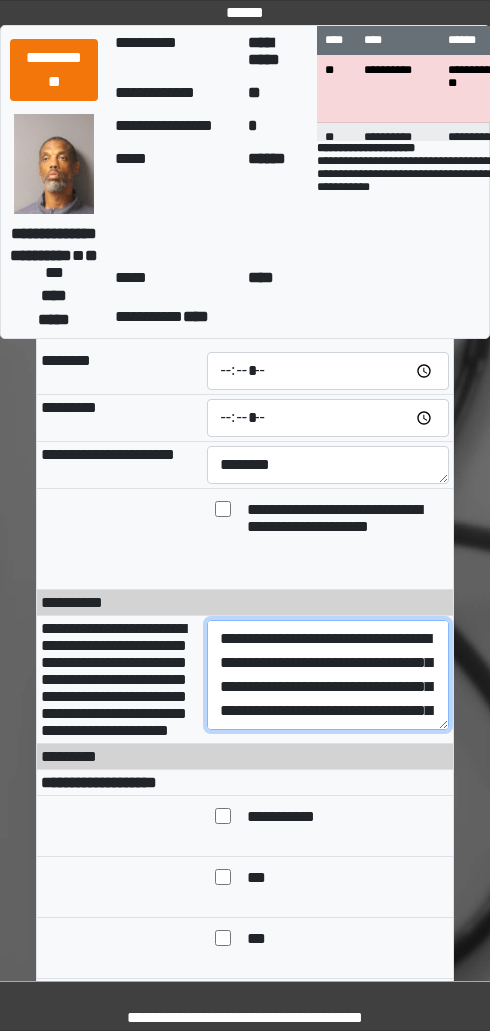 scroll, scrollTop: 624, scrollLeft: 0, axis: vertical 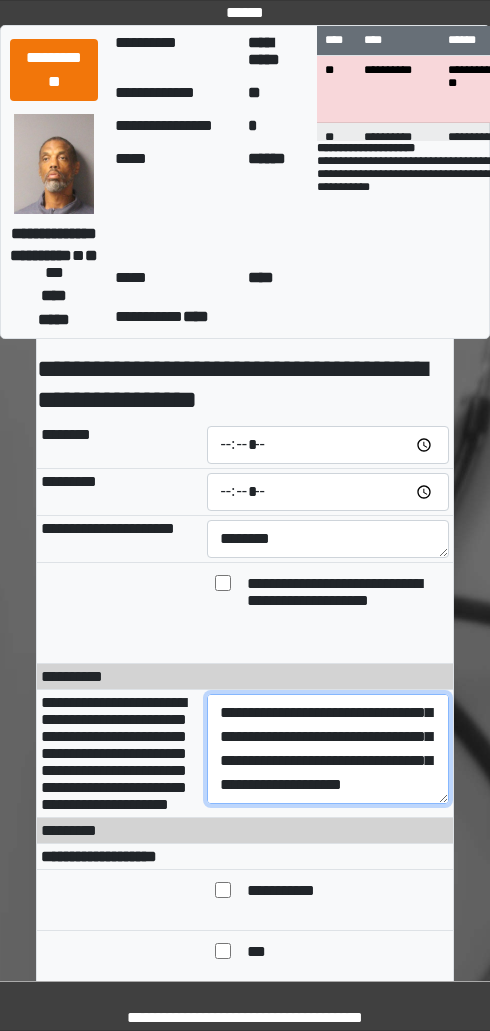 click on "**********" at bounding box center [328, 749] 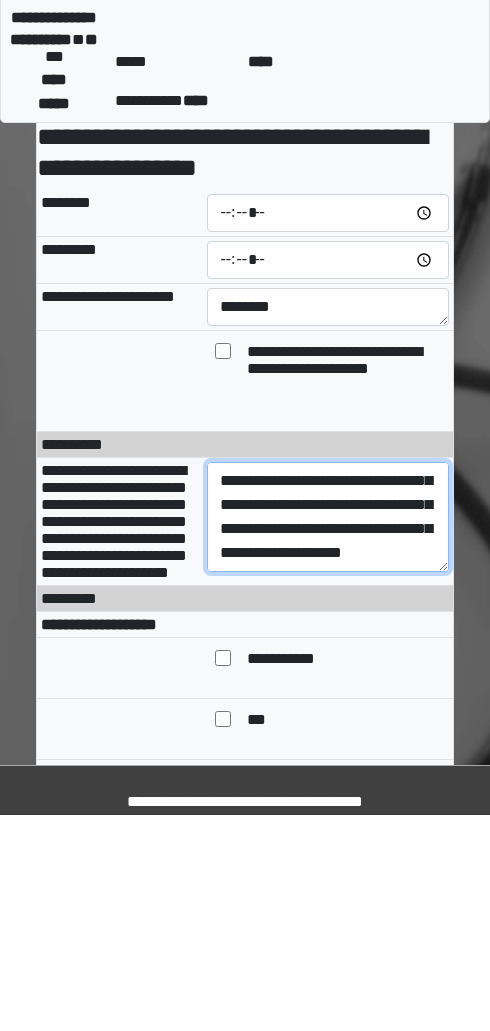 click on "**********" at bounding box center (328, 733) 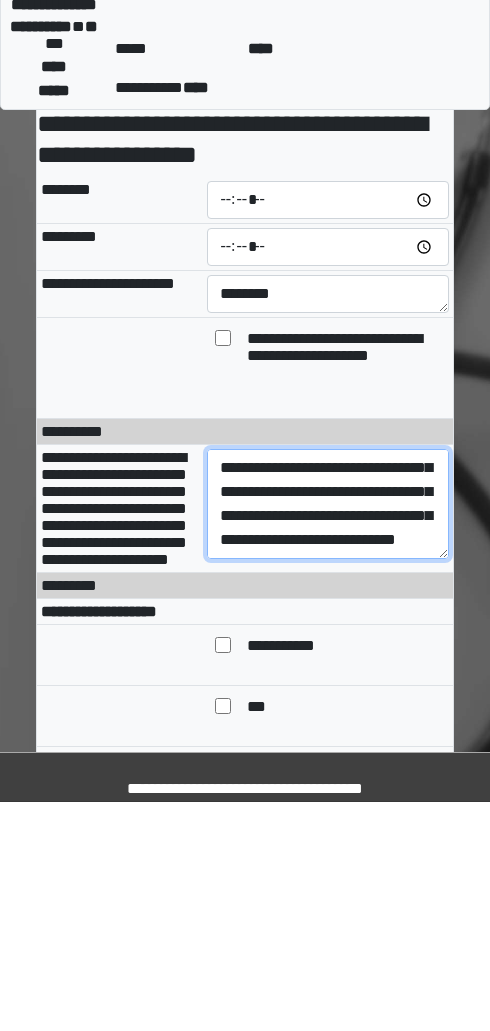 scroll, scrollTop: 552, scrollLeft: 0, axis: vertical 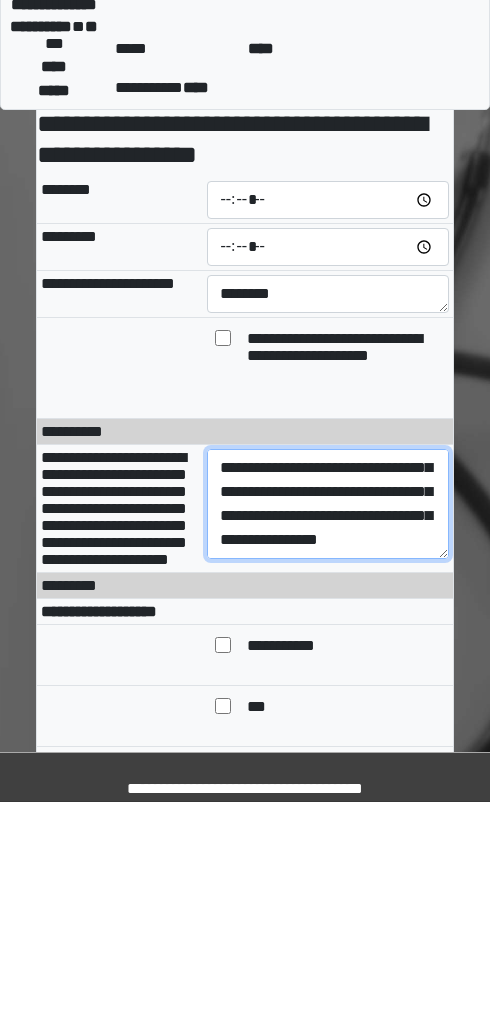 click on "**********" at bounding box center (328, 733) 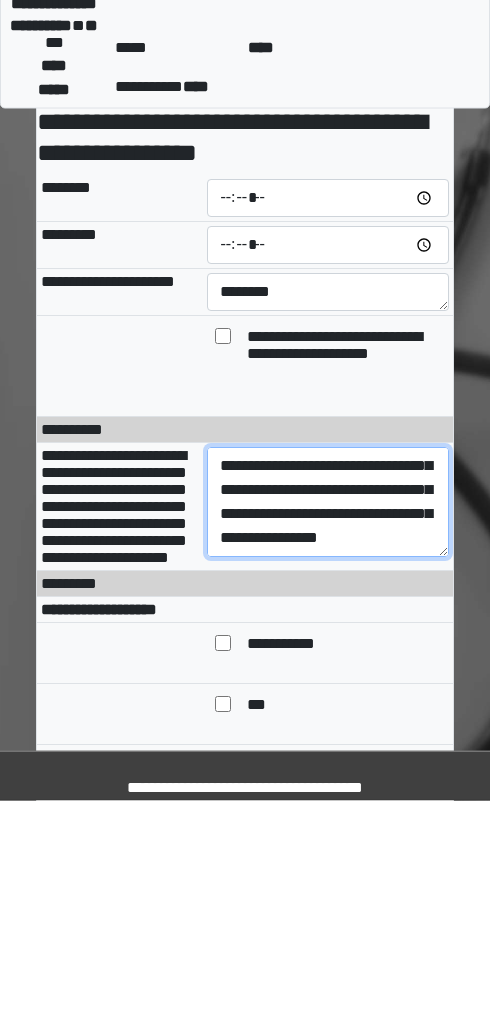 click on "**********" at bounding box center [328, 733] 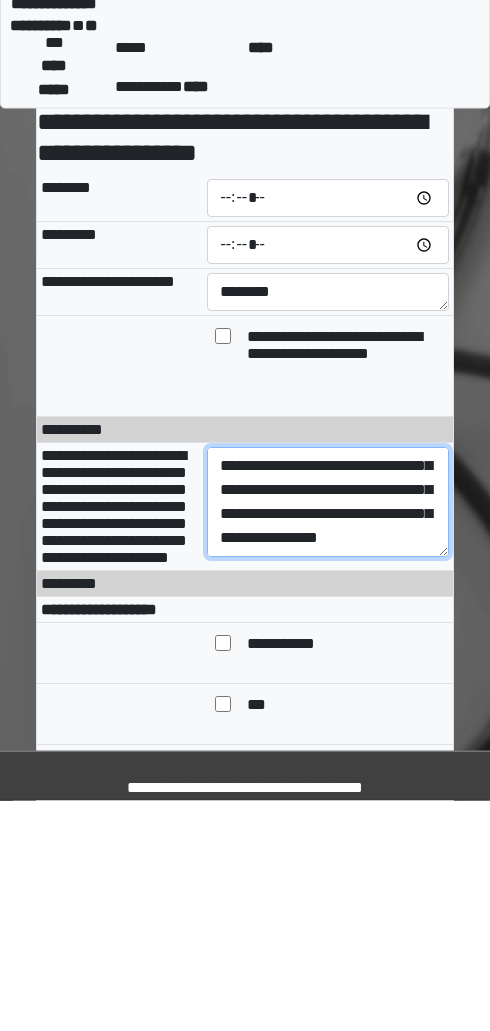 click on "**********" at bounding box center (328, 733) 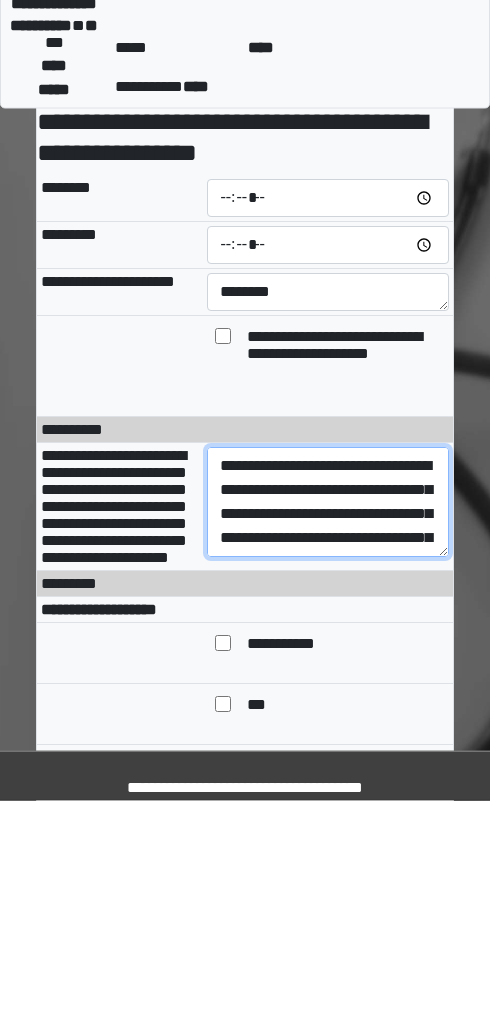 scroll, scrollTop: 0, scrollLeft: 0, axis: both 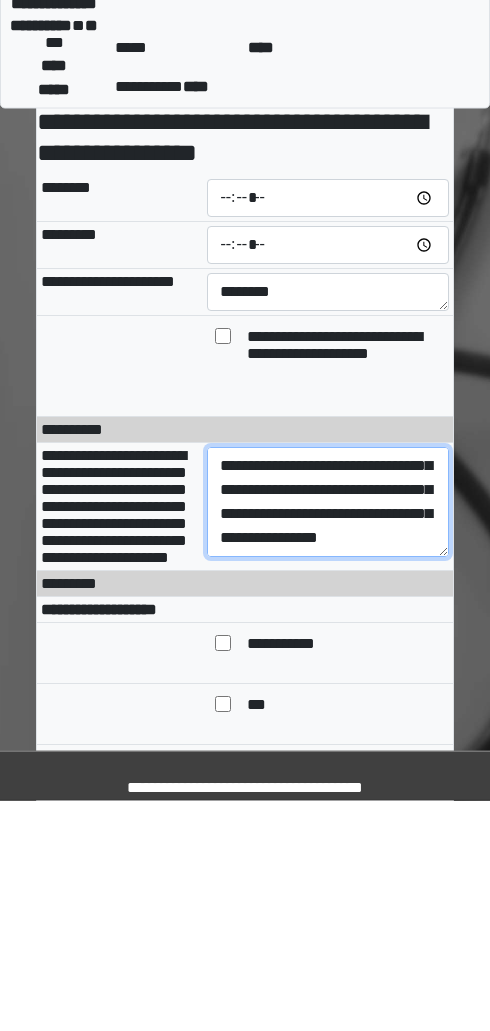 paste 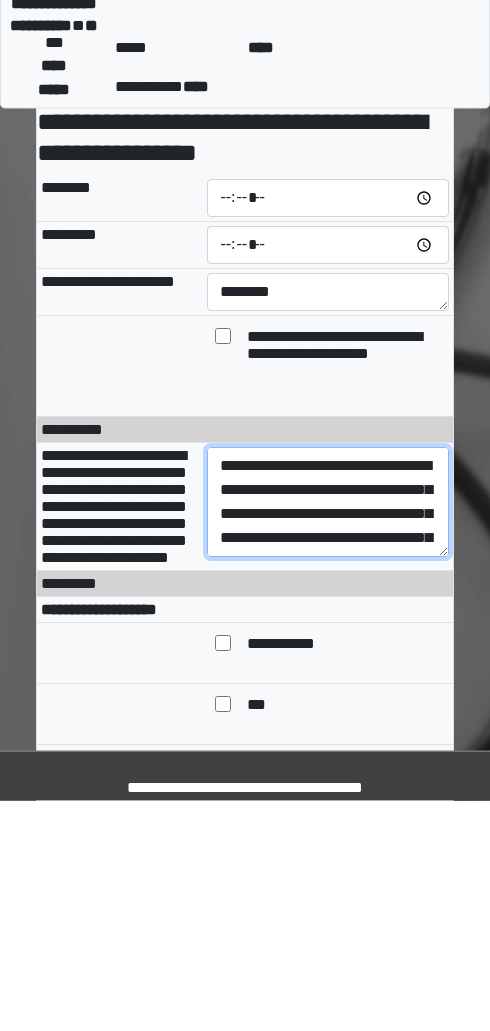 scroll, scrollTop: 0, scrollLeft: 0, axis: both 